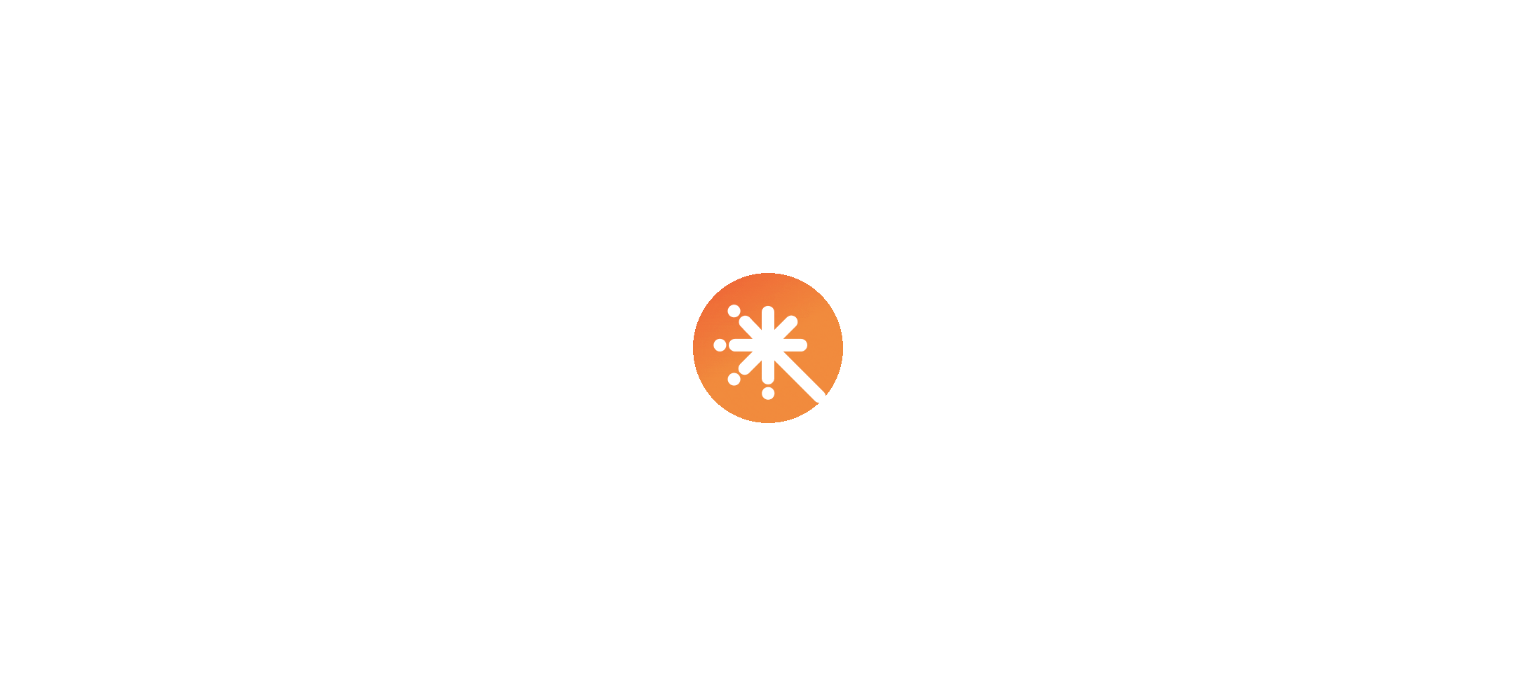 scroll, scrollTop: 0, scrollLeft: 0, axis: both 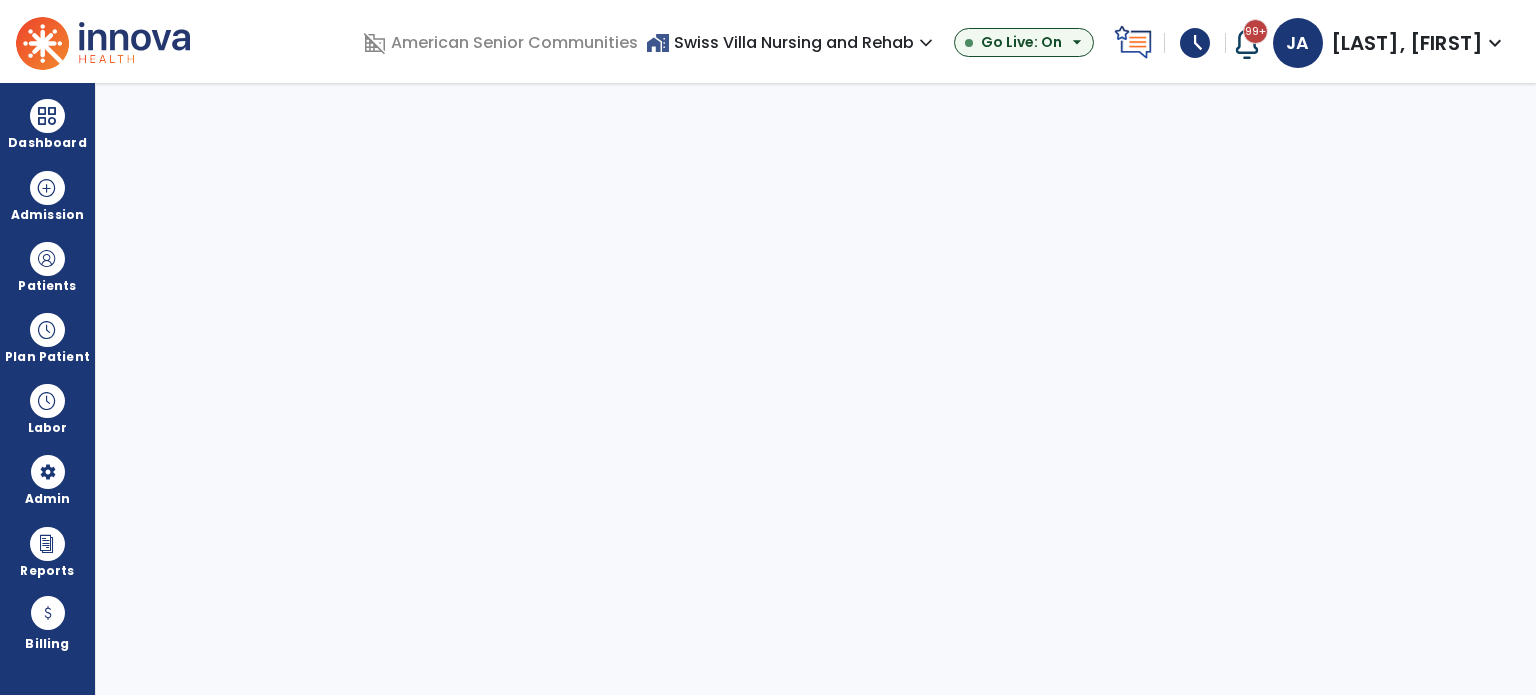 select on "***" 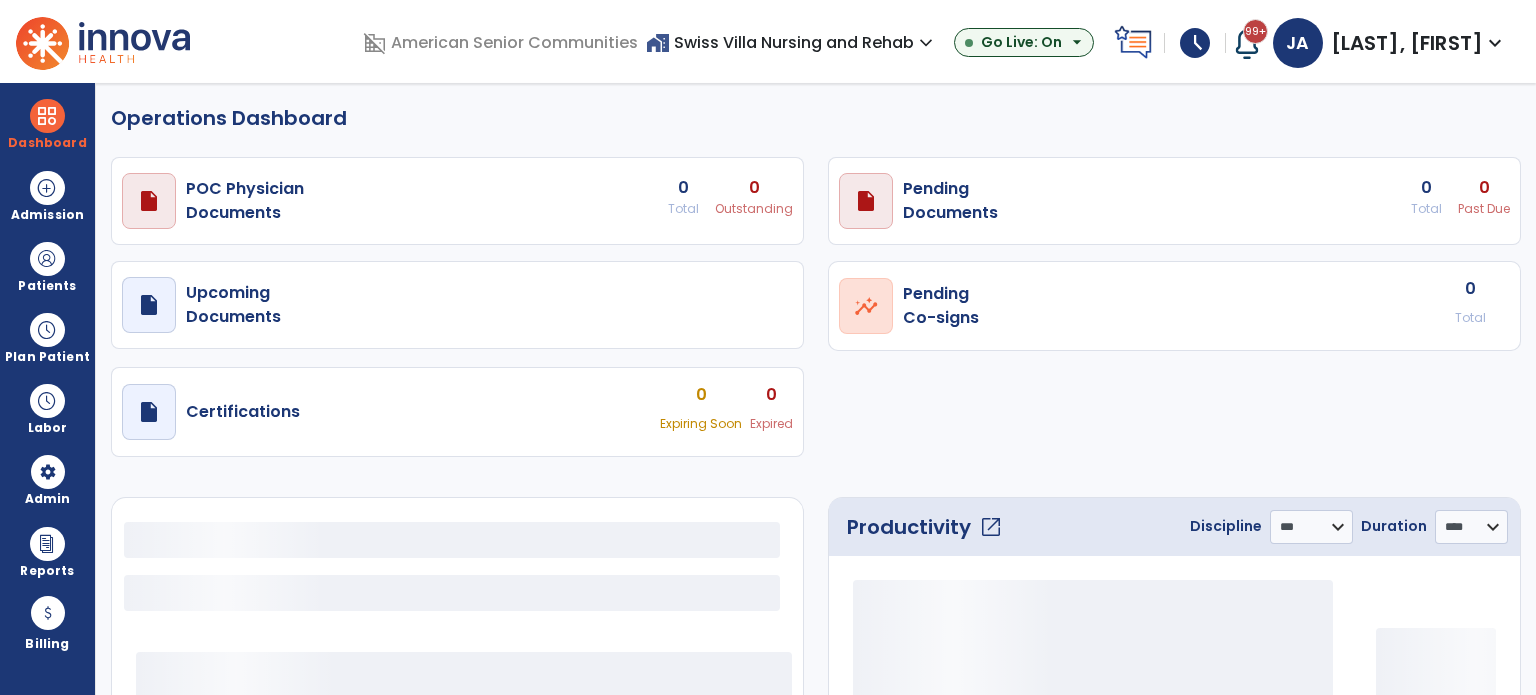 select on "***" 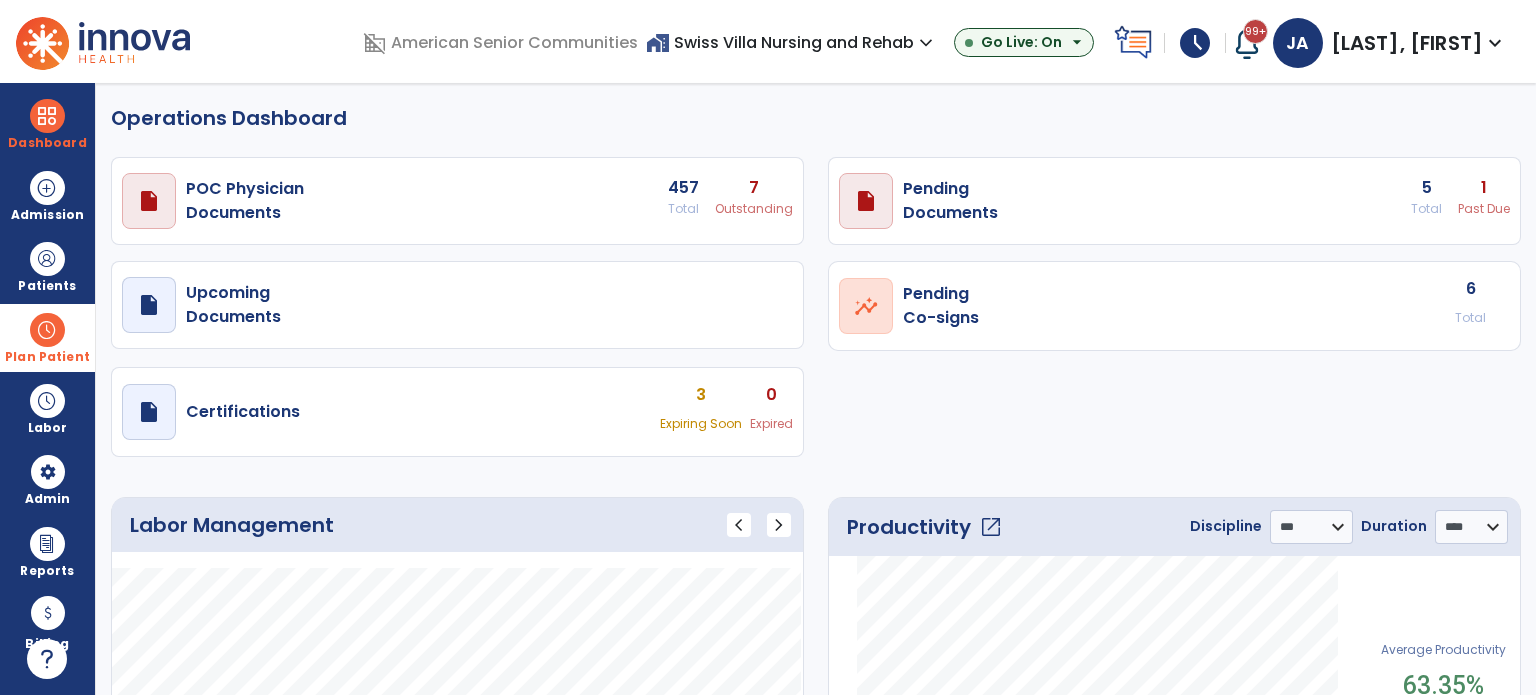 click at bounding box center [47, 330] 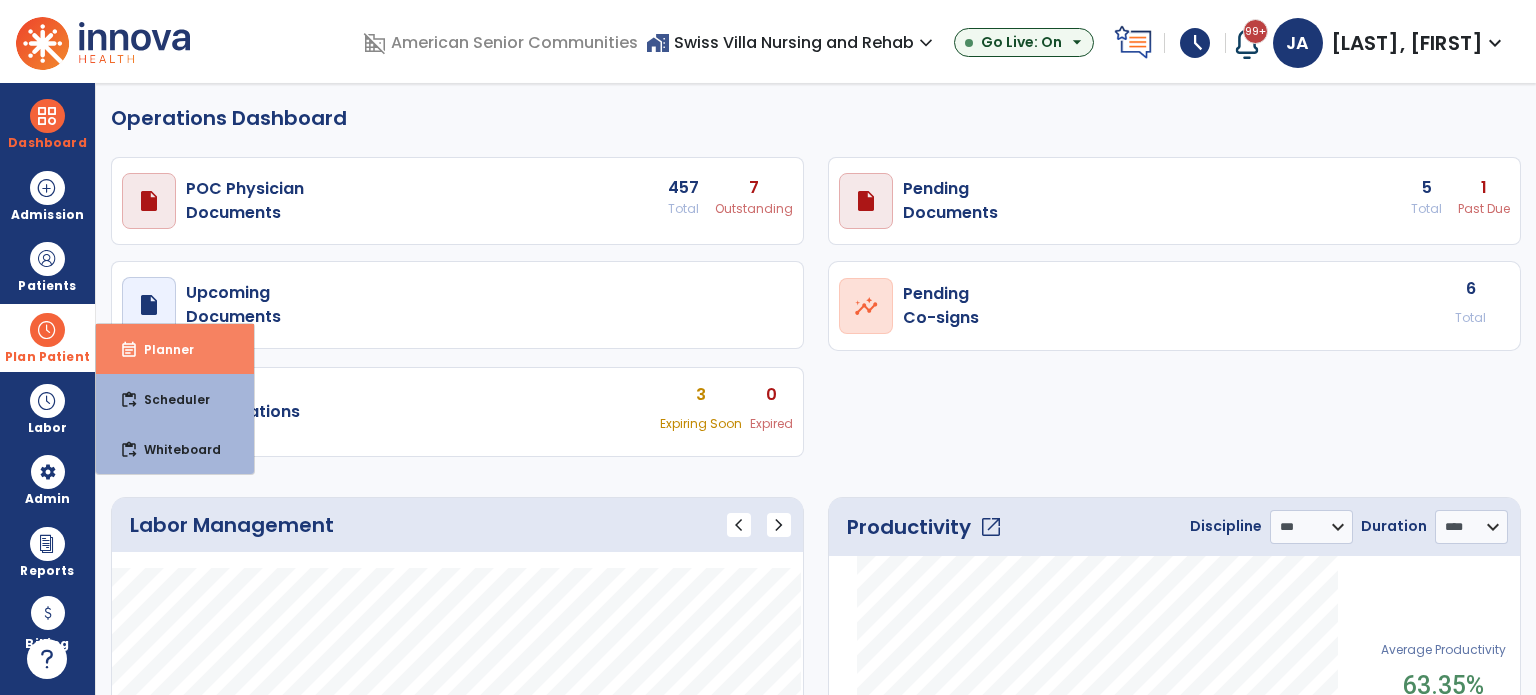 click on "event_note  Planner" at bounding box center (175, 349) 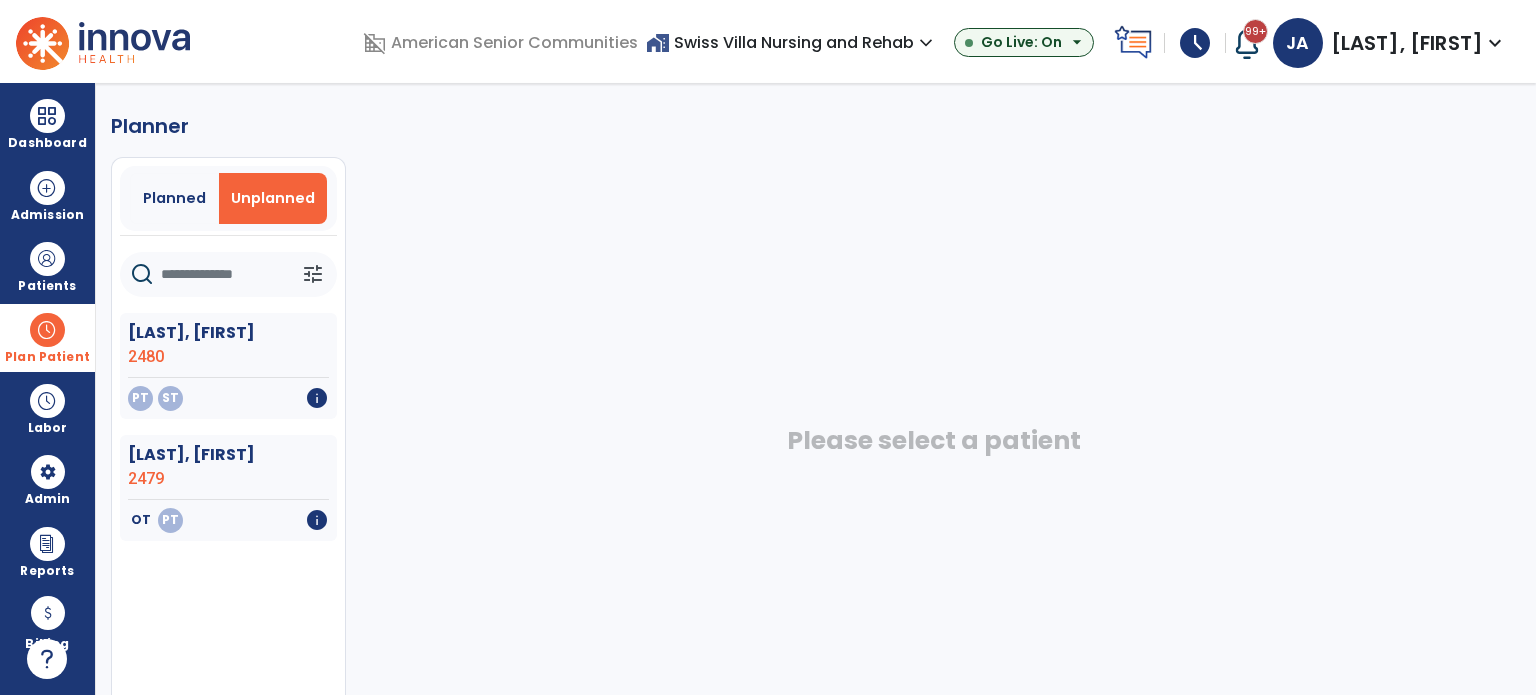 click at bounding box center [47, 330] 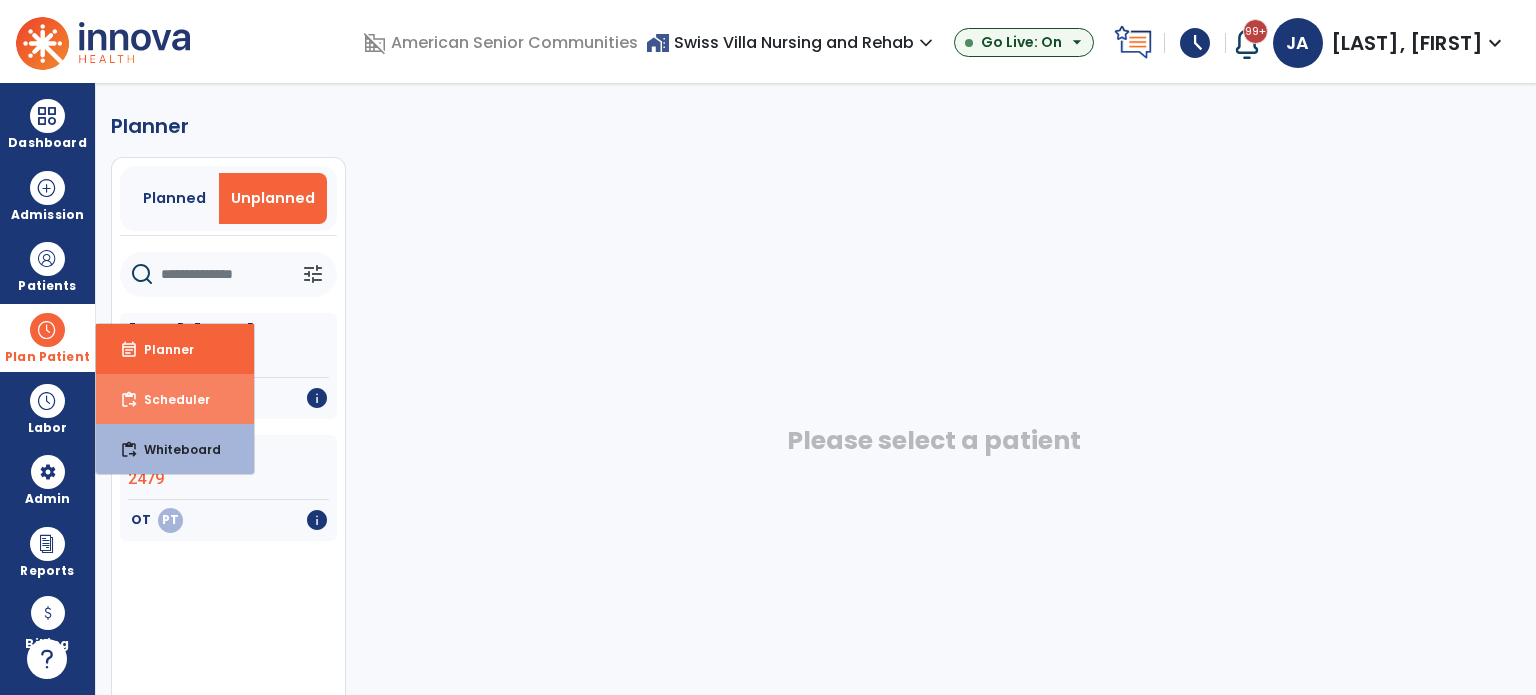 click on "Scheduler" at bounding box center (169, 399) 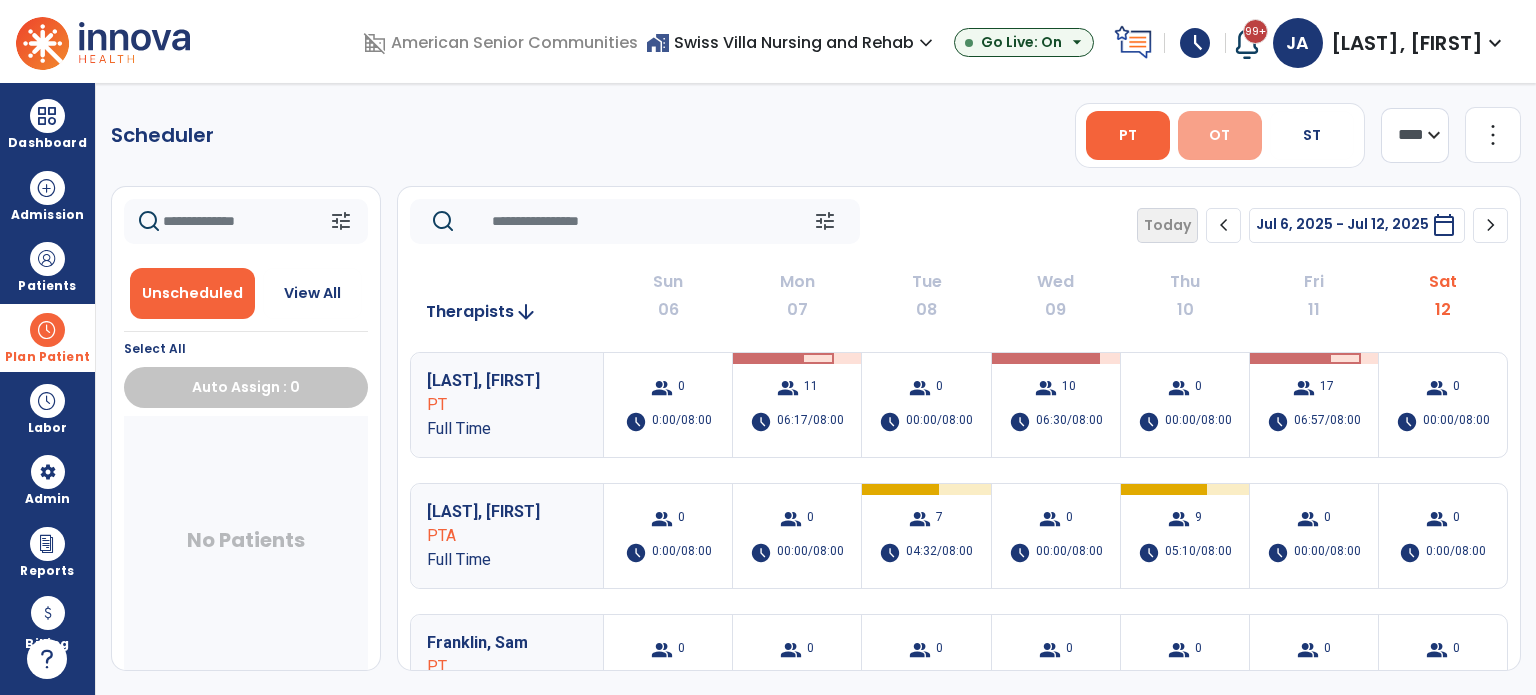 click on "OT" at bounding box center [1219, 135] 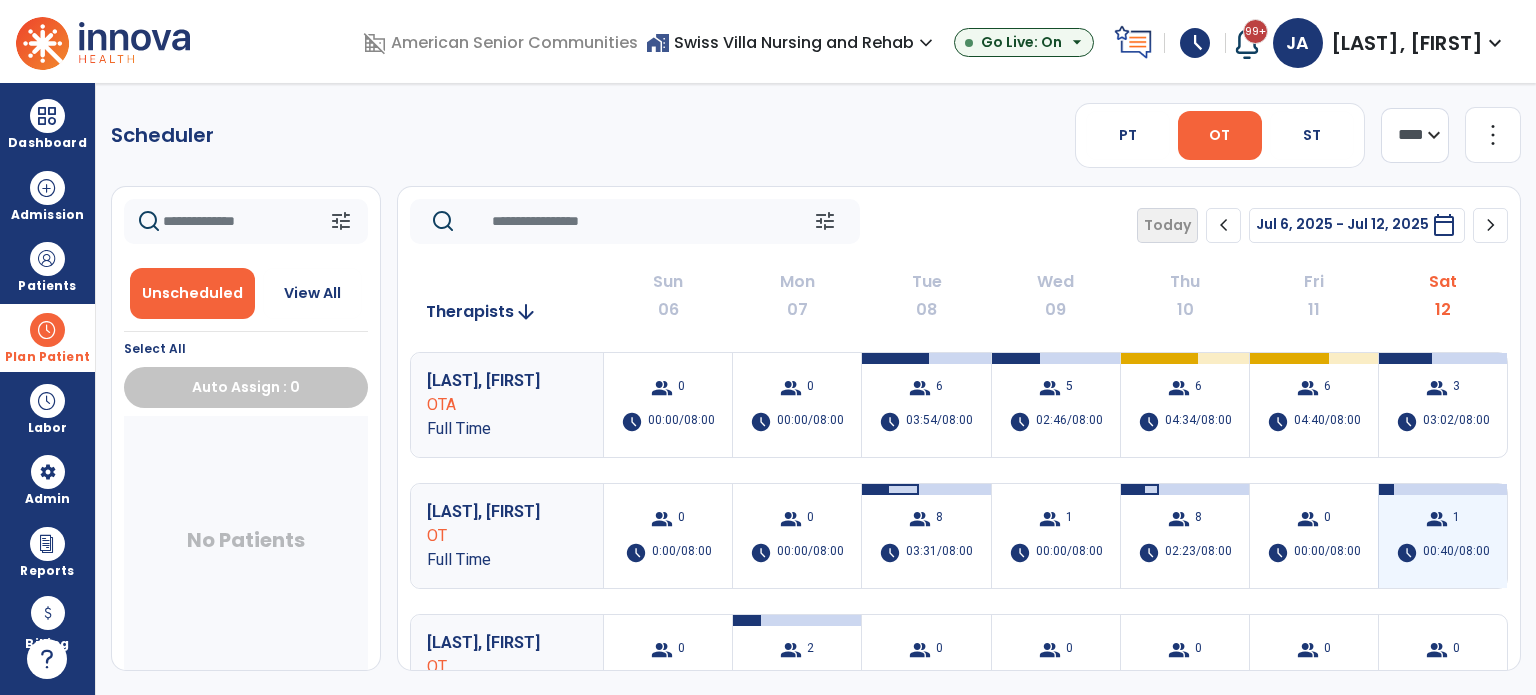 click on "group" at bounding box center (1437, 519) 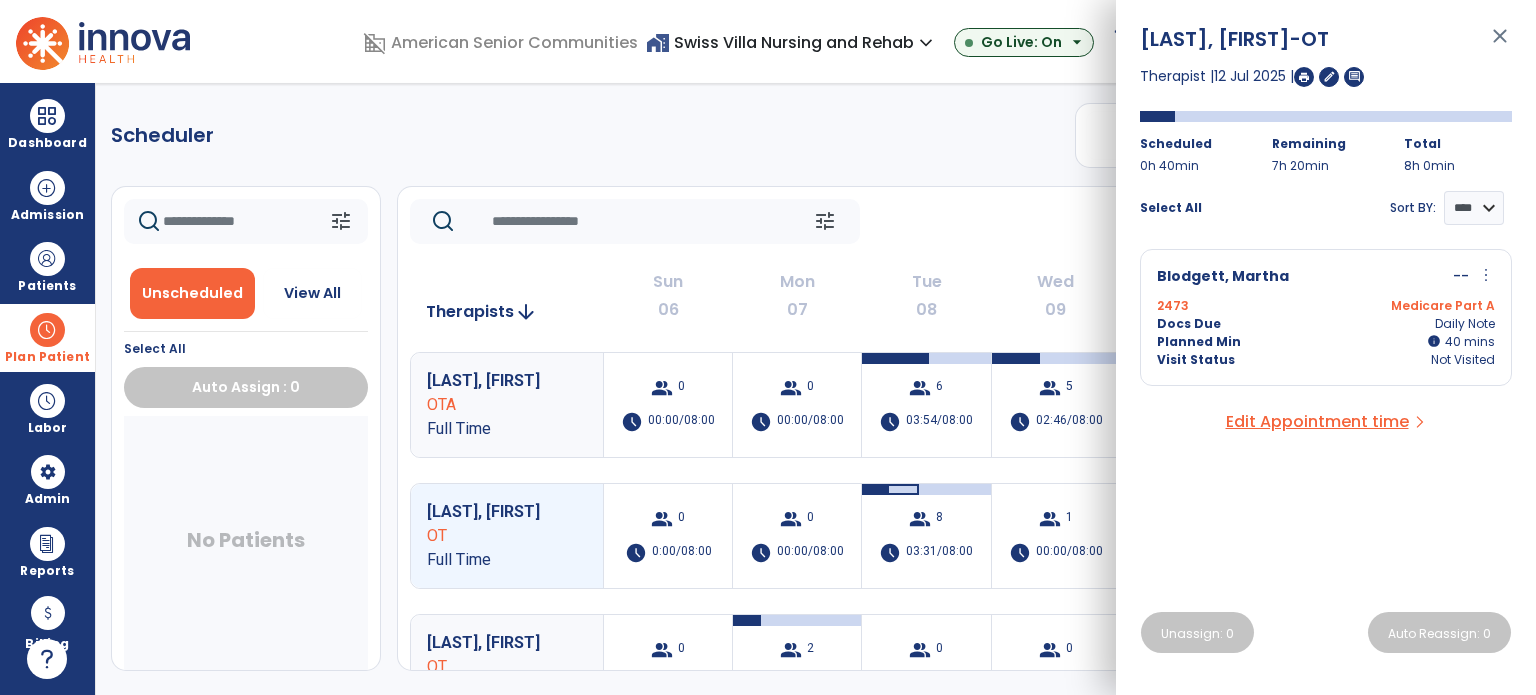 click on "Planned Min  info   40 I 40 mins" at bounding box center (1326, 342) 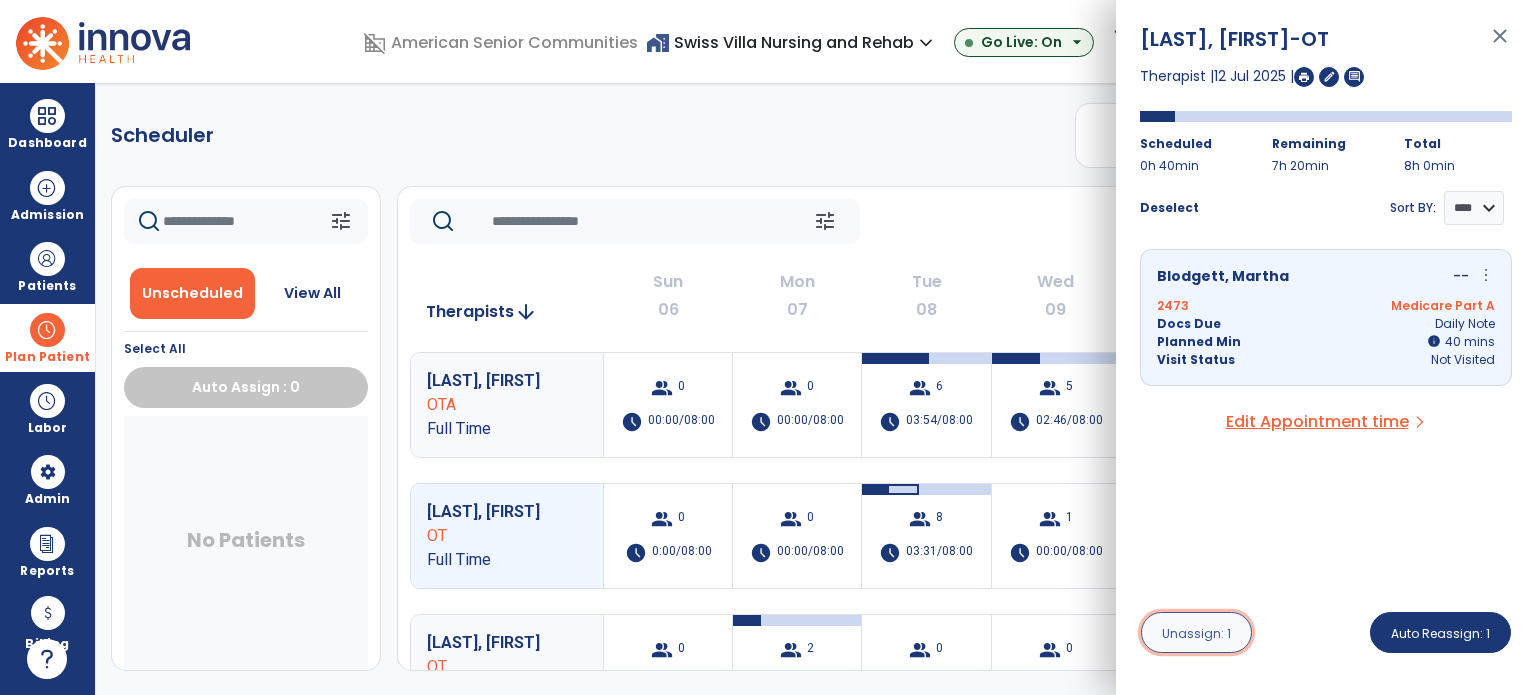 click on "Unassign: 1" at bounding box center (1196, 632) 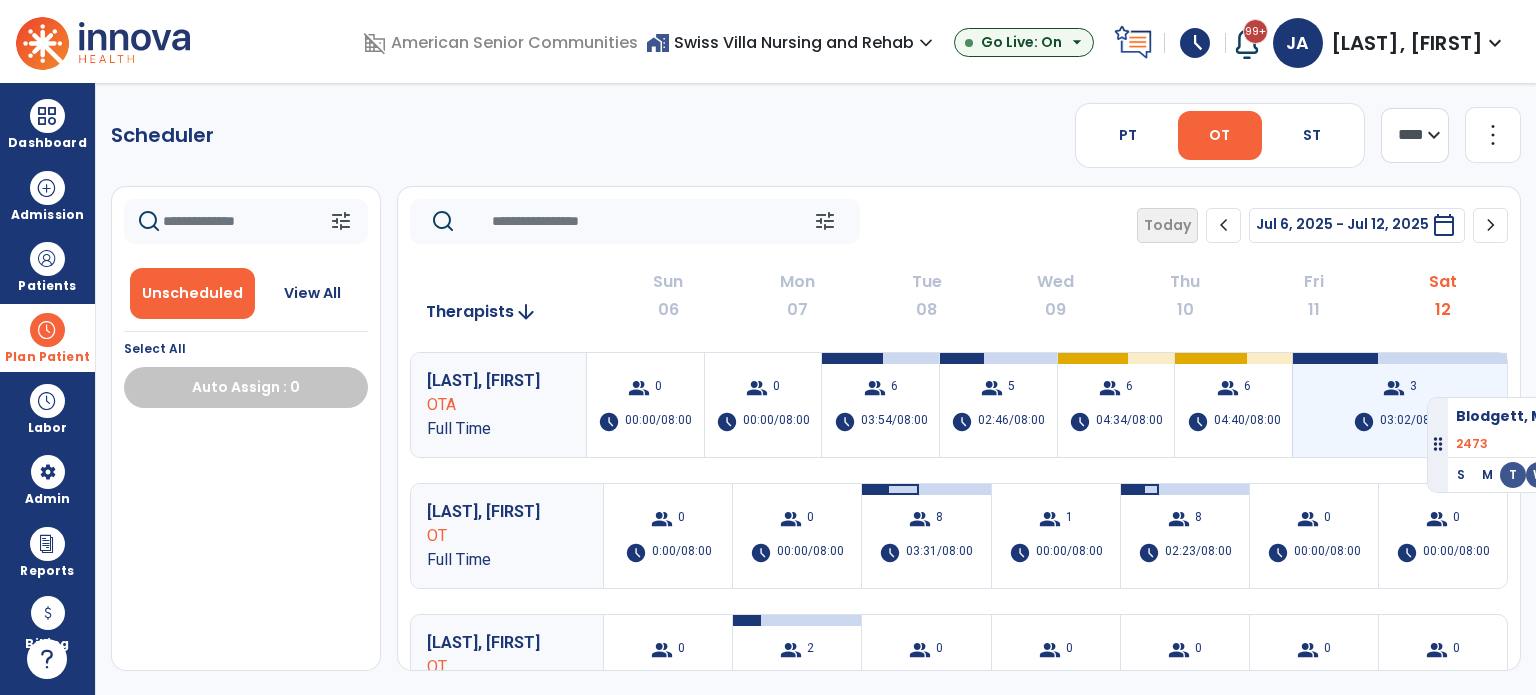 drag, startPoint x: 281, startPoint y: 441, endPoint x: 1427, endPoint y: 389, distance: 1147.1792 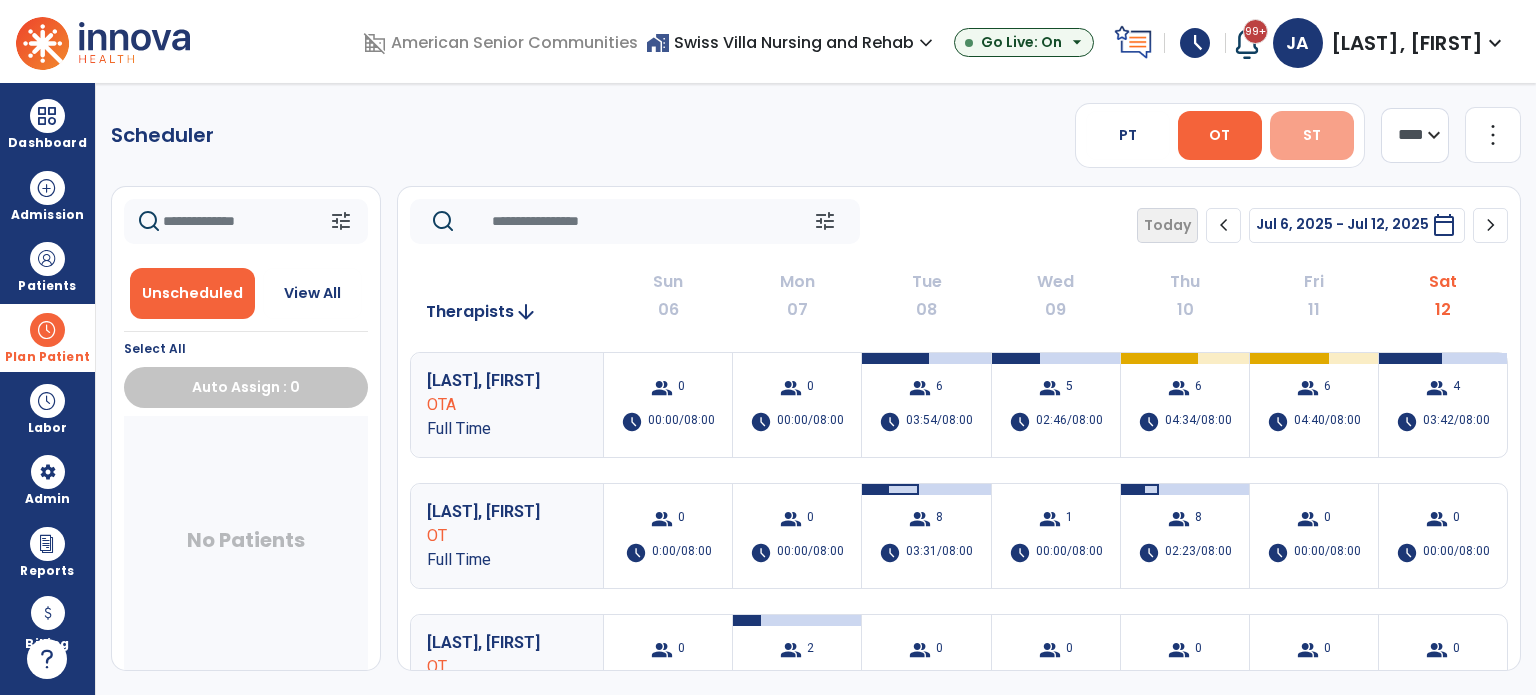 click on "ST" at bounding box center [1312, 135] 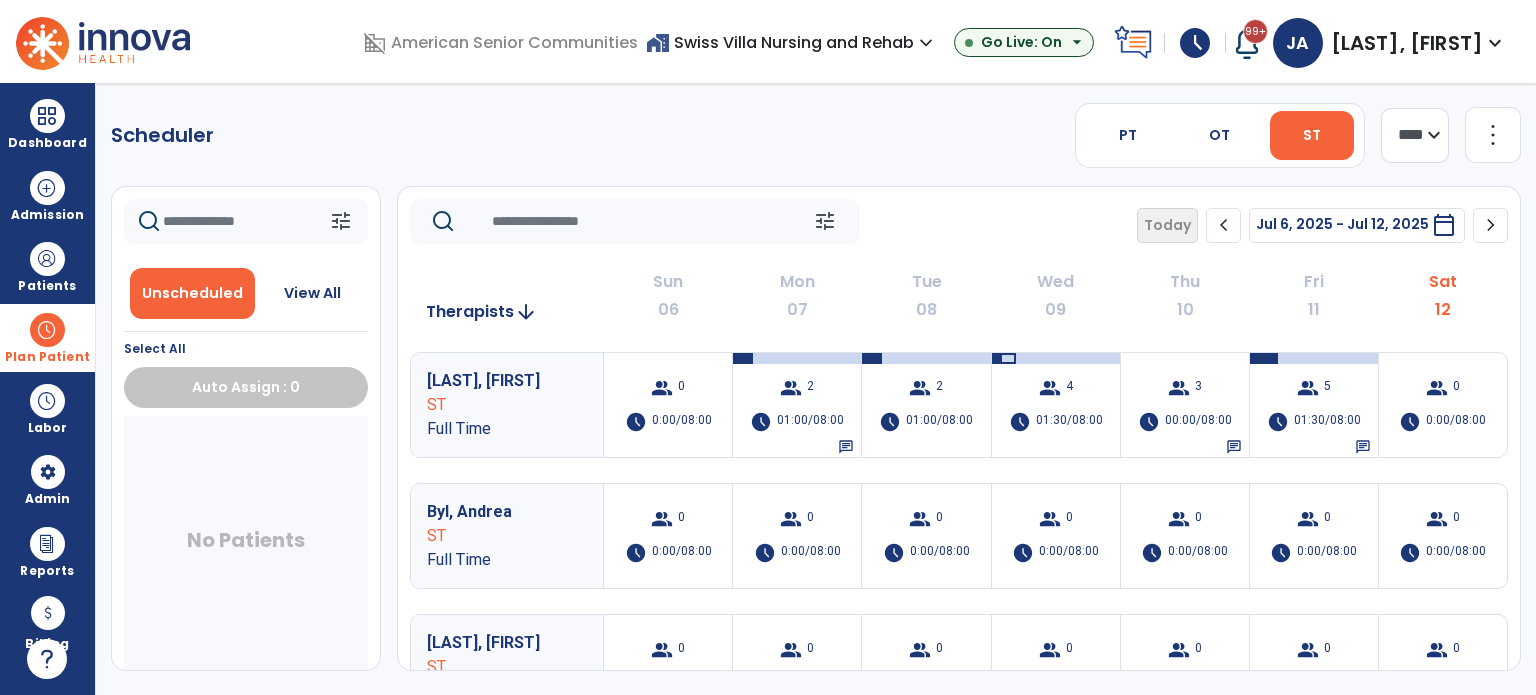 click on "home_work   Swiss Villa Nursing and Rehab   expand_more" at bounding box center [792, 42] 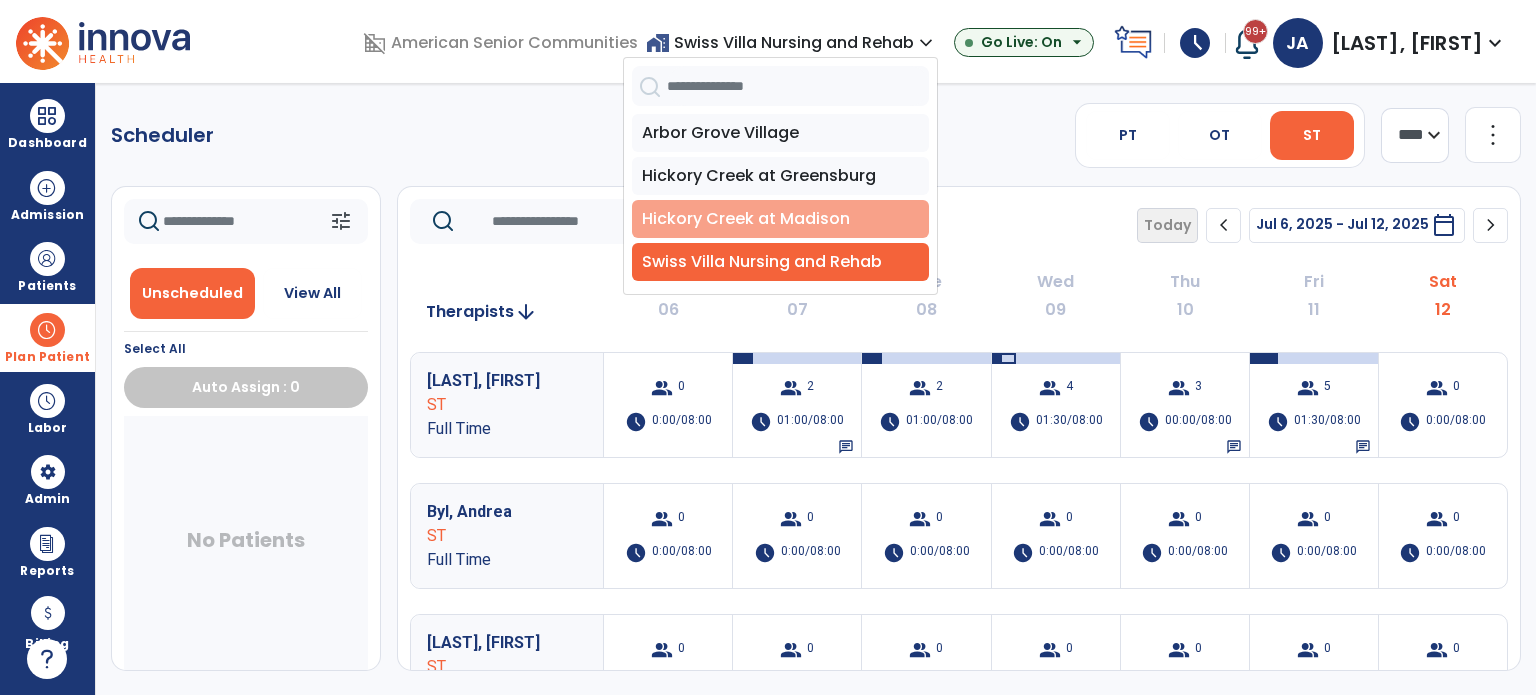 click on "Hickory Creek at Madison" at bounding box center [780, 219] 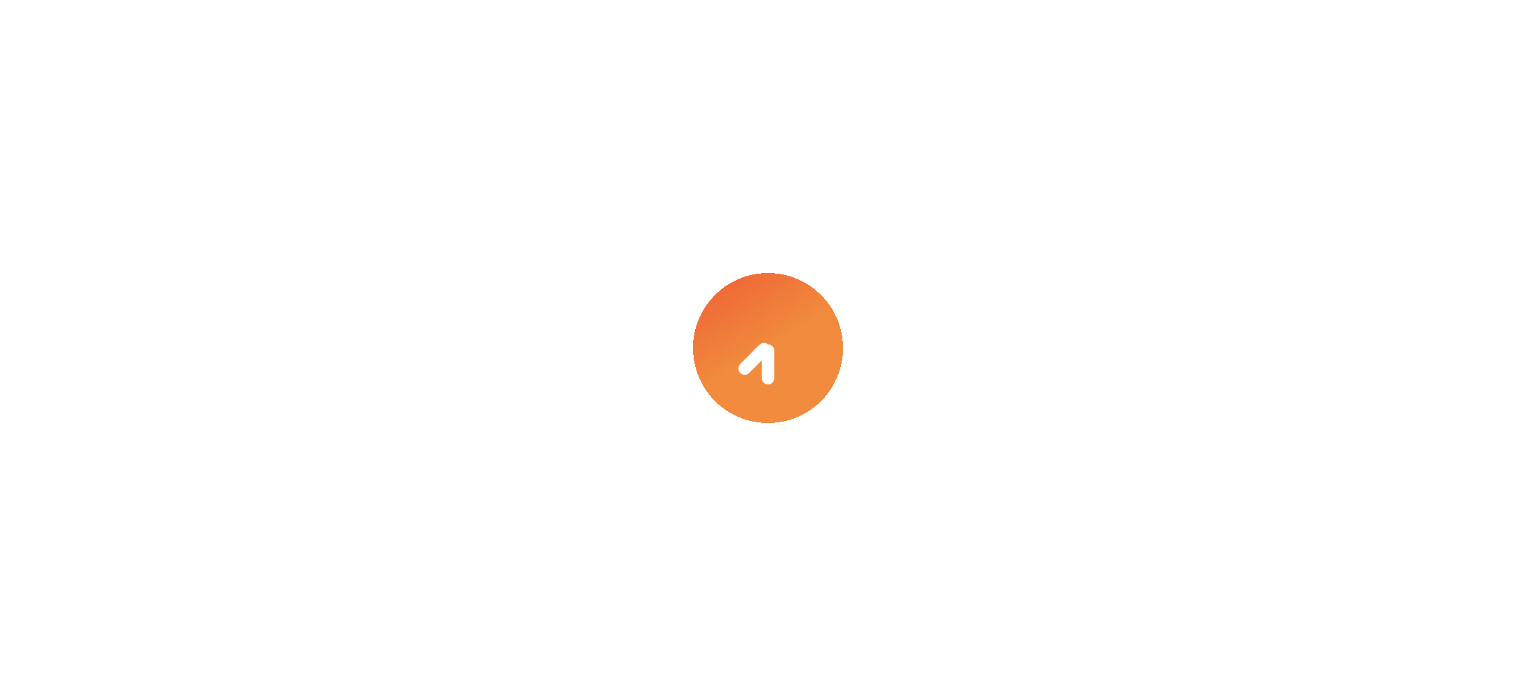 scroll, scrollTop: 0, scrollLeft: 0, axis: both 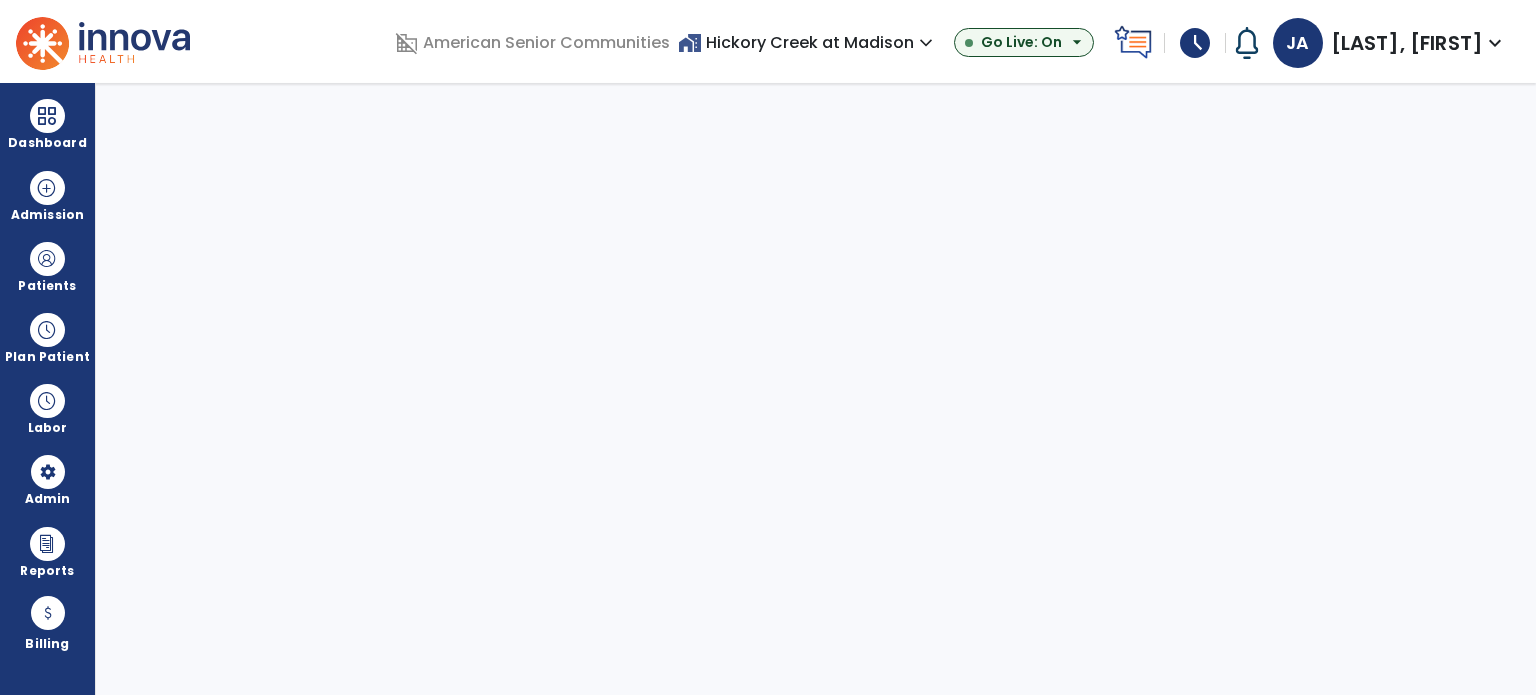 select on "***" 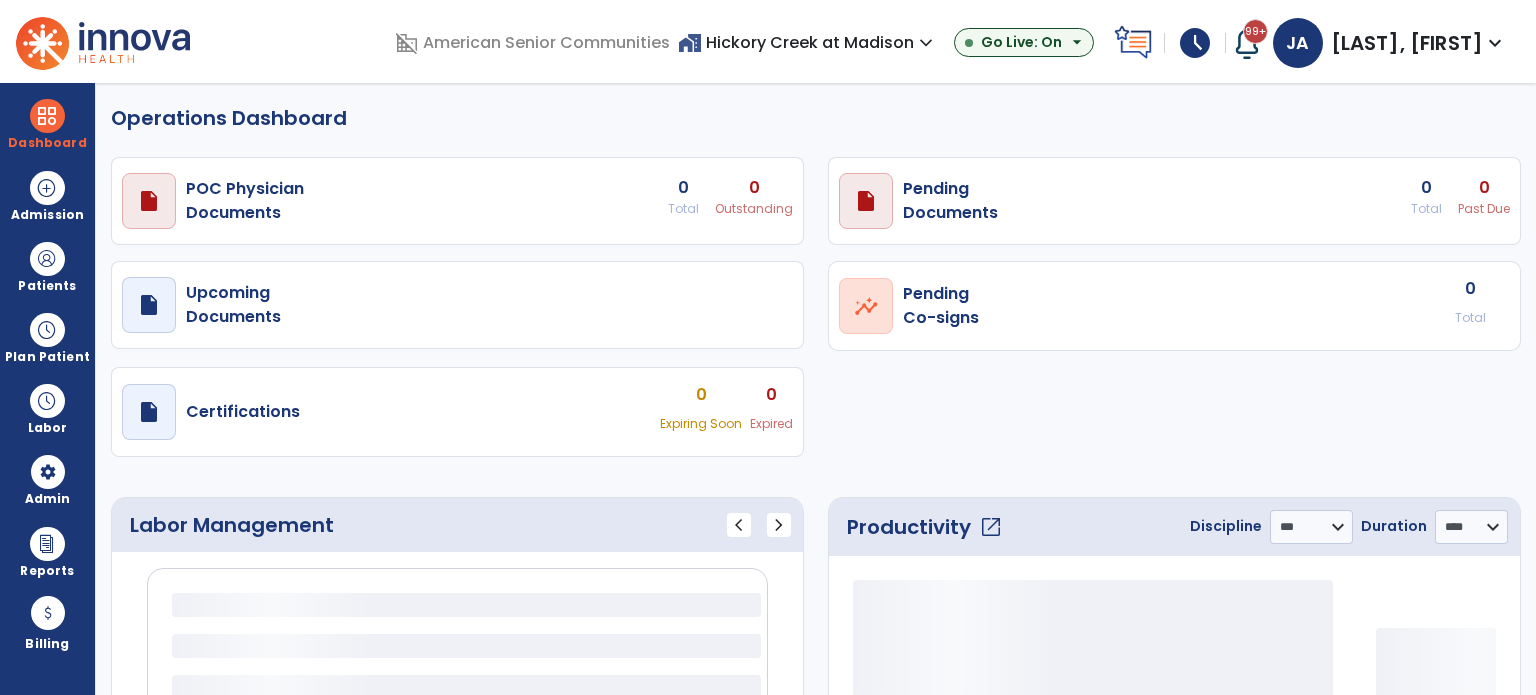 select on "***" 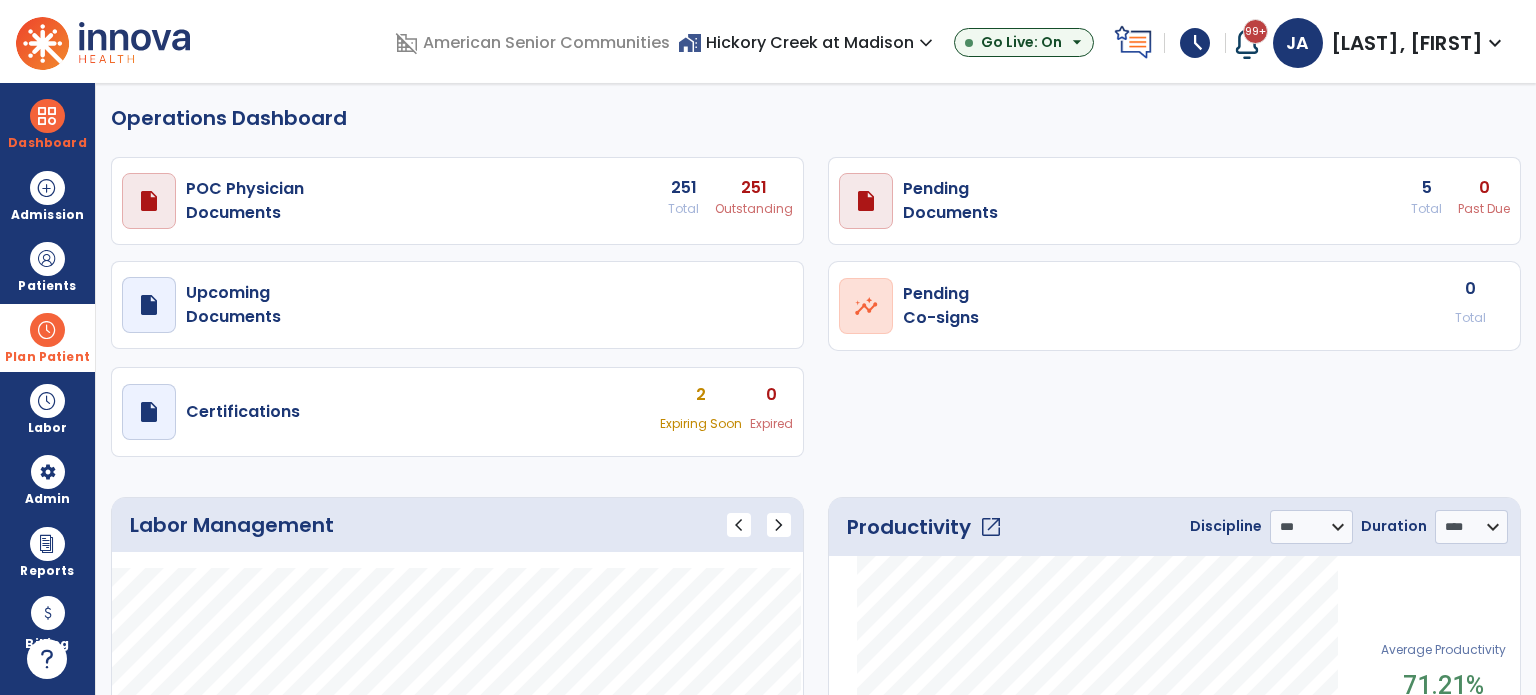 click at bounding box center [47, 330] 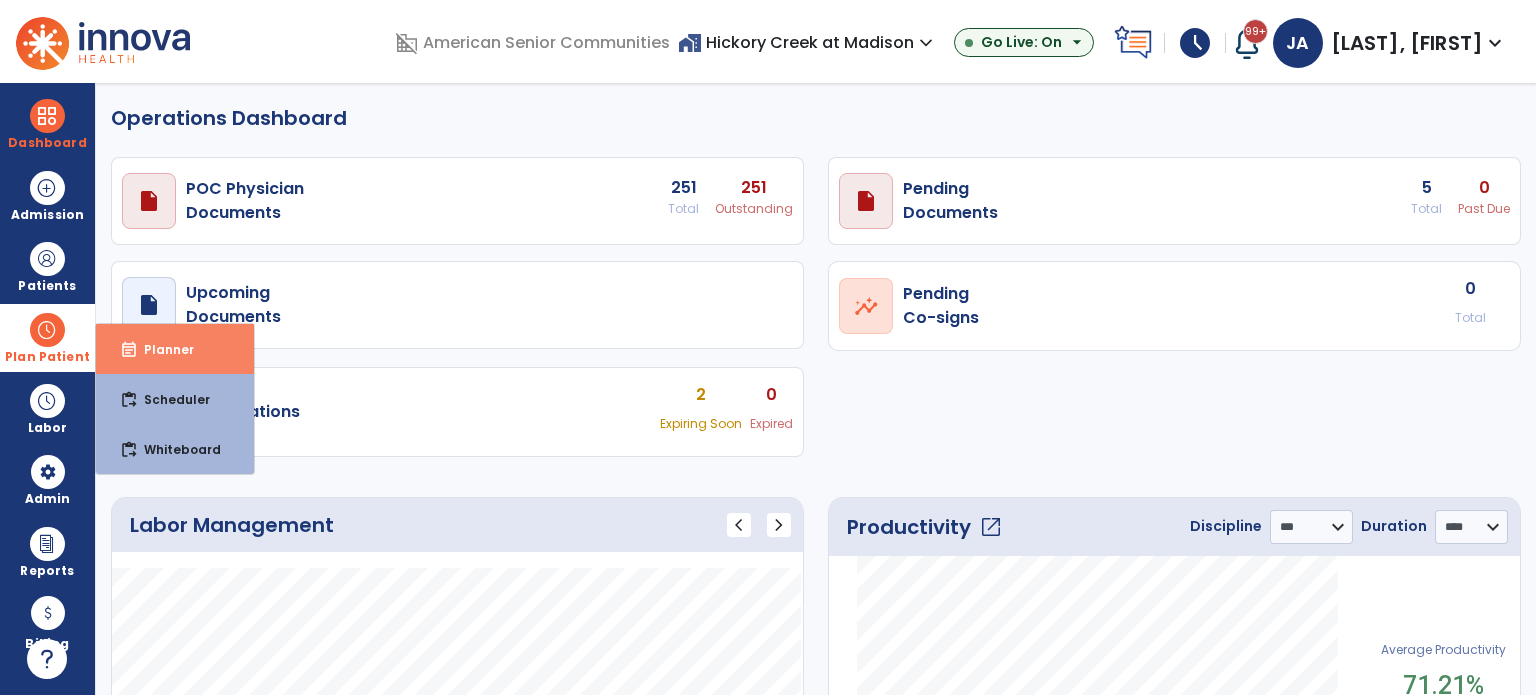 click on "event_note  Planner" at bounding box center (175, 349) 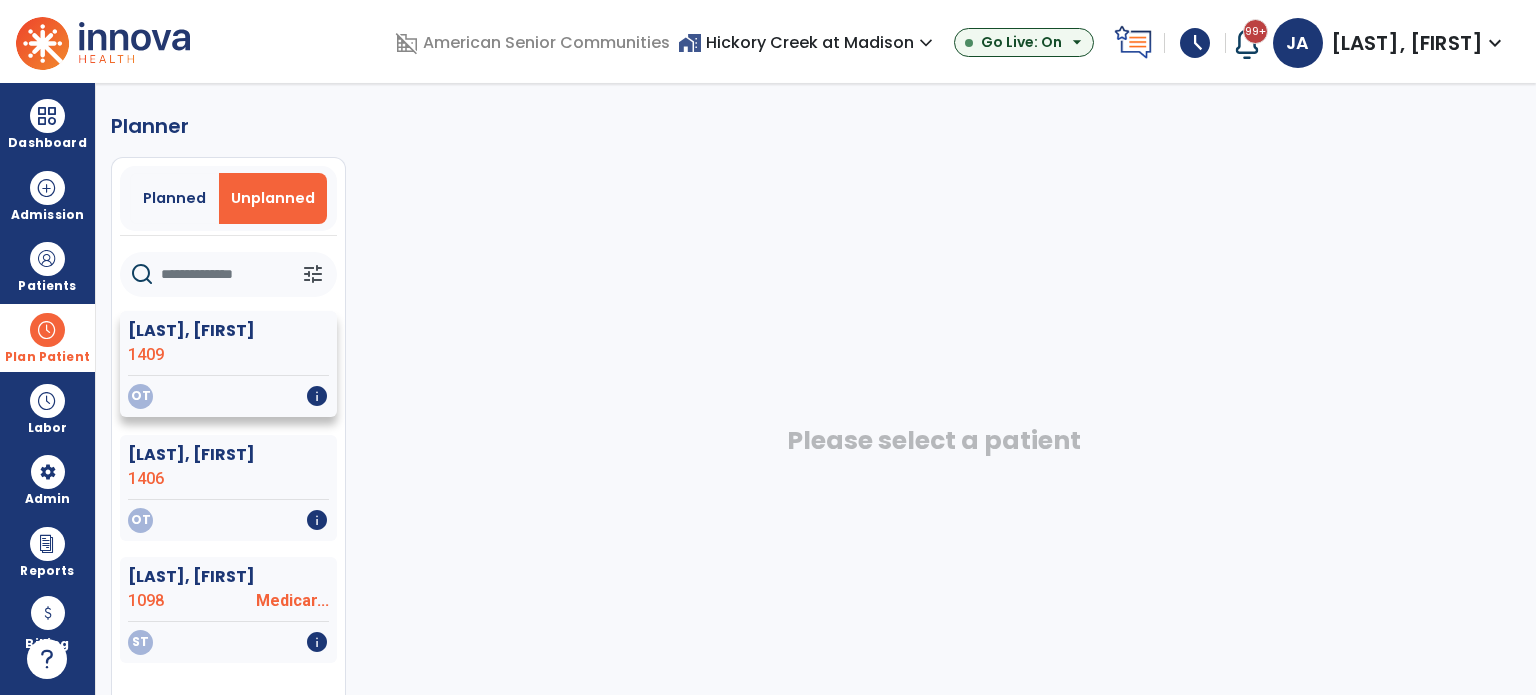 click 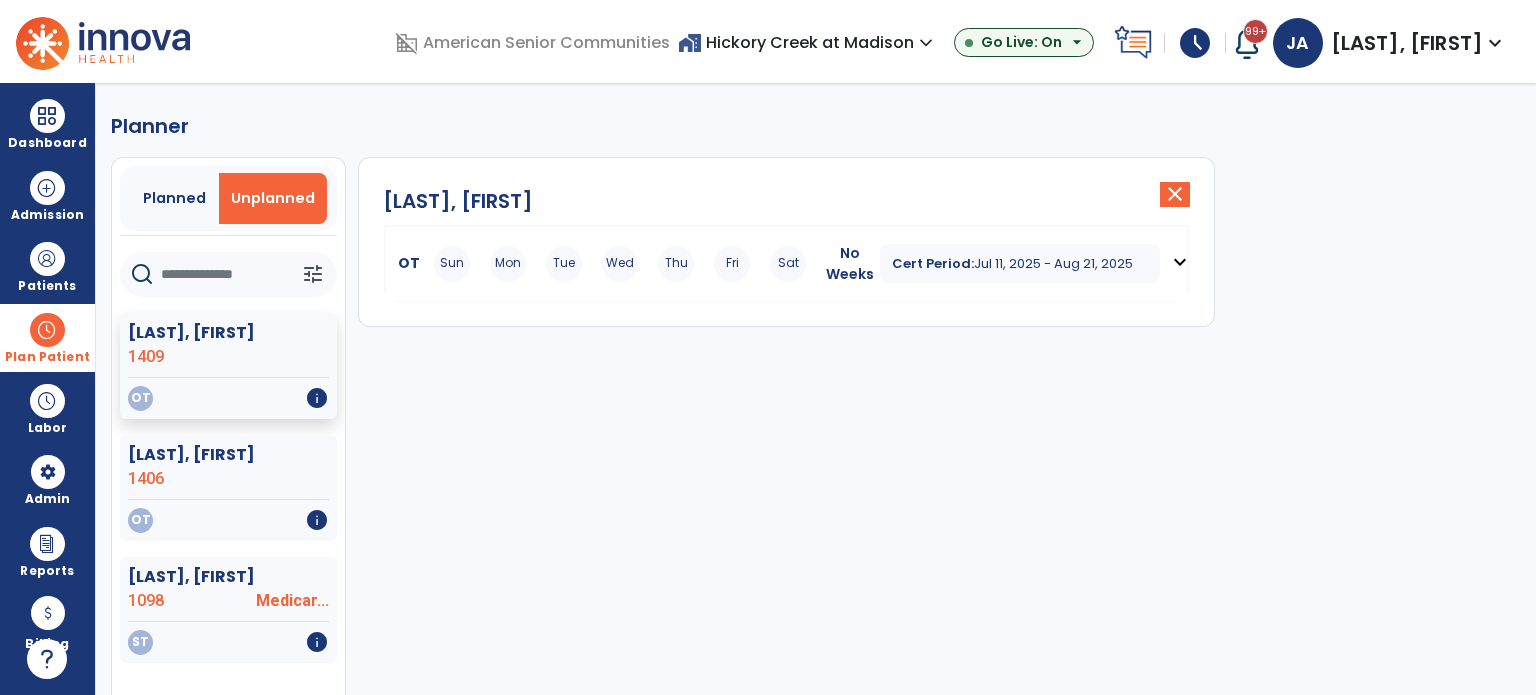 click on "expand_more" at bounding box center [1180, 262] 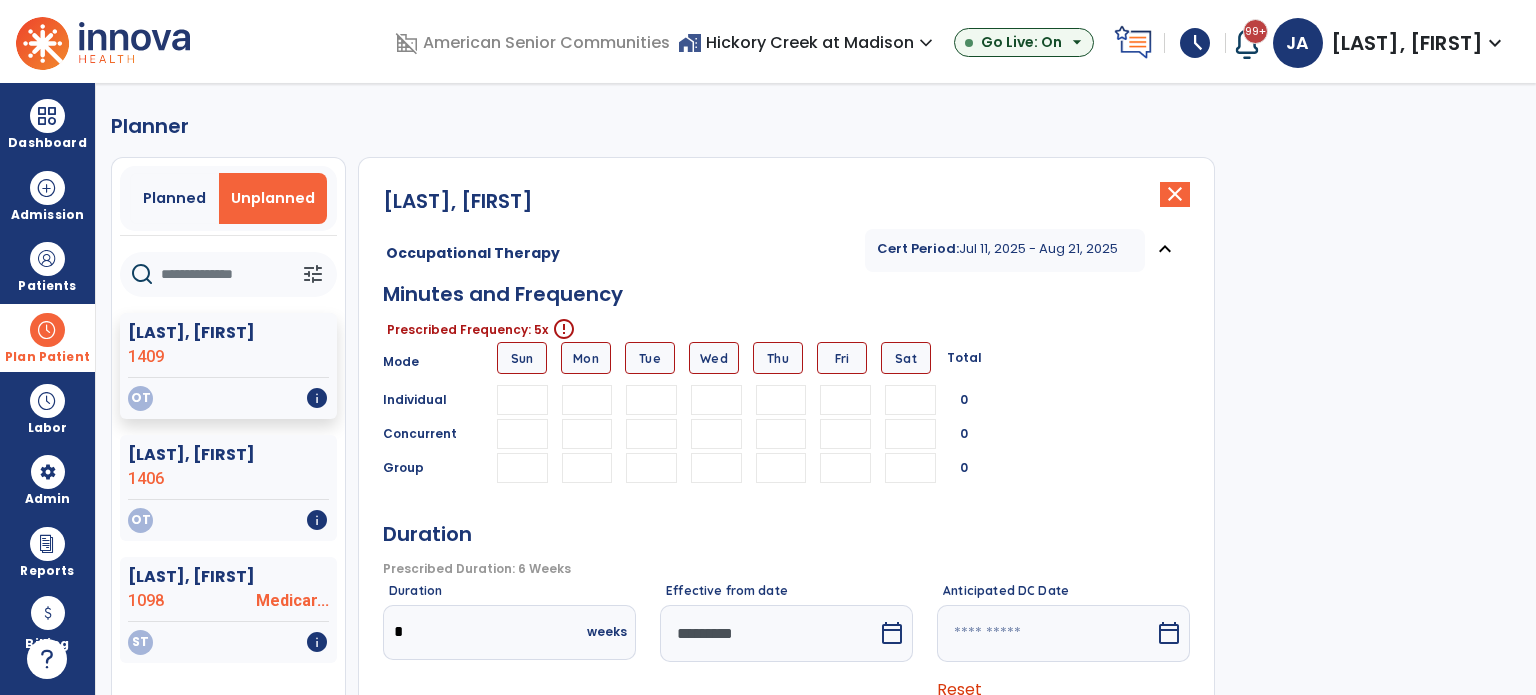 drag, startPoint x: 585, startPoint y: 399, endPoint x: 1144, endPoint y: 458, distance: 562.105 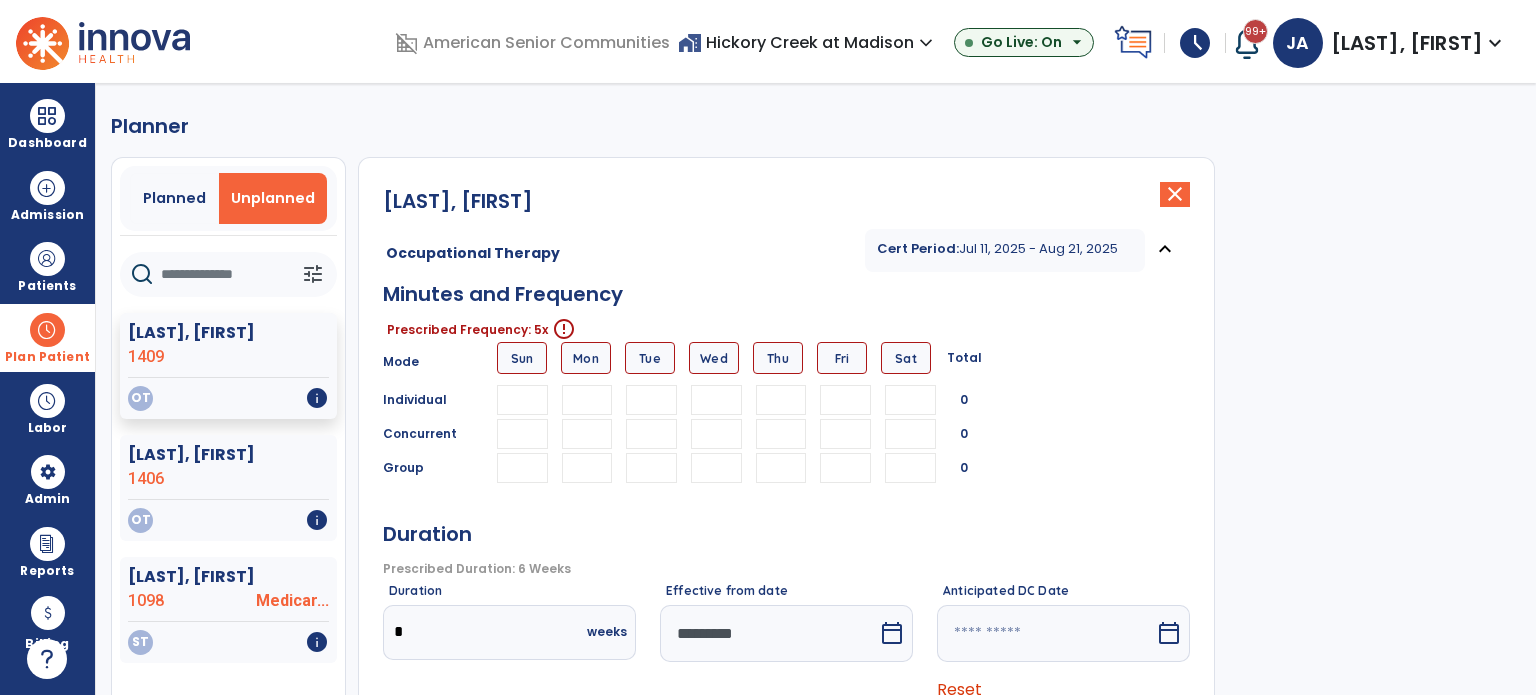 type on "*" 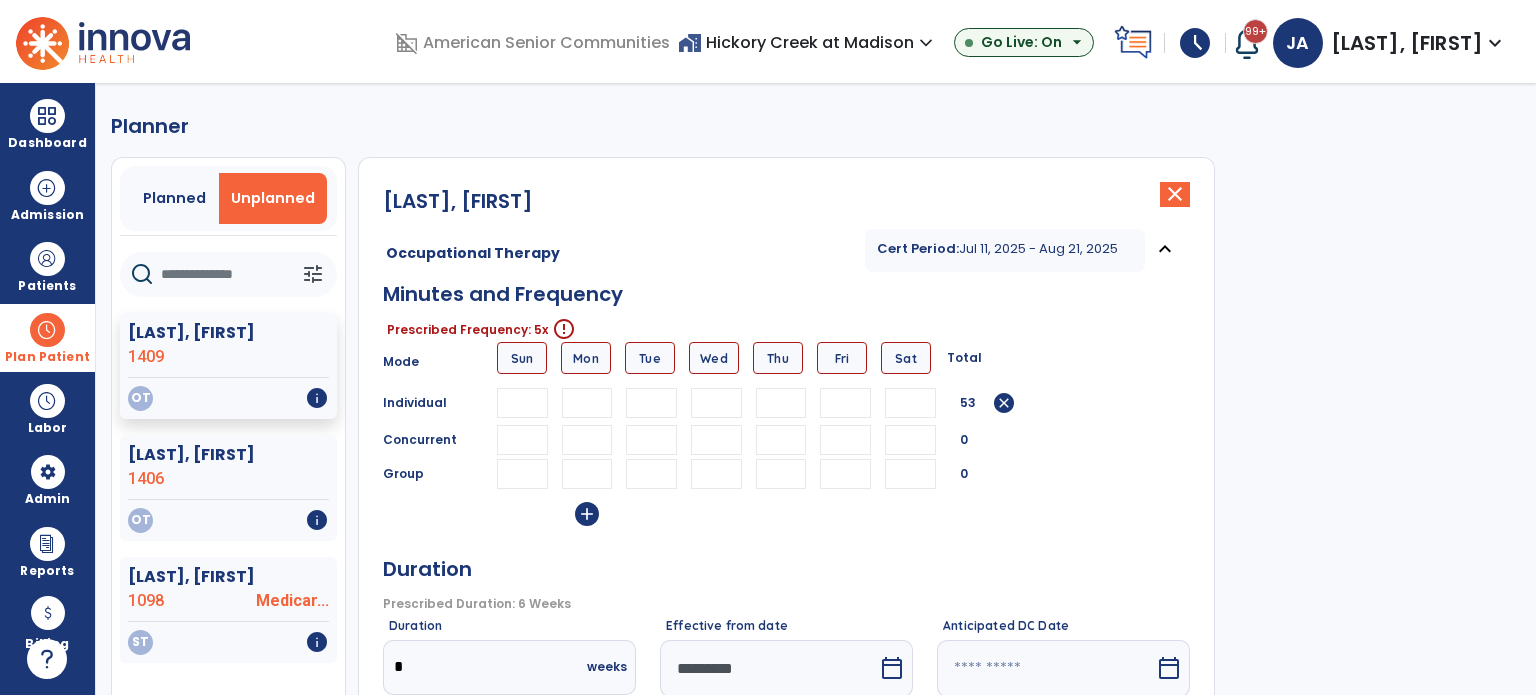 type on "**" 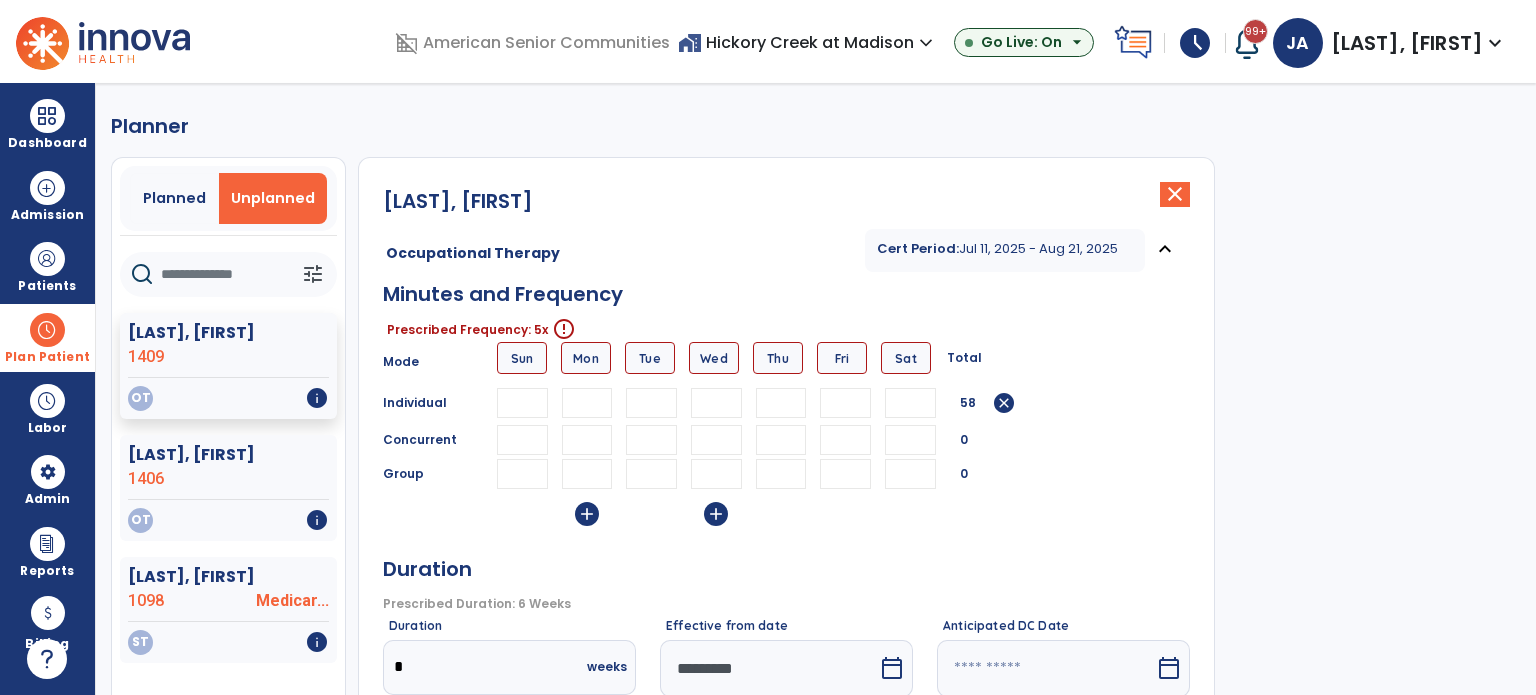 type on "**" 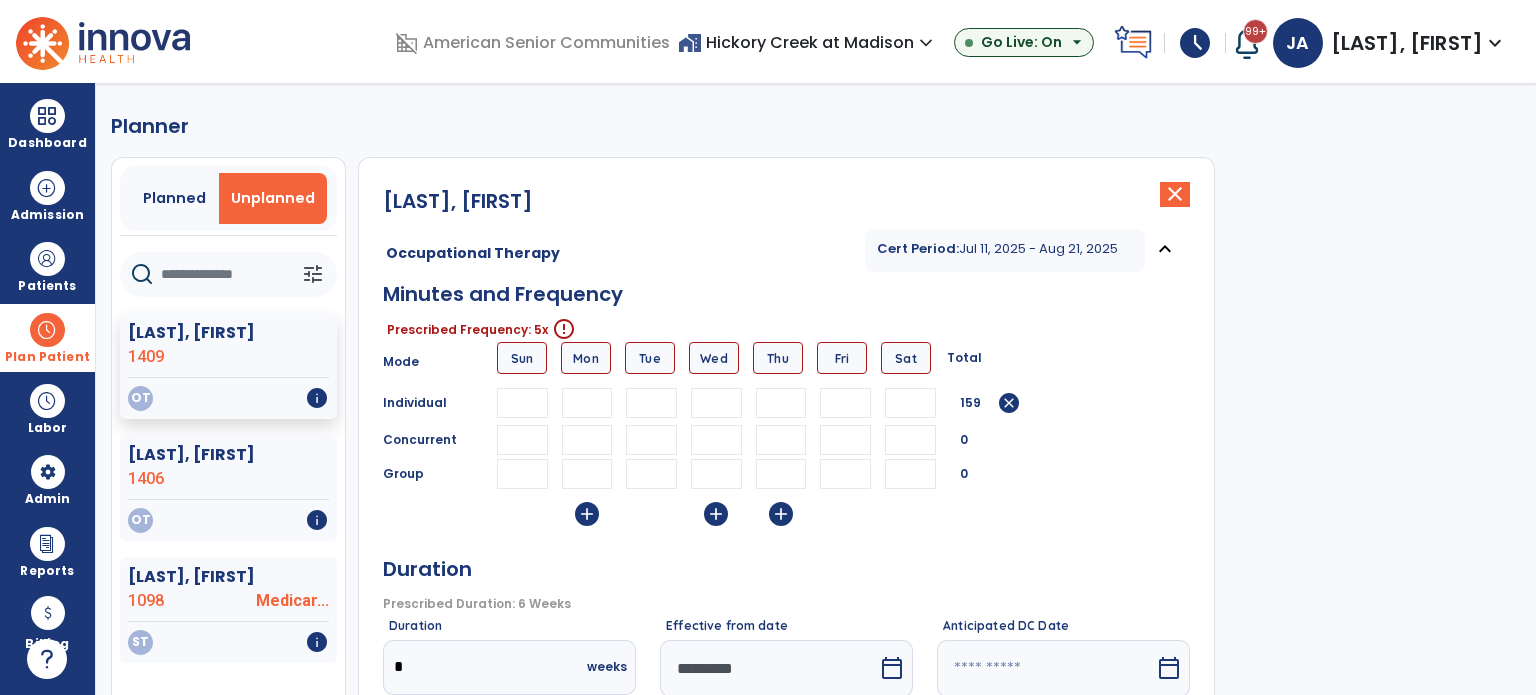 type on "**" 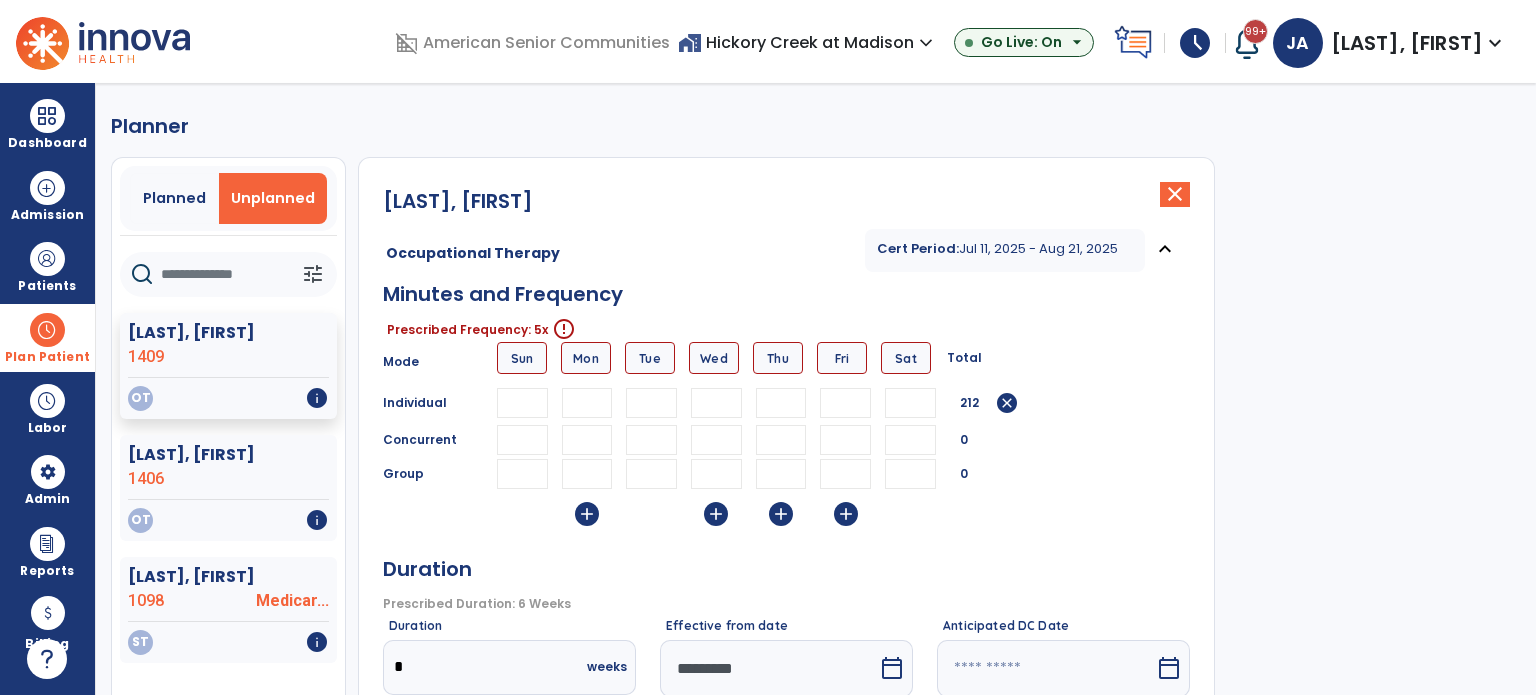 type on "**" 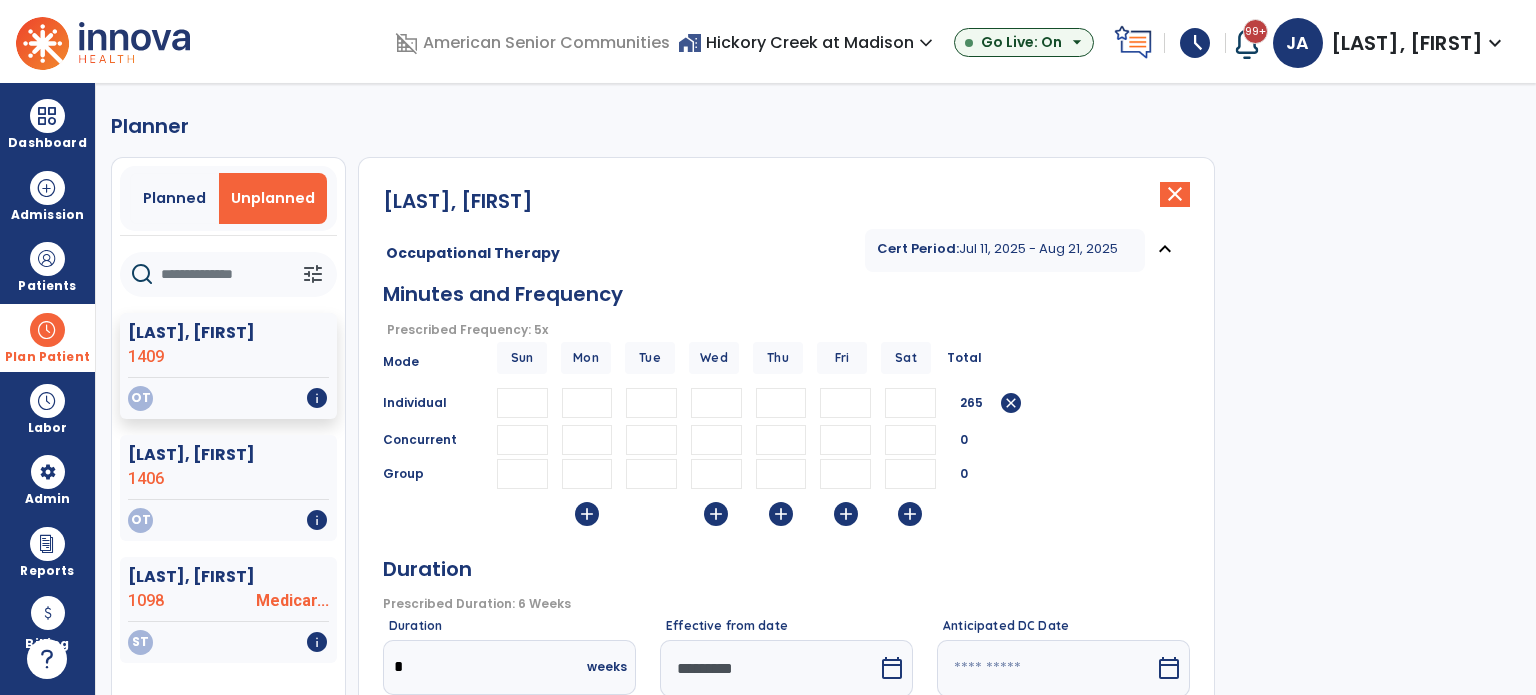 type on "**" 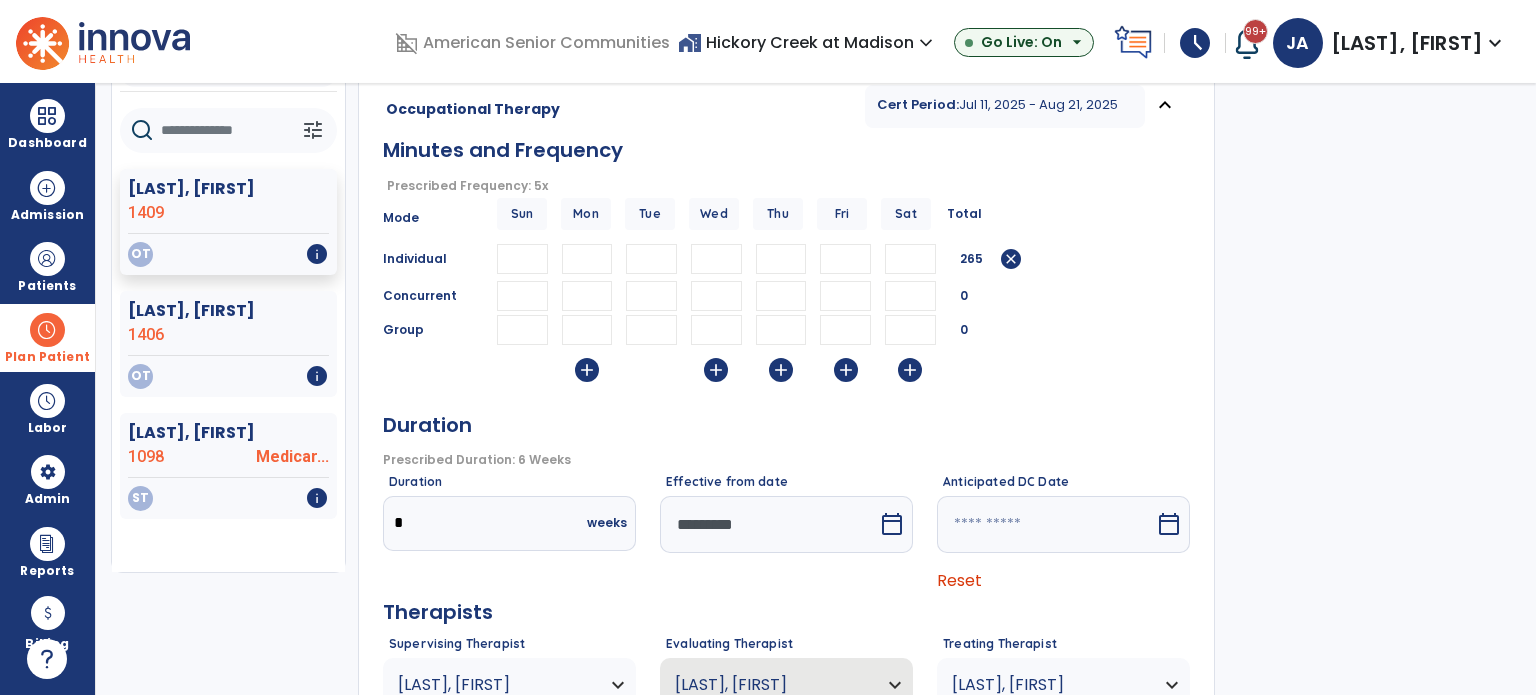 scroll, scrollTop: 300, scrollLeft: 0, axis: vertical 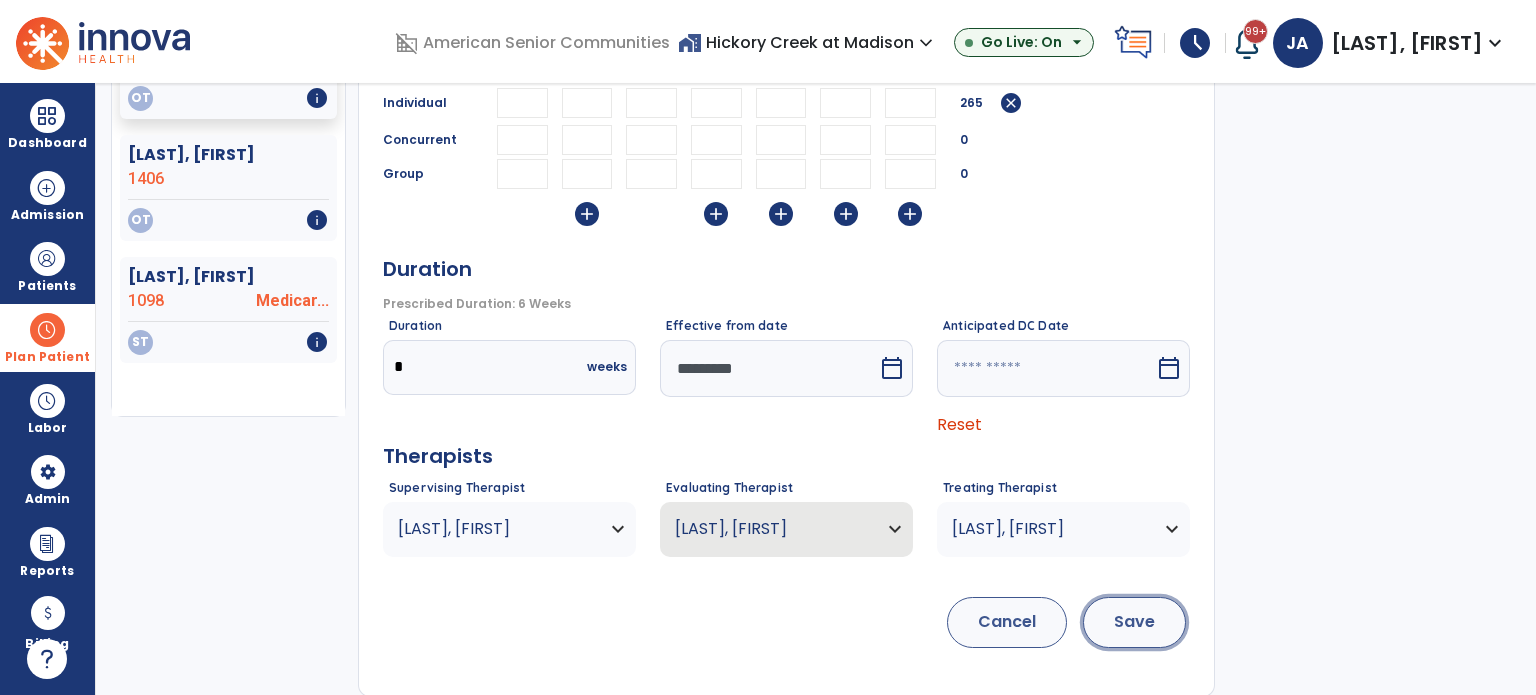 click on "Save" at bounding box center [1134, 622] 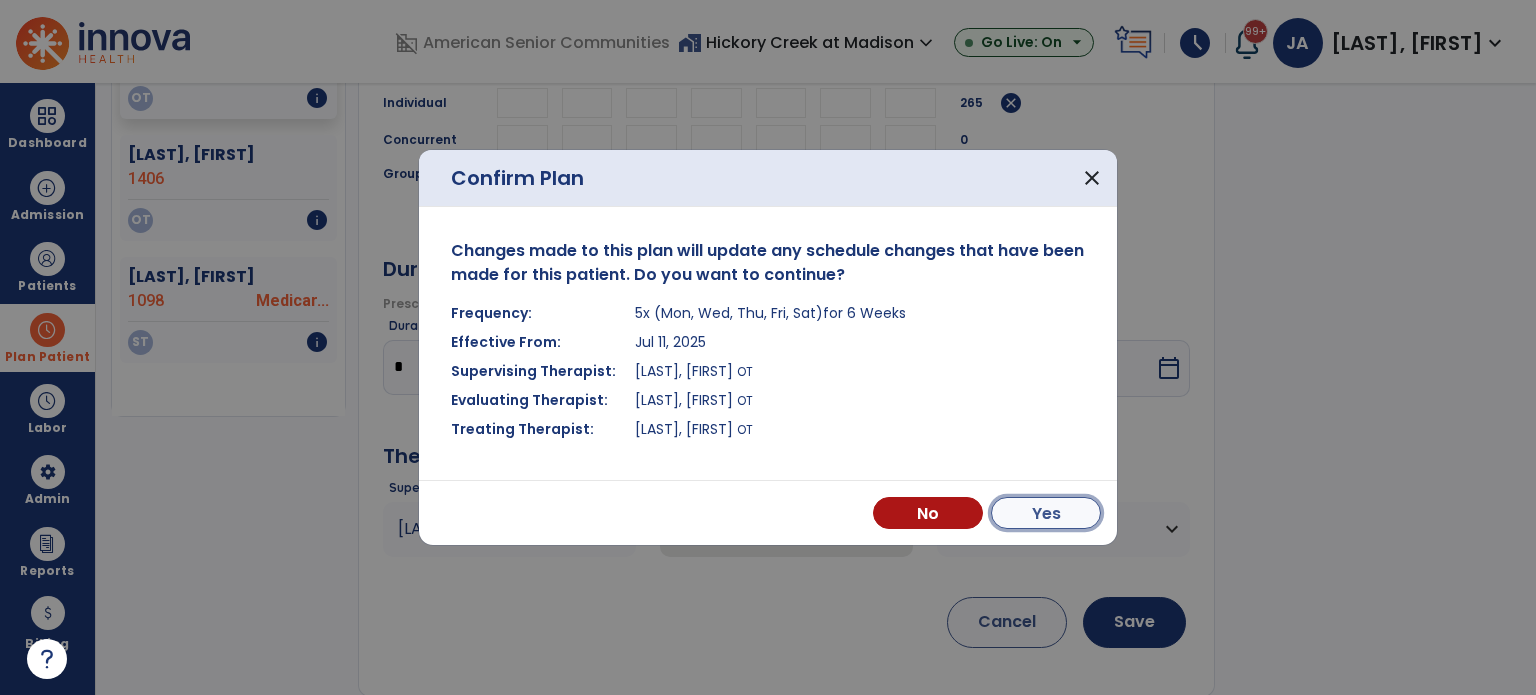 click on "Yes" at bounding box center (1046, 513) 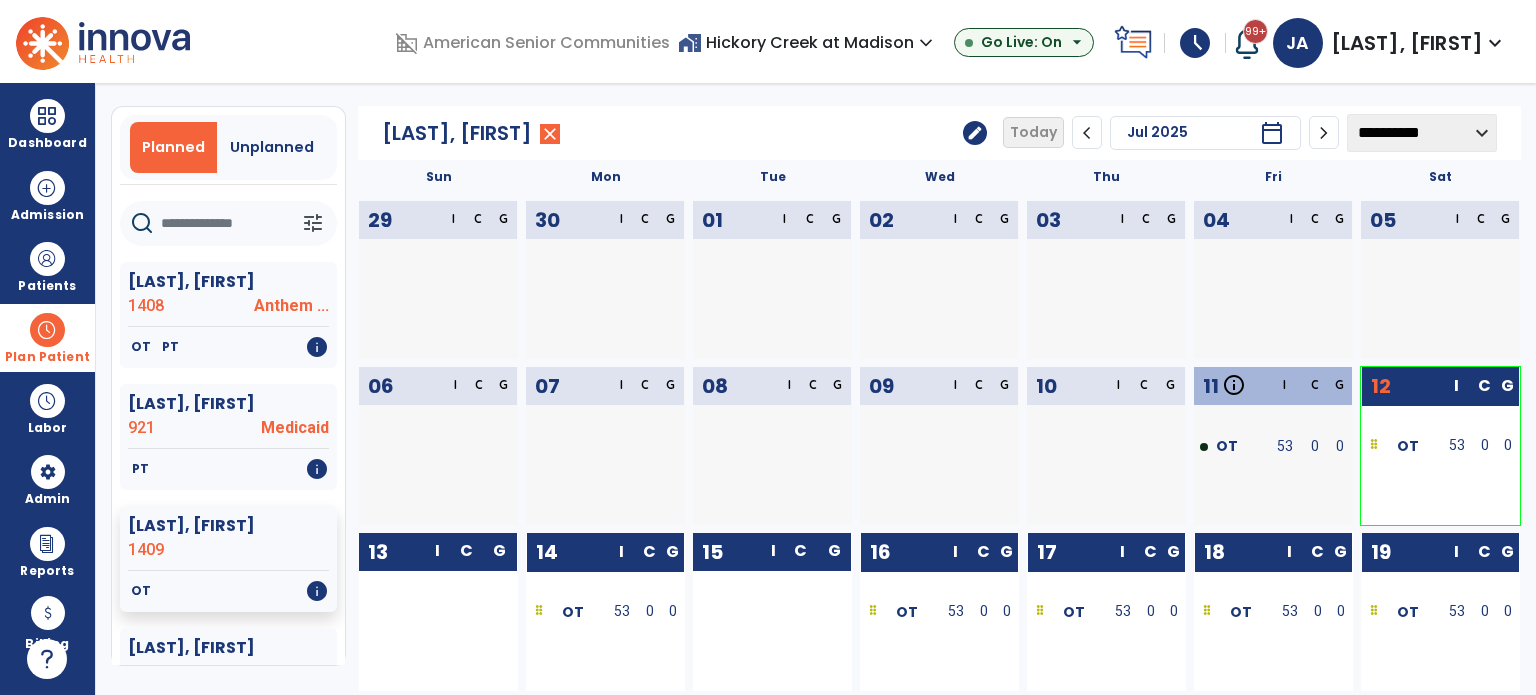 scroll, scrollTop: 0, scrollLeft: 0, axis: both 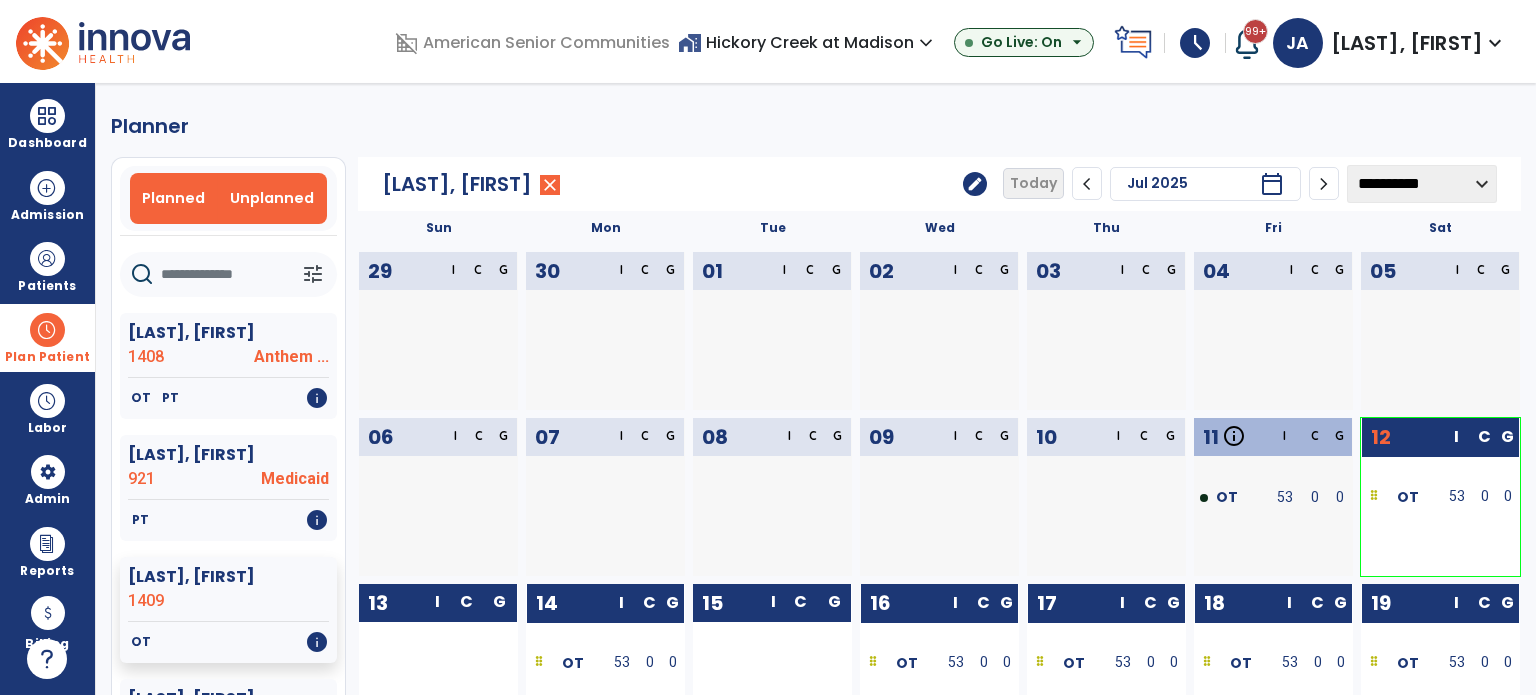 click on "Unplanned" at bounding box center (272, 198) 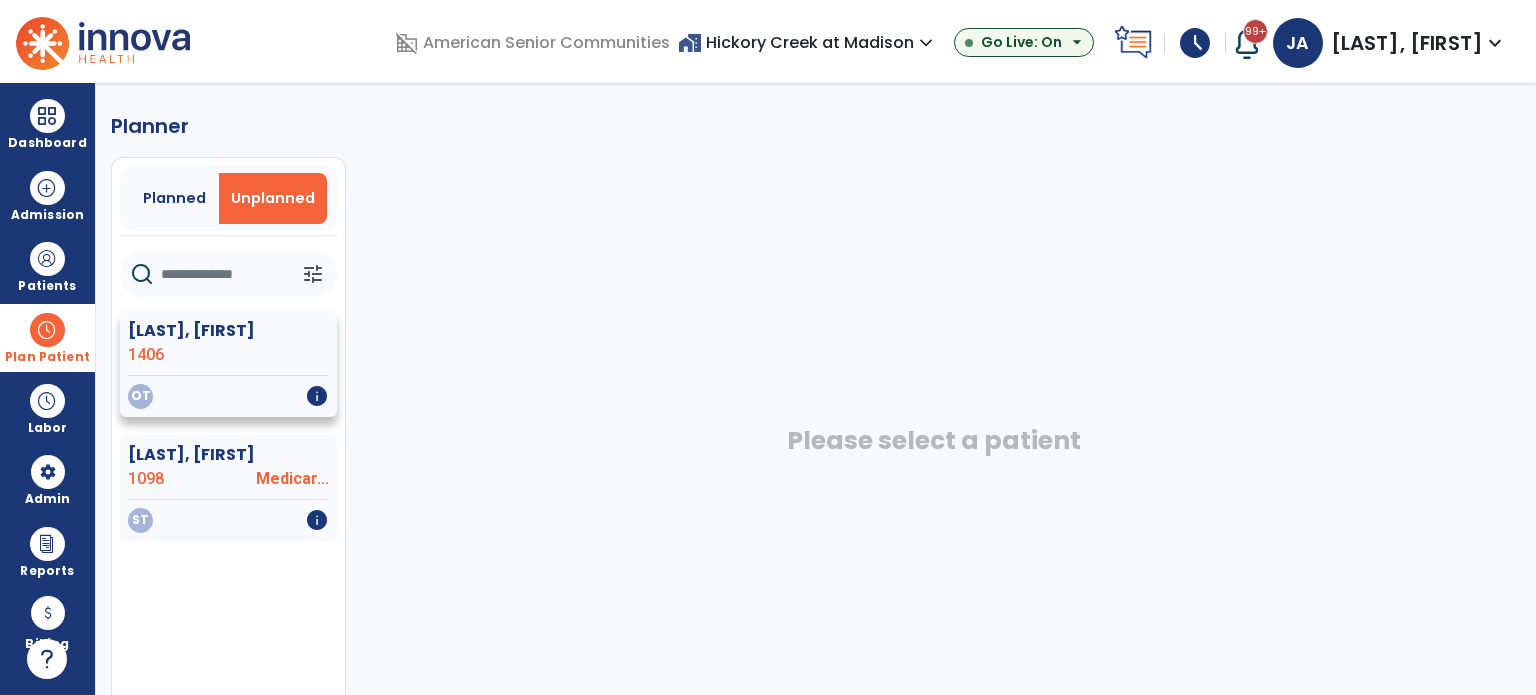 click on "[LAST], [FIRST]" 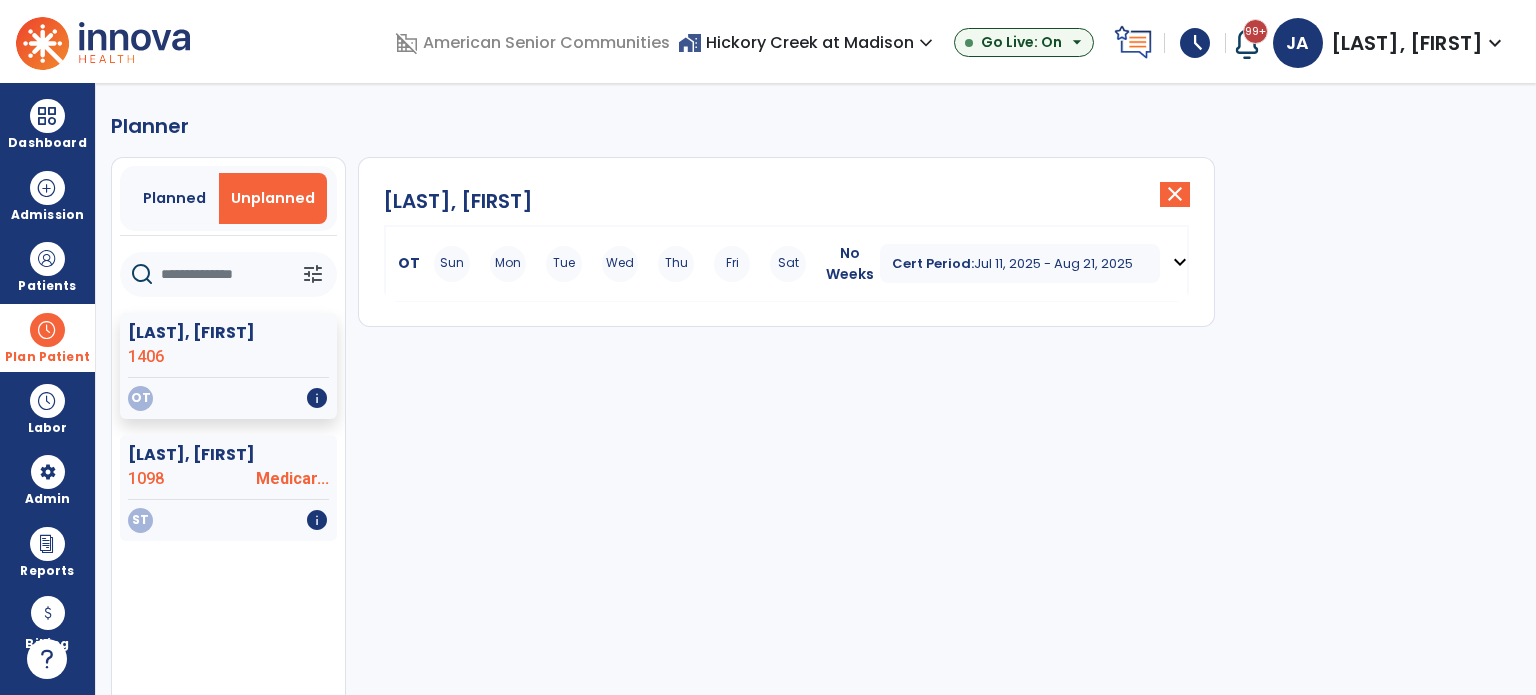 click on "expand_more" at bounding box center [1180, 262] 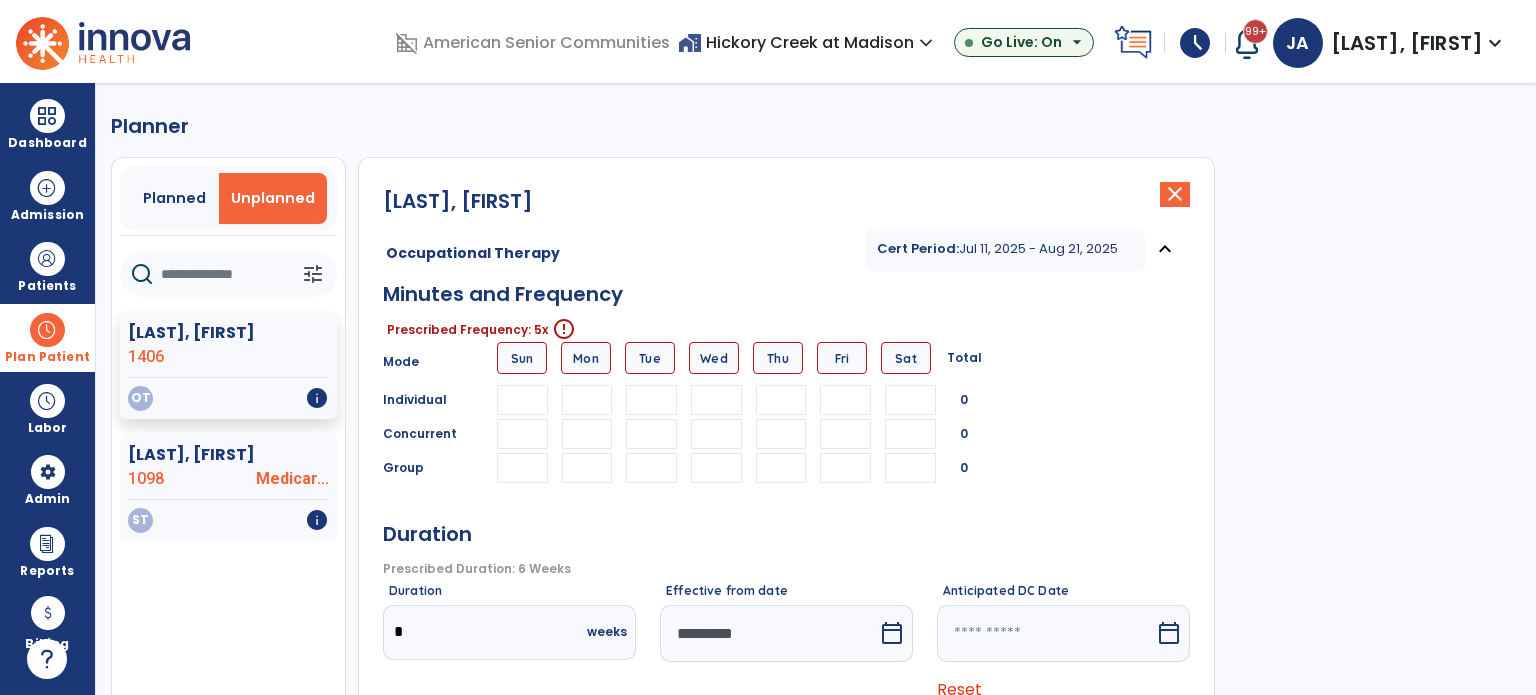 click at bounding box center (587, 400) 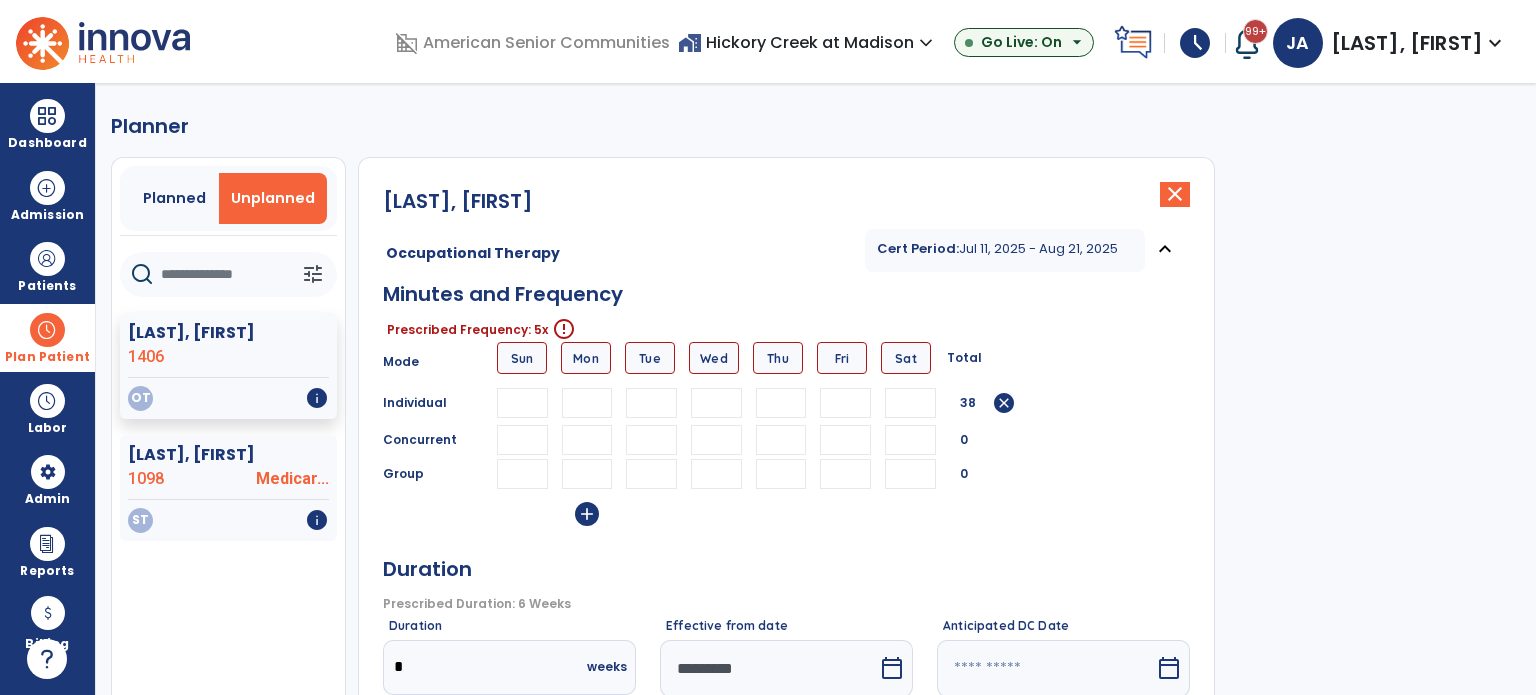 type on "**" 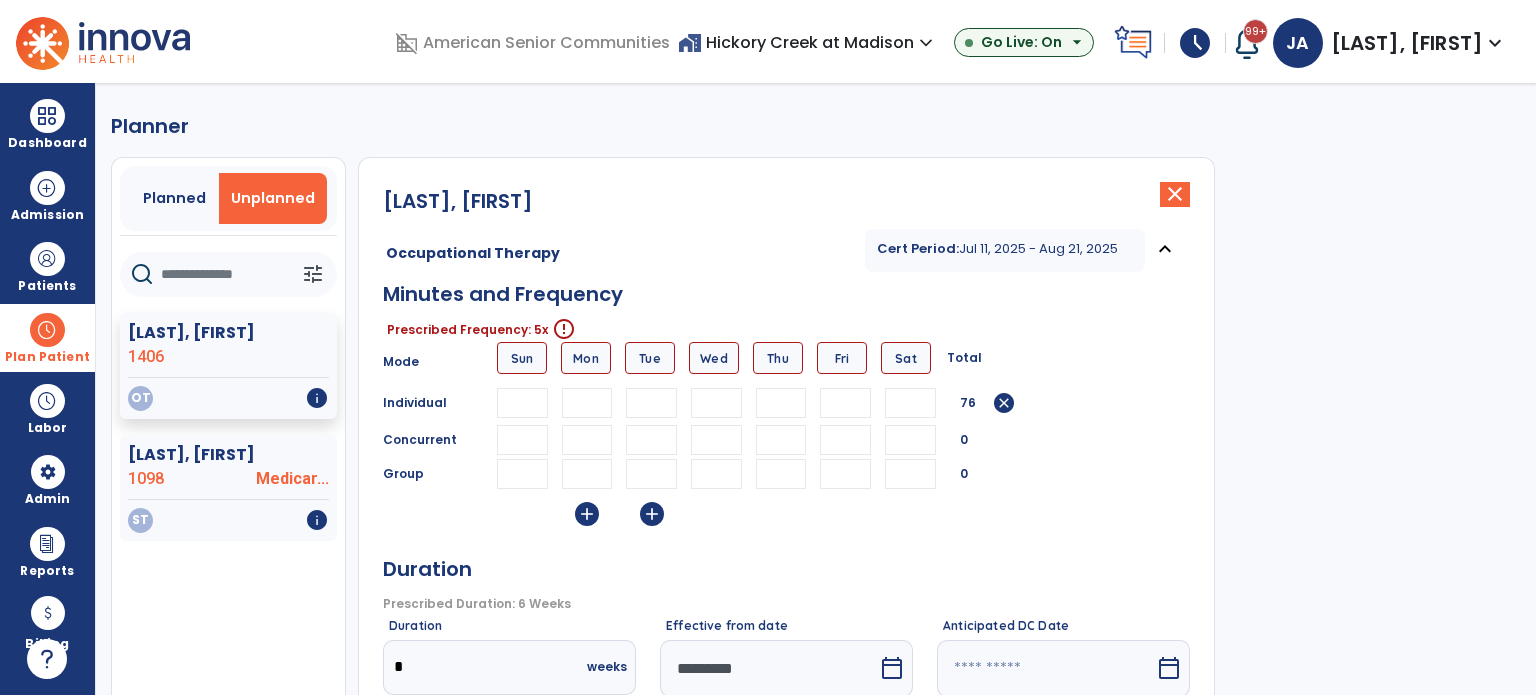 type on "**" 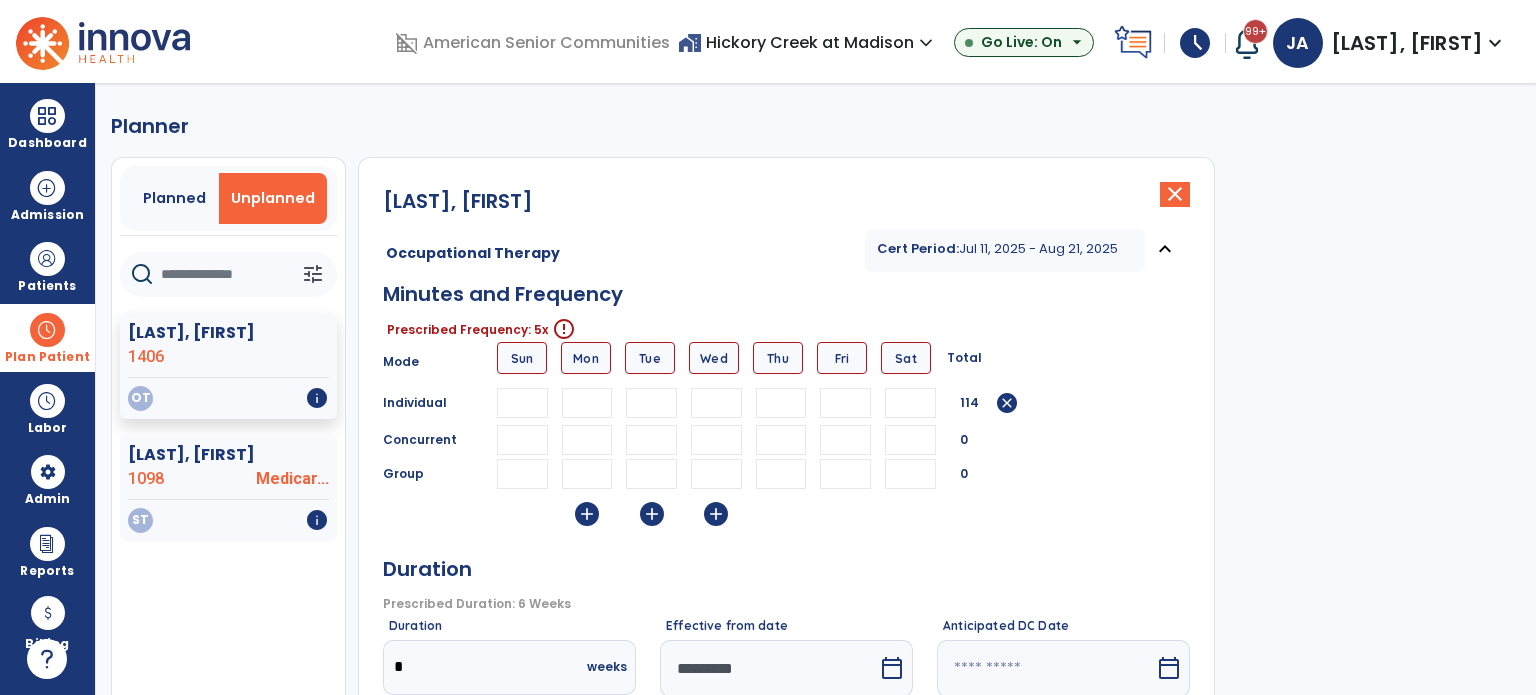 type on "**" 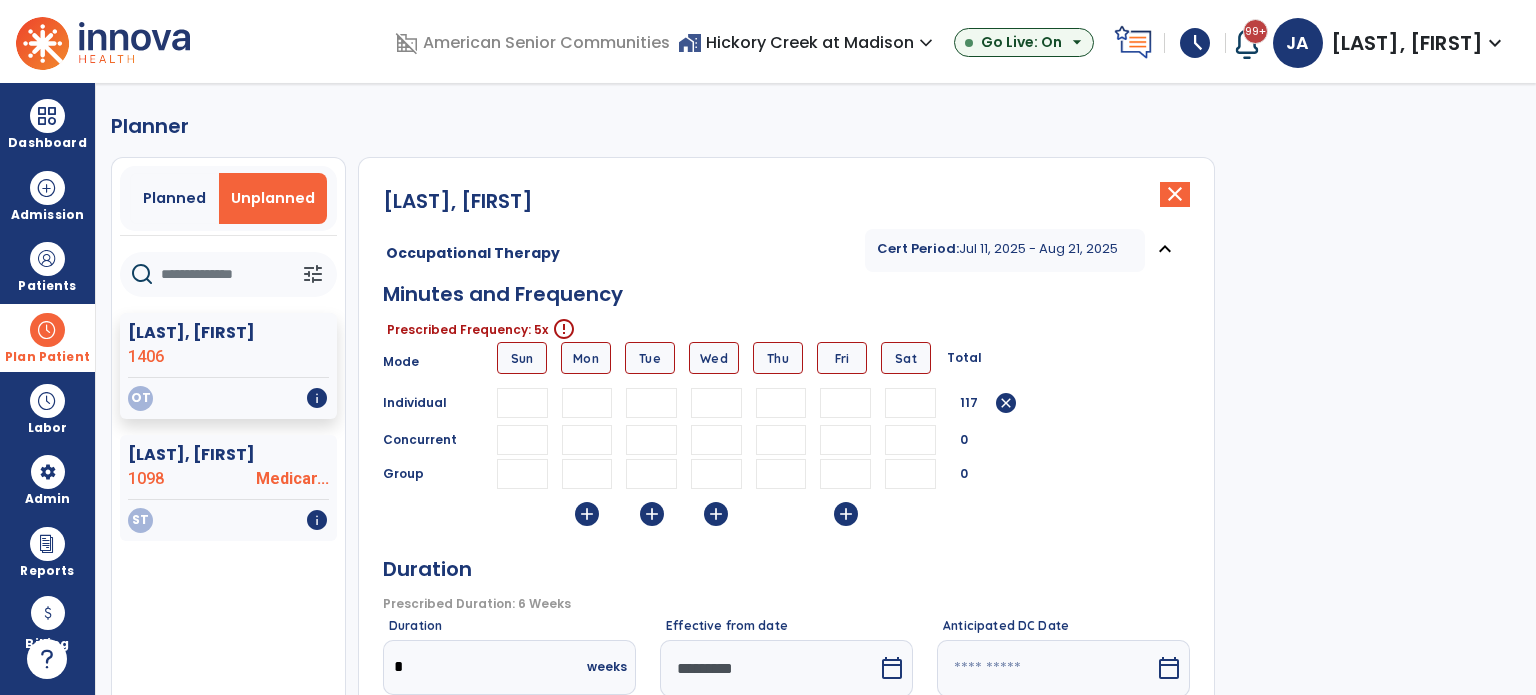 type on "**" 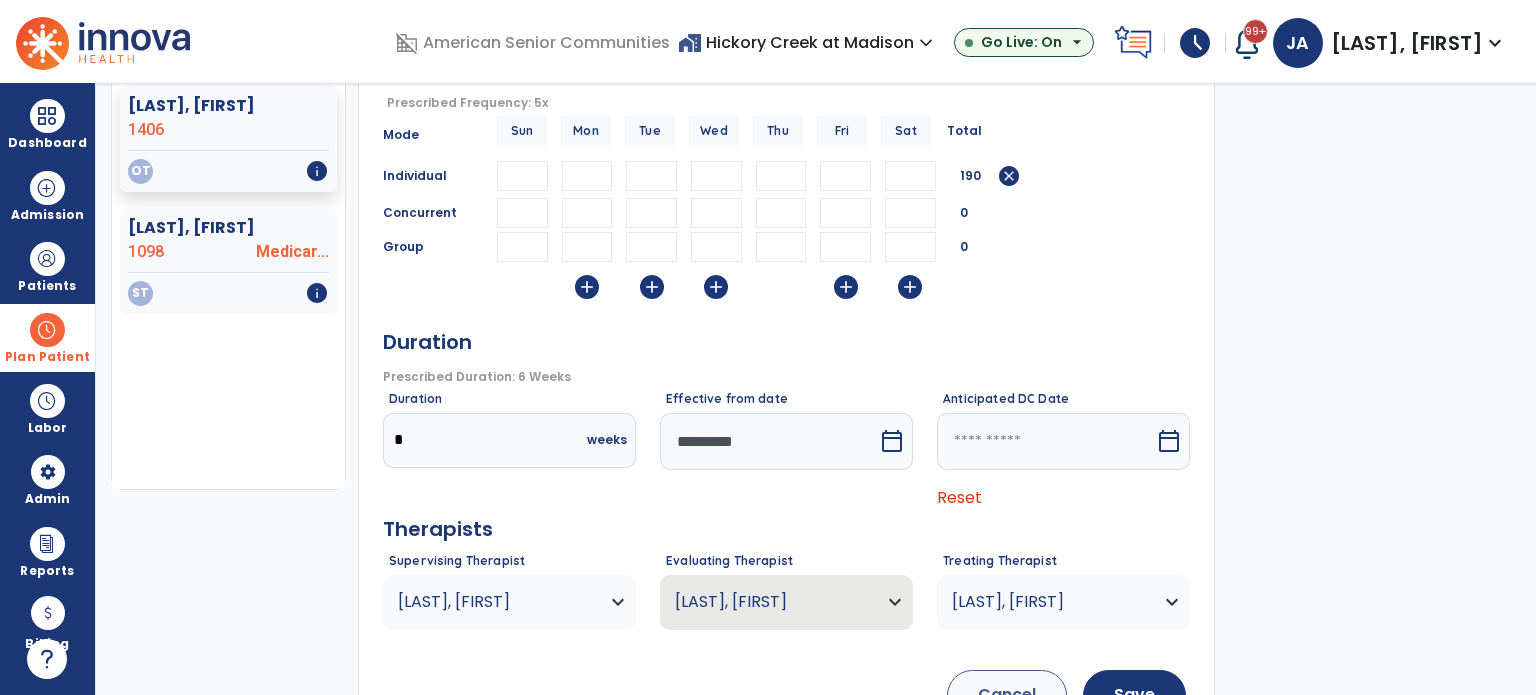 scroll, scrollTop: 300, scrollLeft: 0, axis: vertical 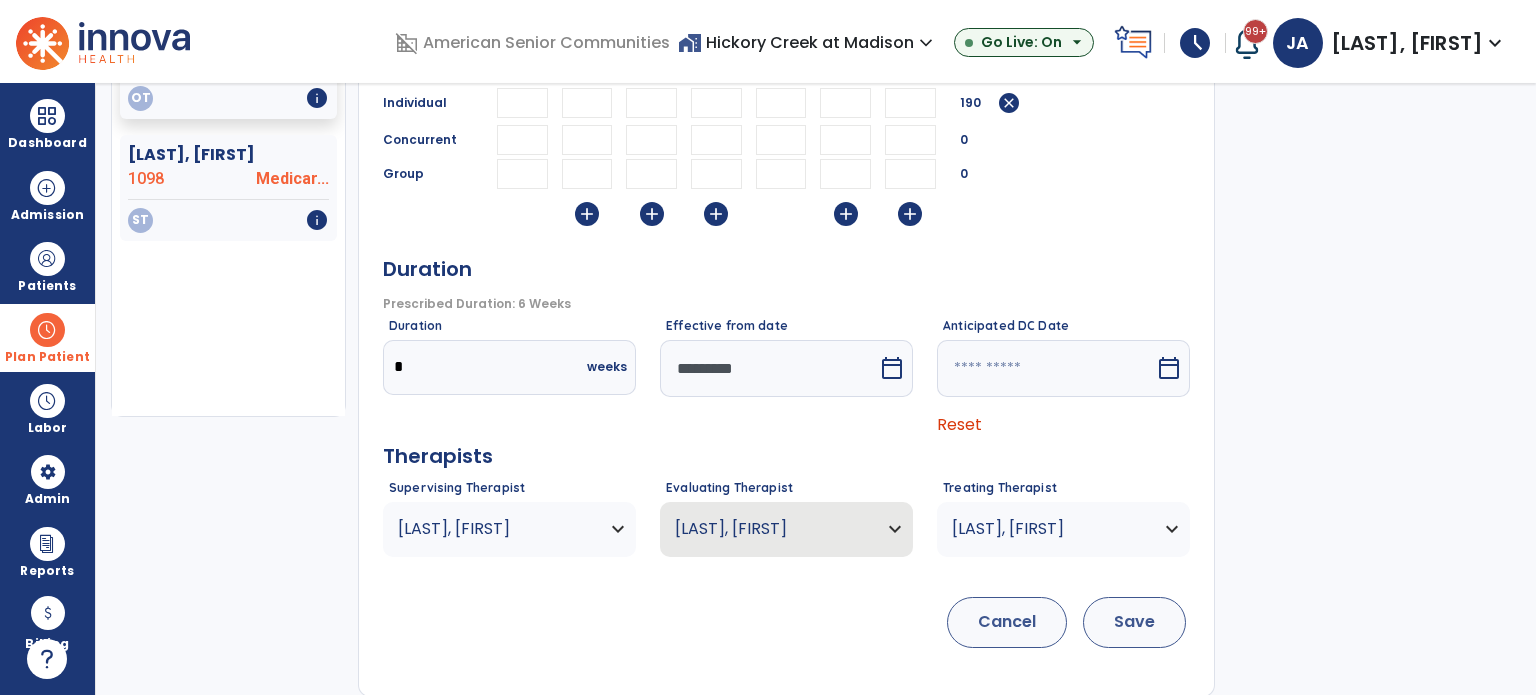 type on "**" 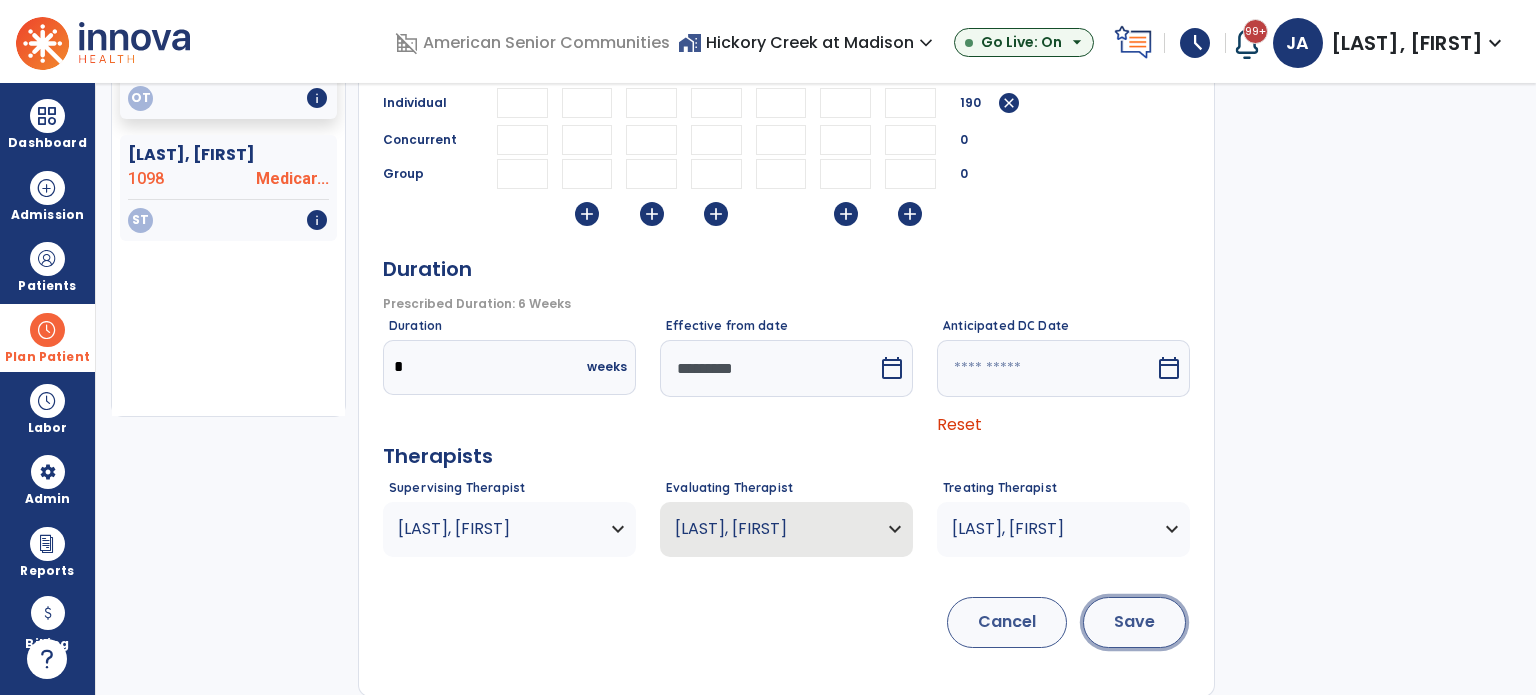 click on "Save" at bounding box center (1134, 622) 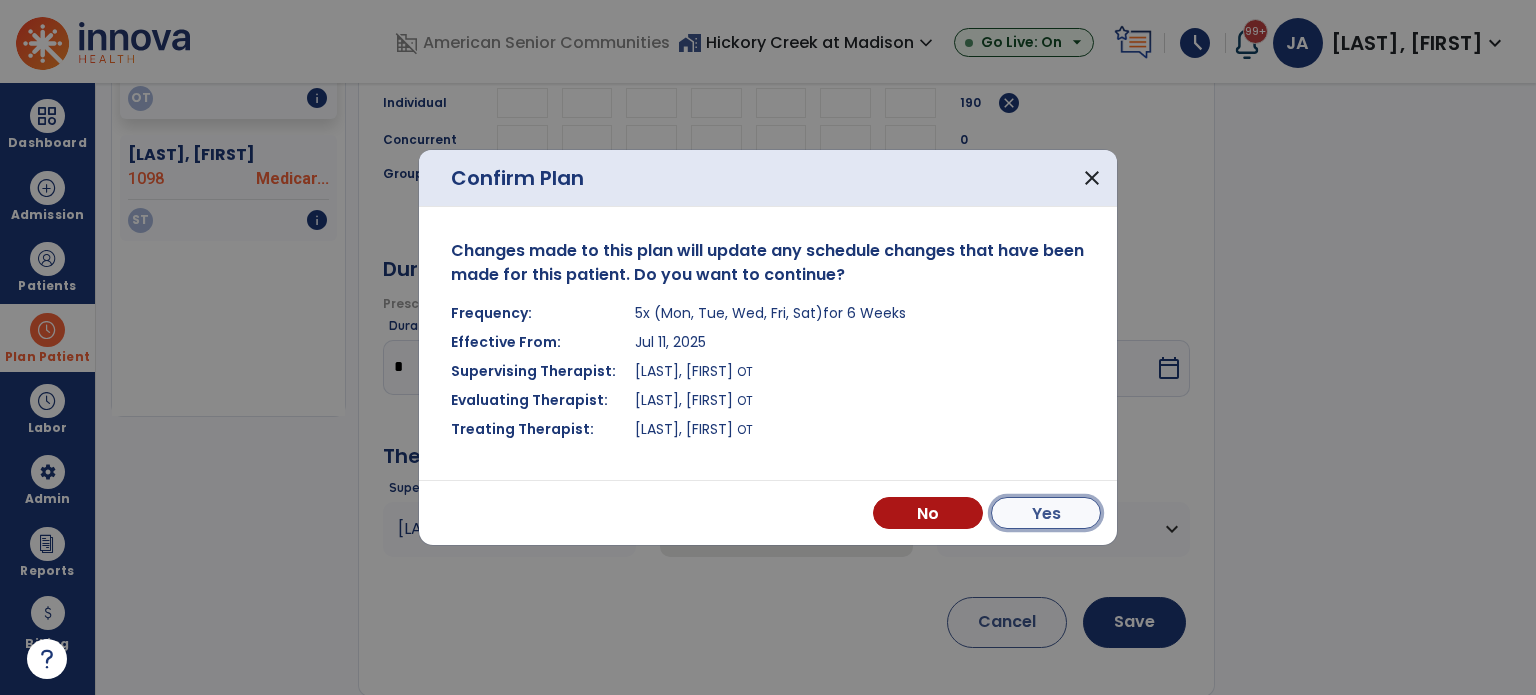 click on "Yes" at bounding box center (1046, 513) 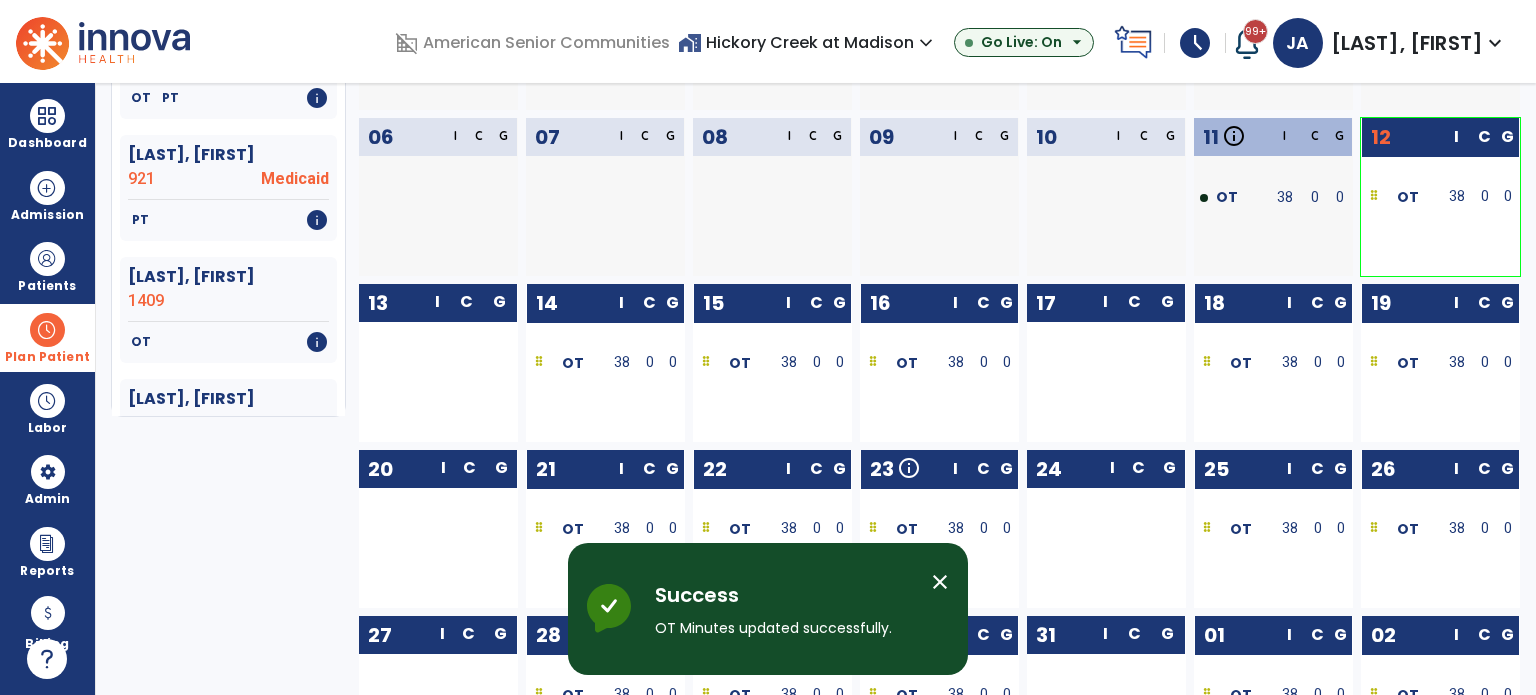 click on "close" at bounding box center (940, 582) 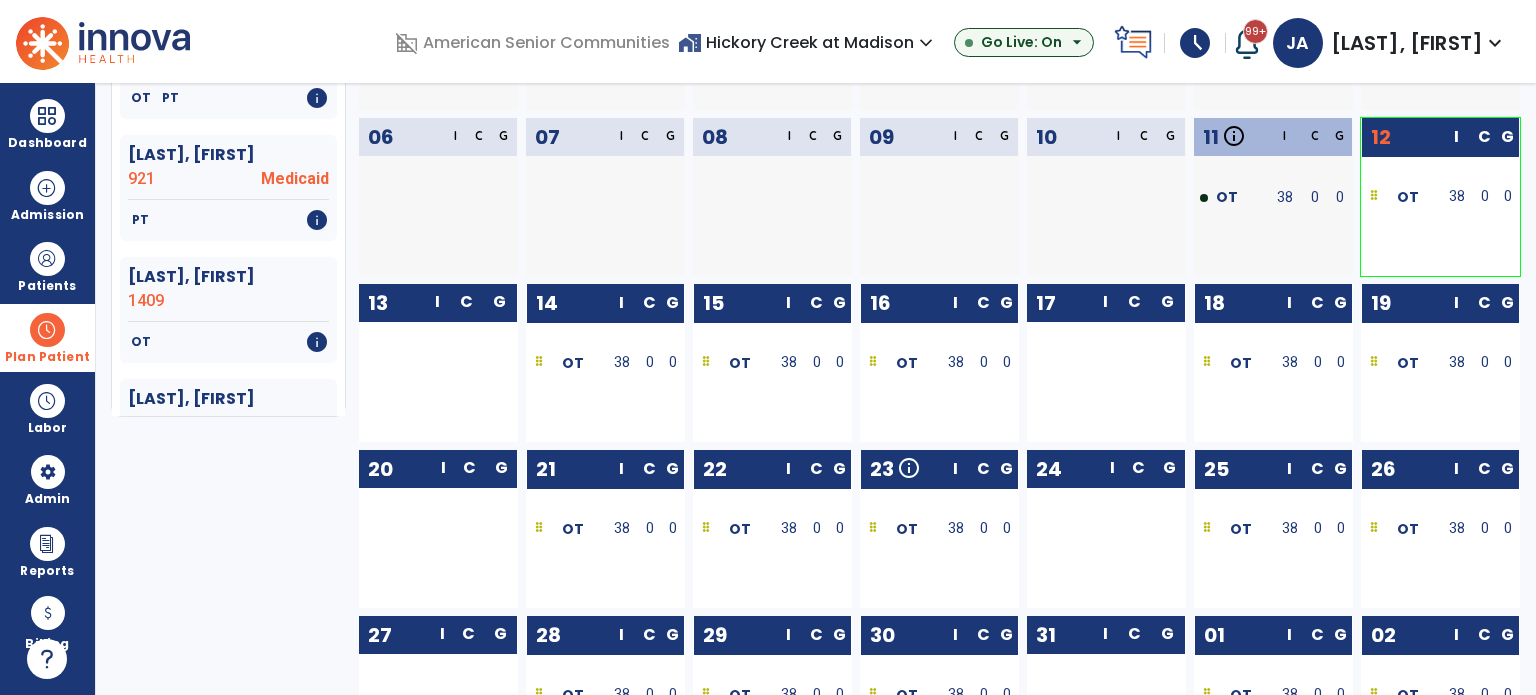 click at bounding box center [47, 330] 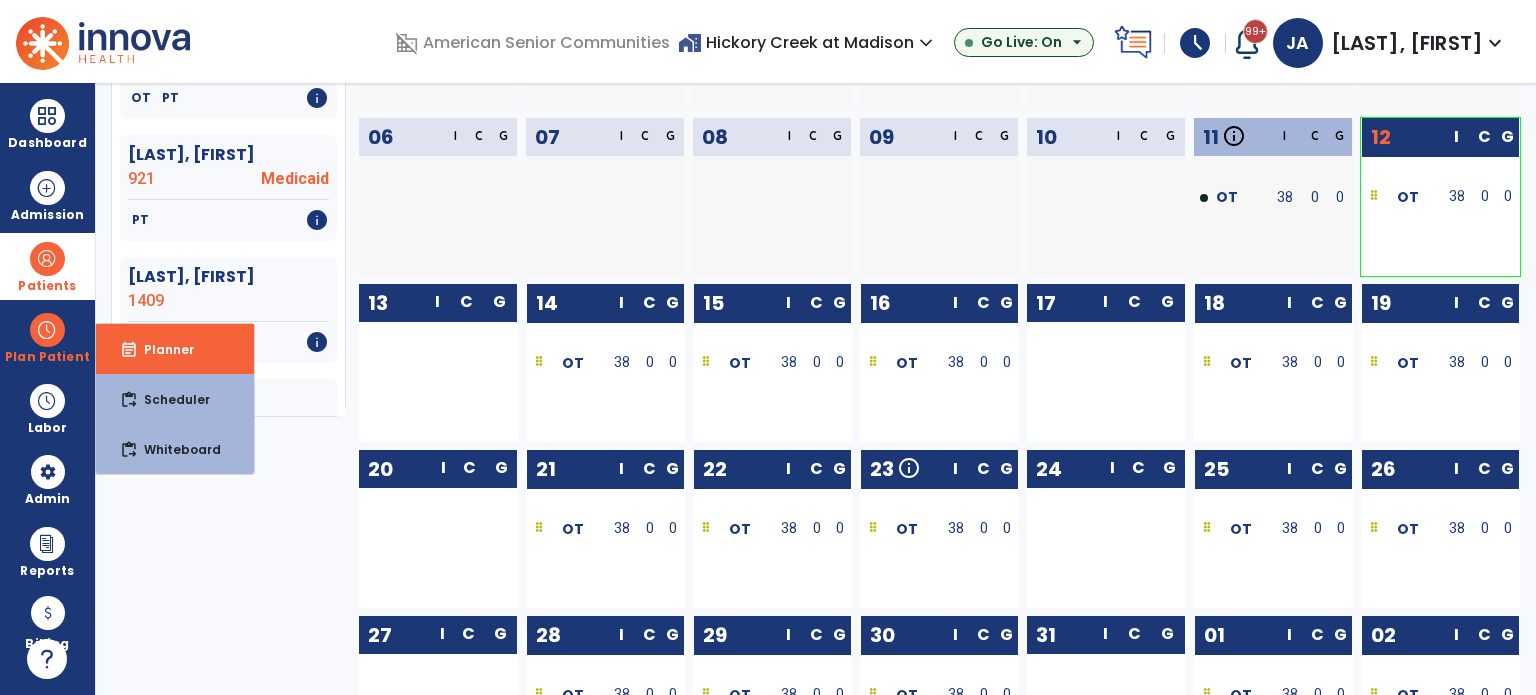 click on "Patients" at bounding box center [47, 266] 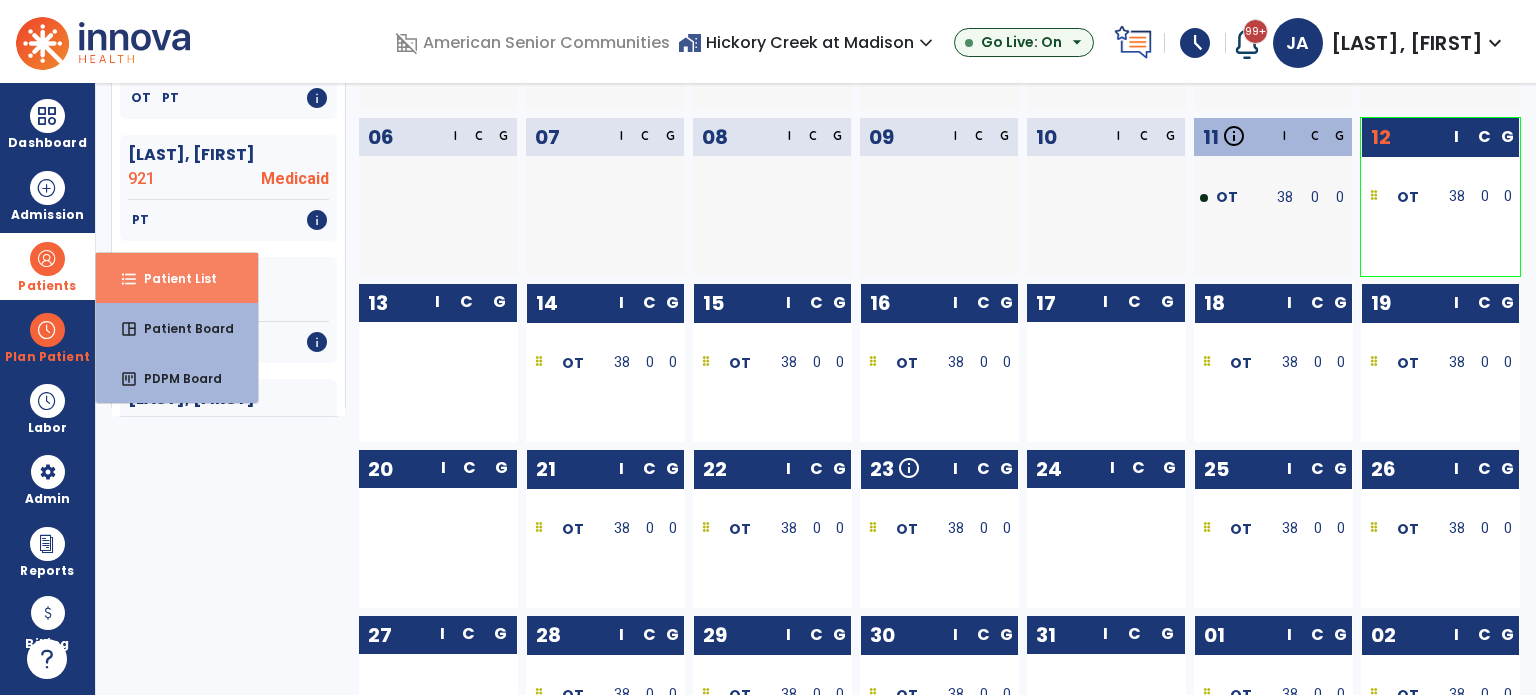 click on "format_list_bulleted  Patient List" at bounding box center [177, 278] 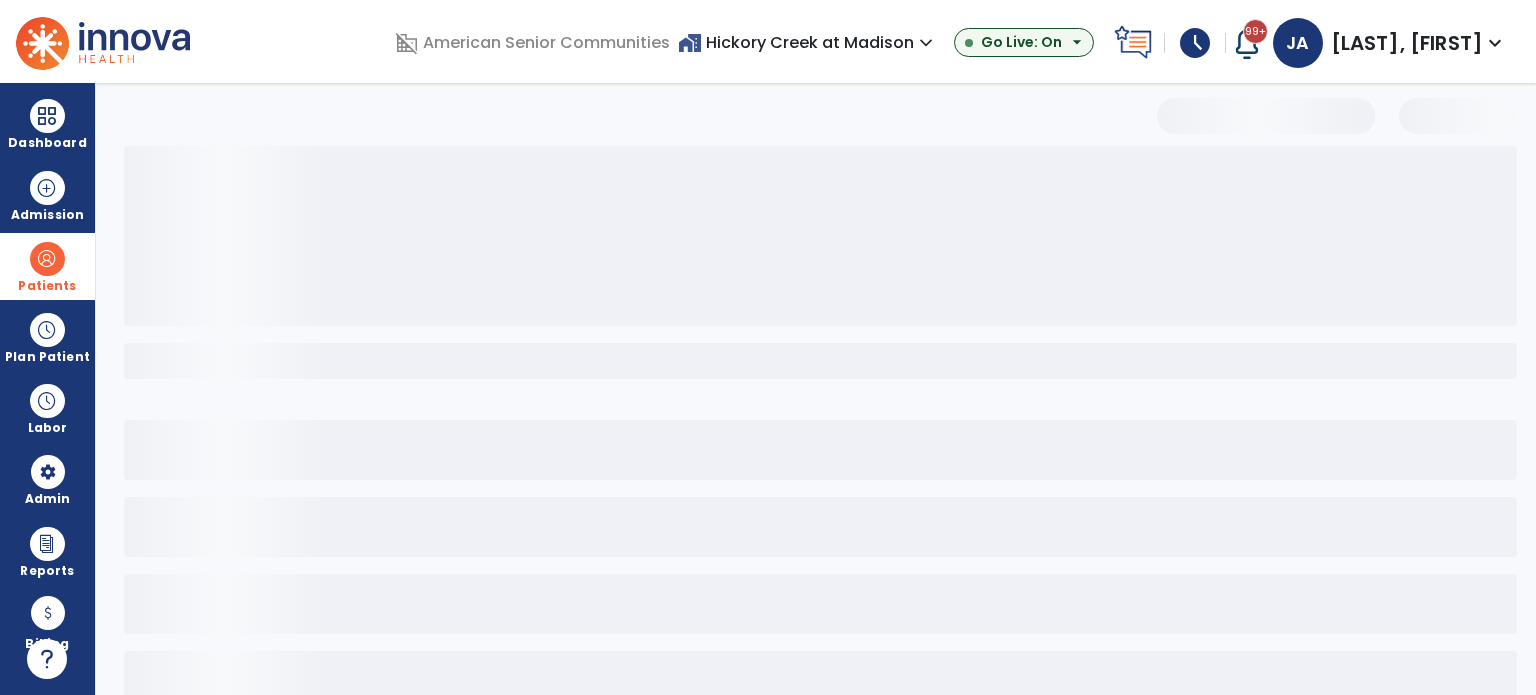 scroll, scrollTop: 0, scrollLeft: 0, axis: both 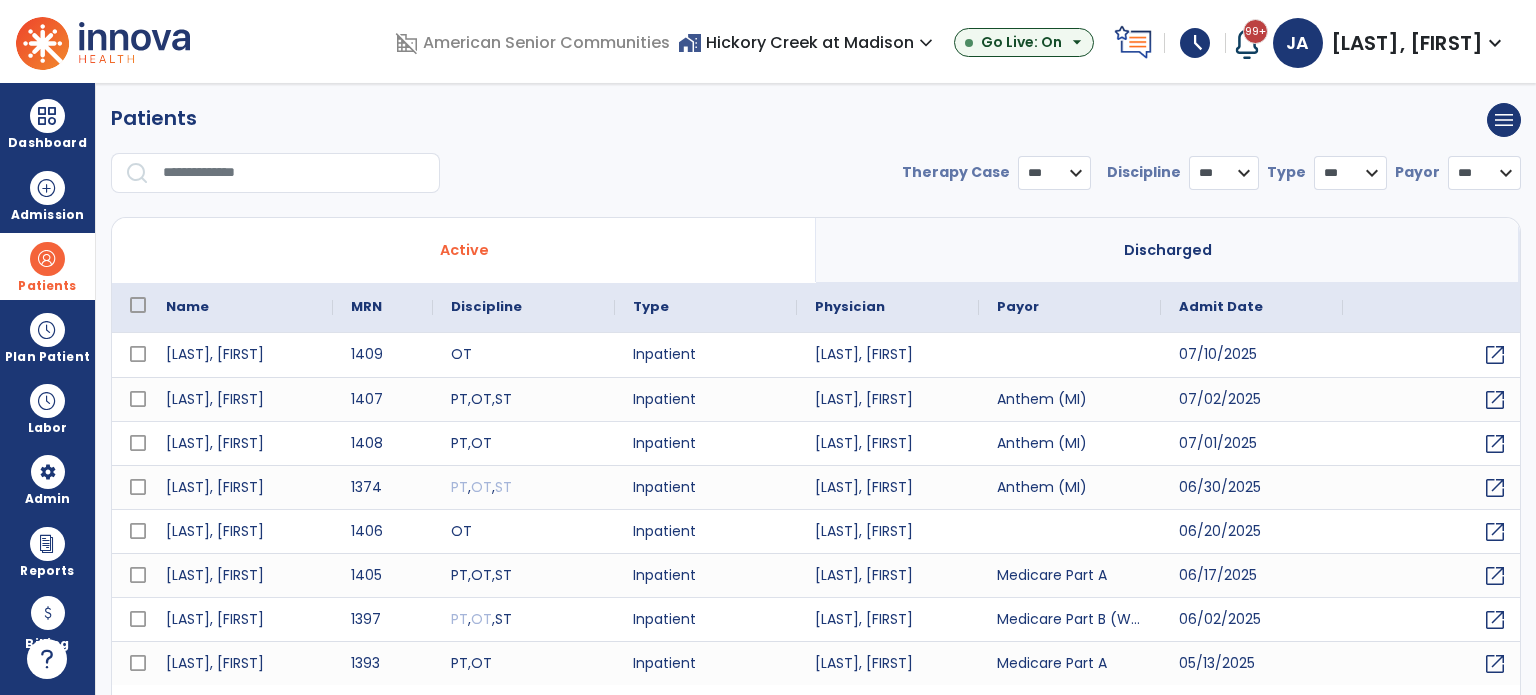 select on "***" 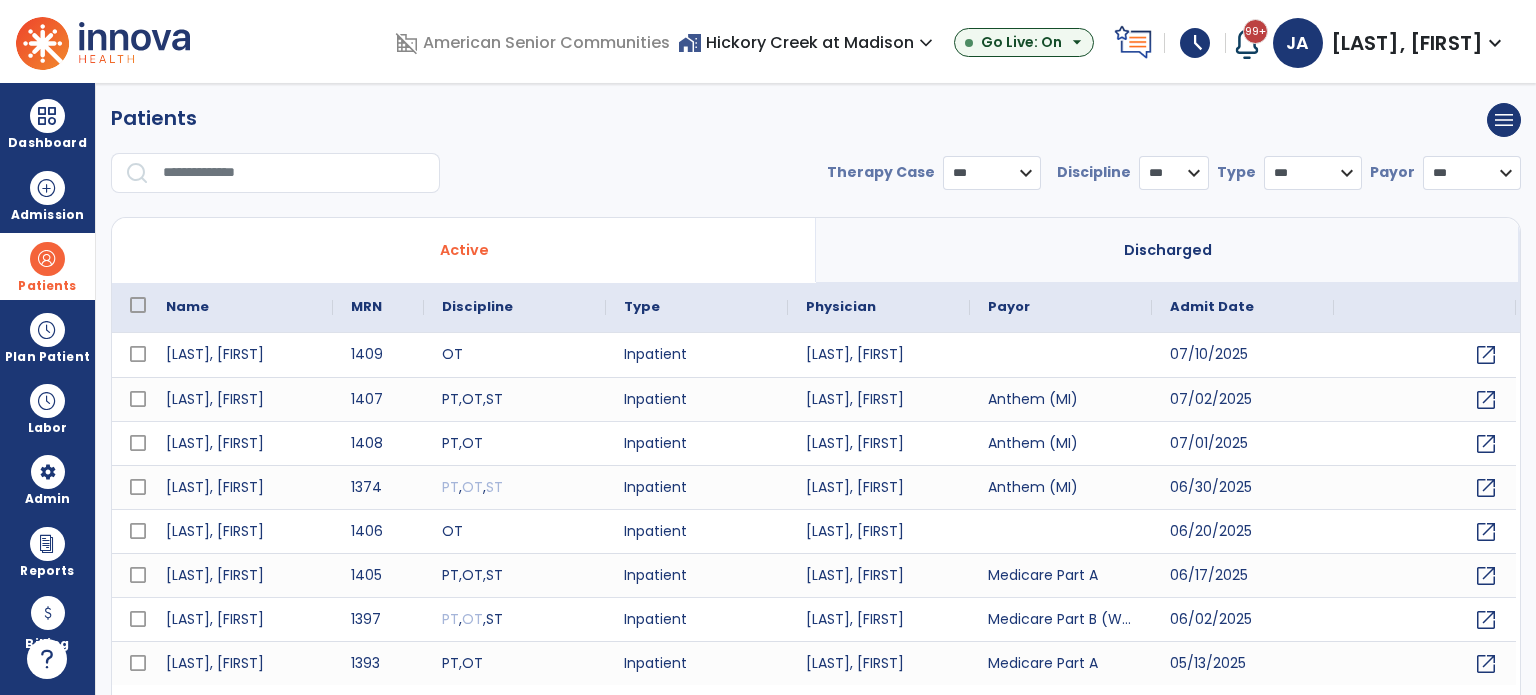 click at bounding box center (294, 173) 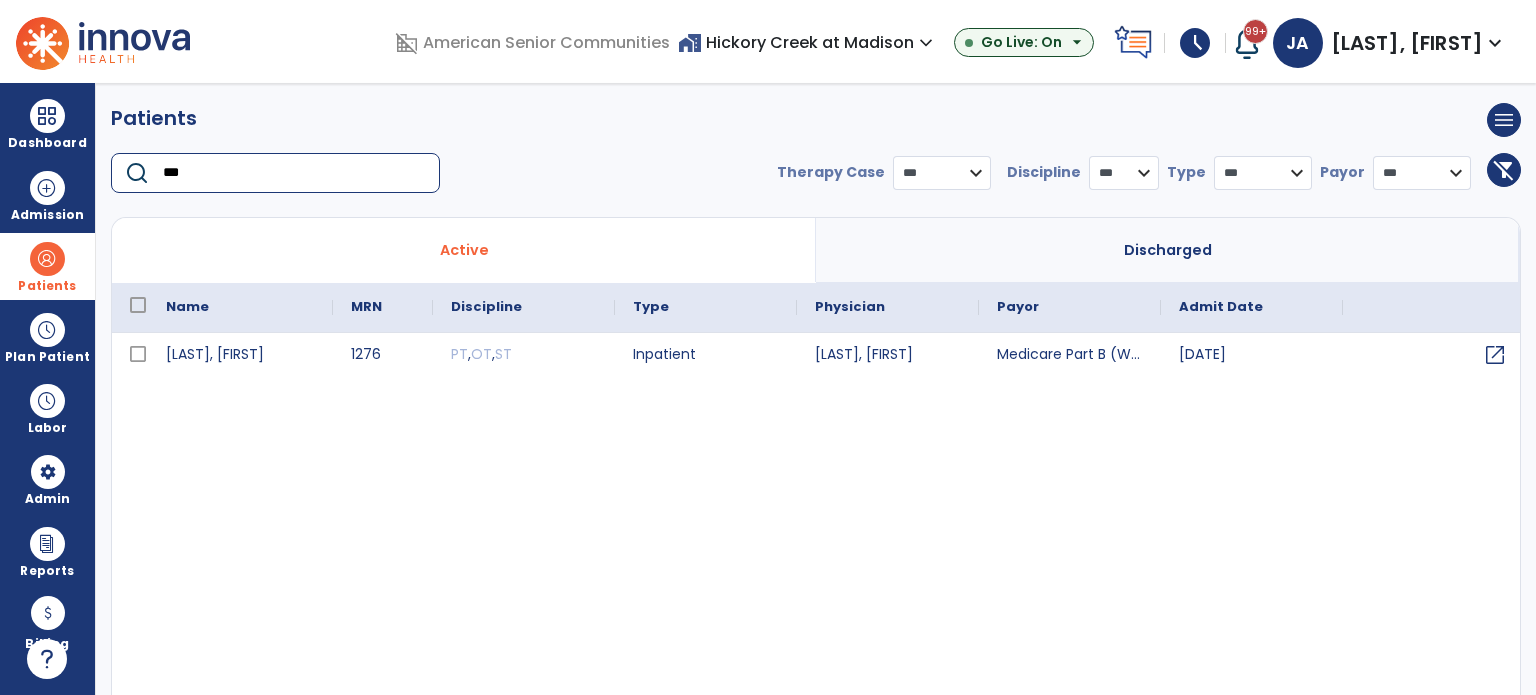 type on "****" 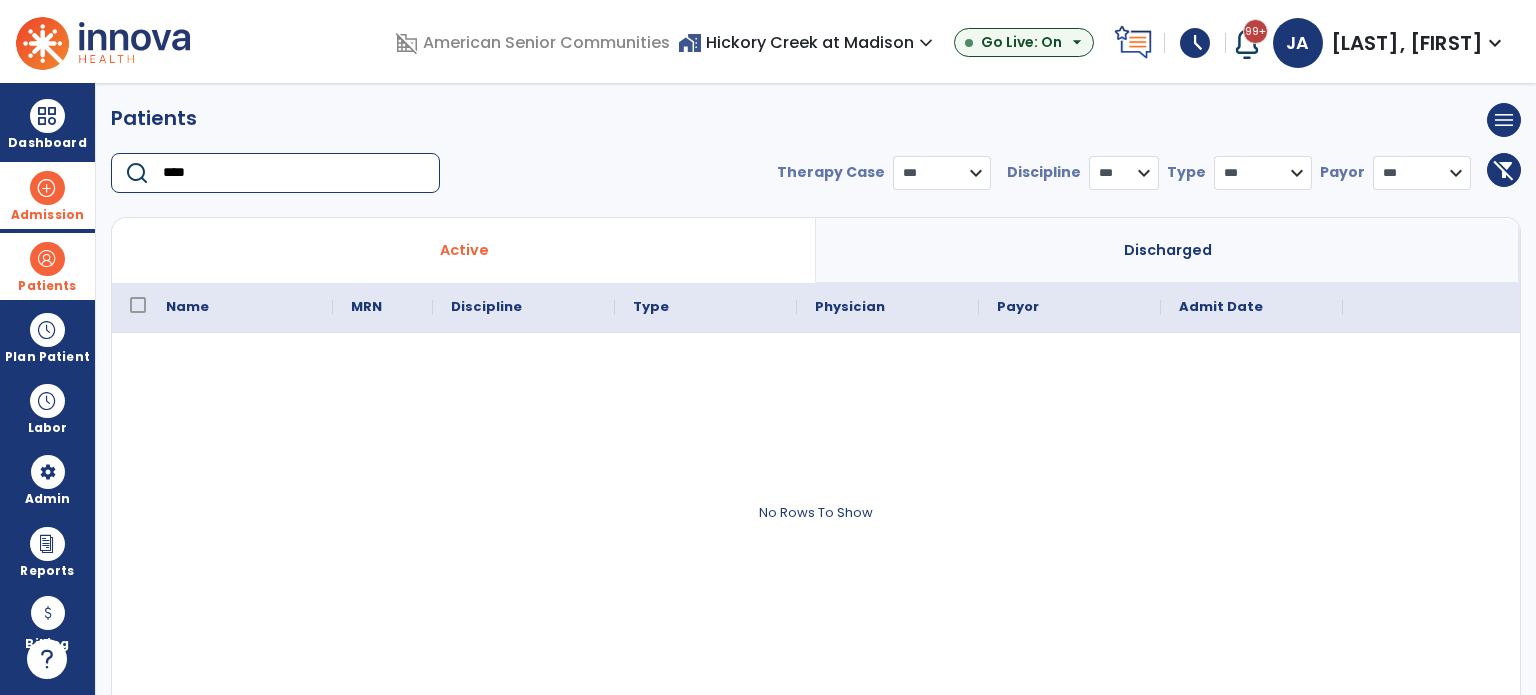 drag, startPoint x: 202, startPoint y: 167, endPoint x: 92, endPoint y: 165, distance: 110.01818 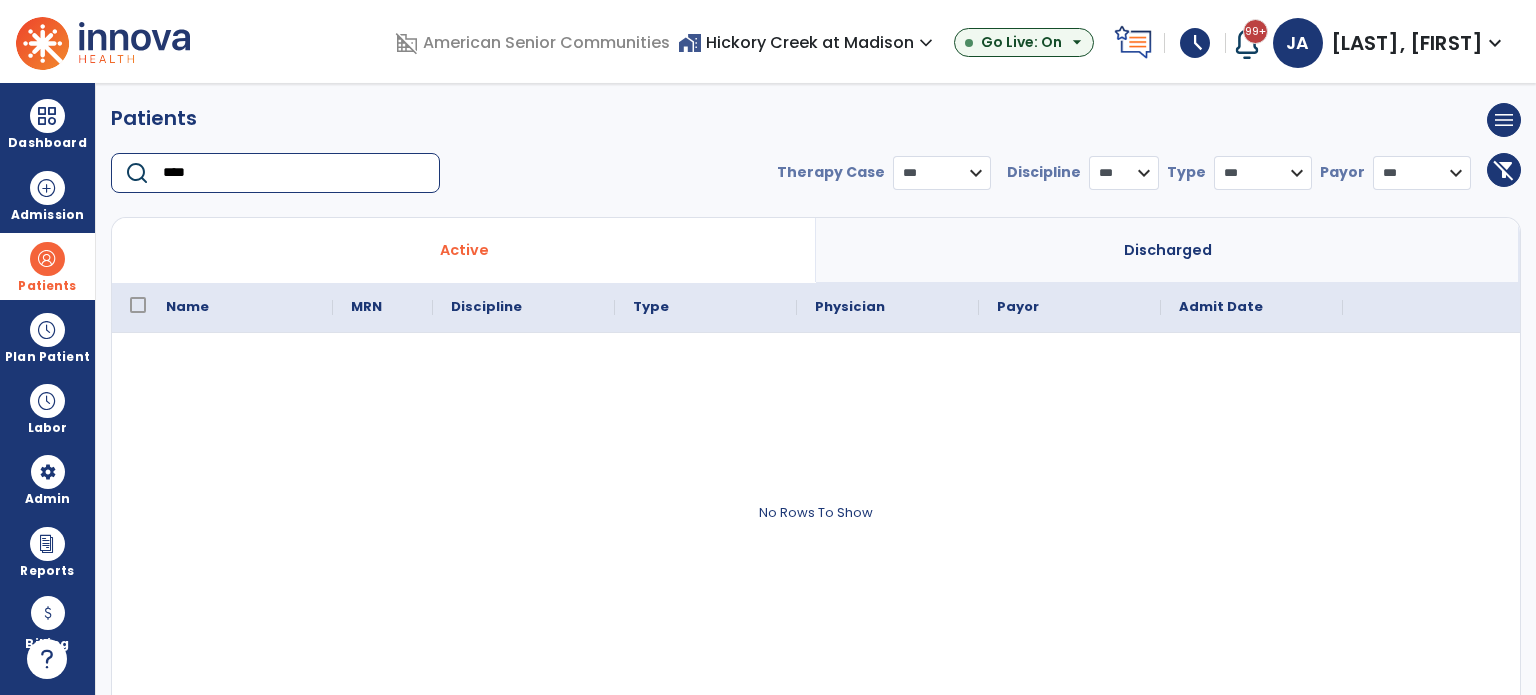 type 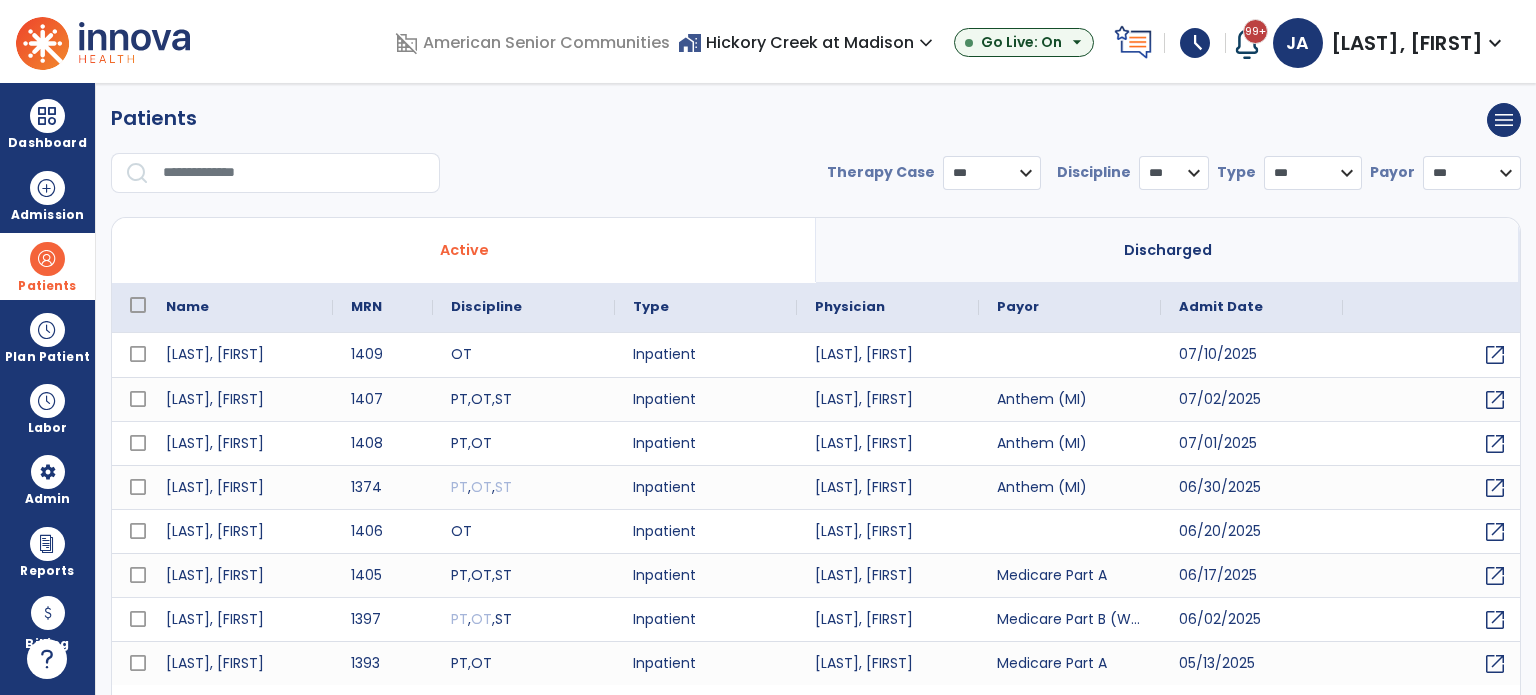 click at bounding box center (47, 259) 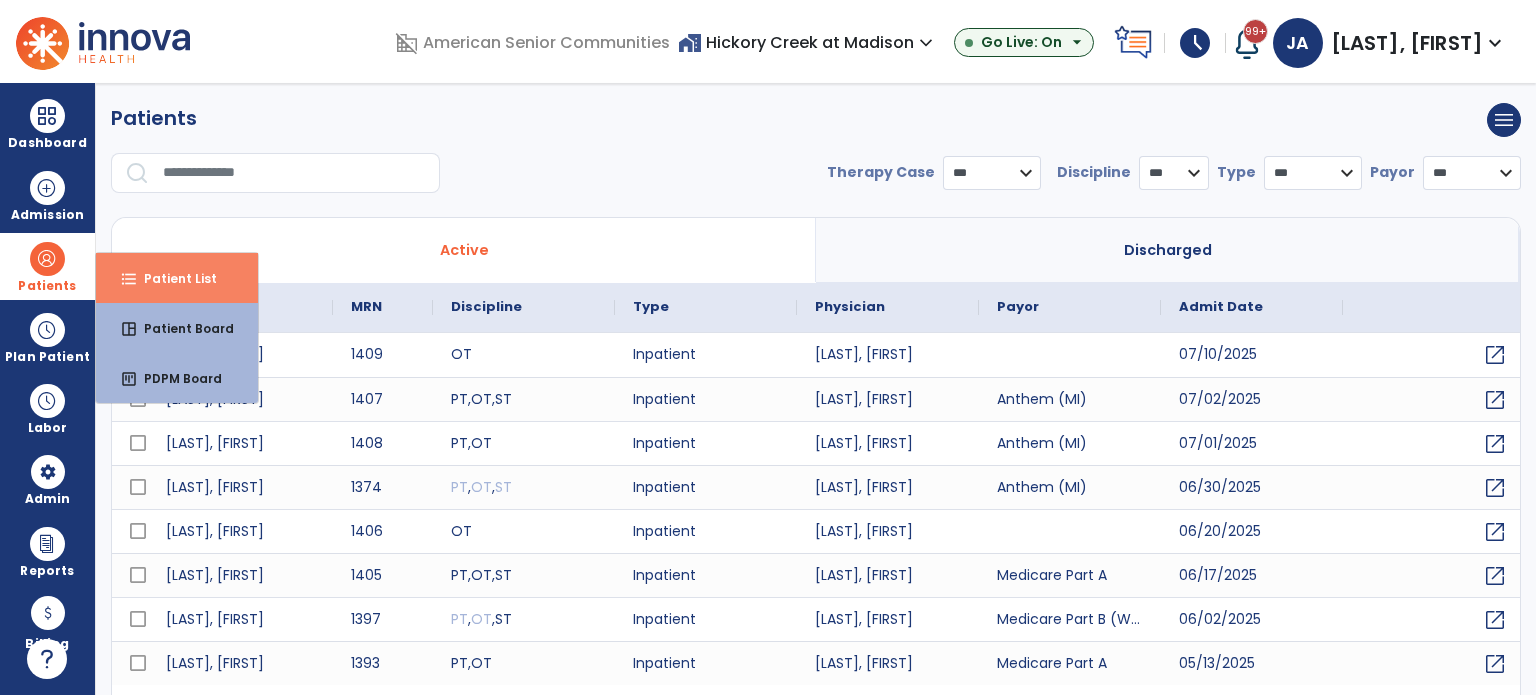 click on "Patient List" at bounding box center [172, 278] 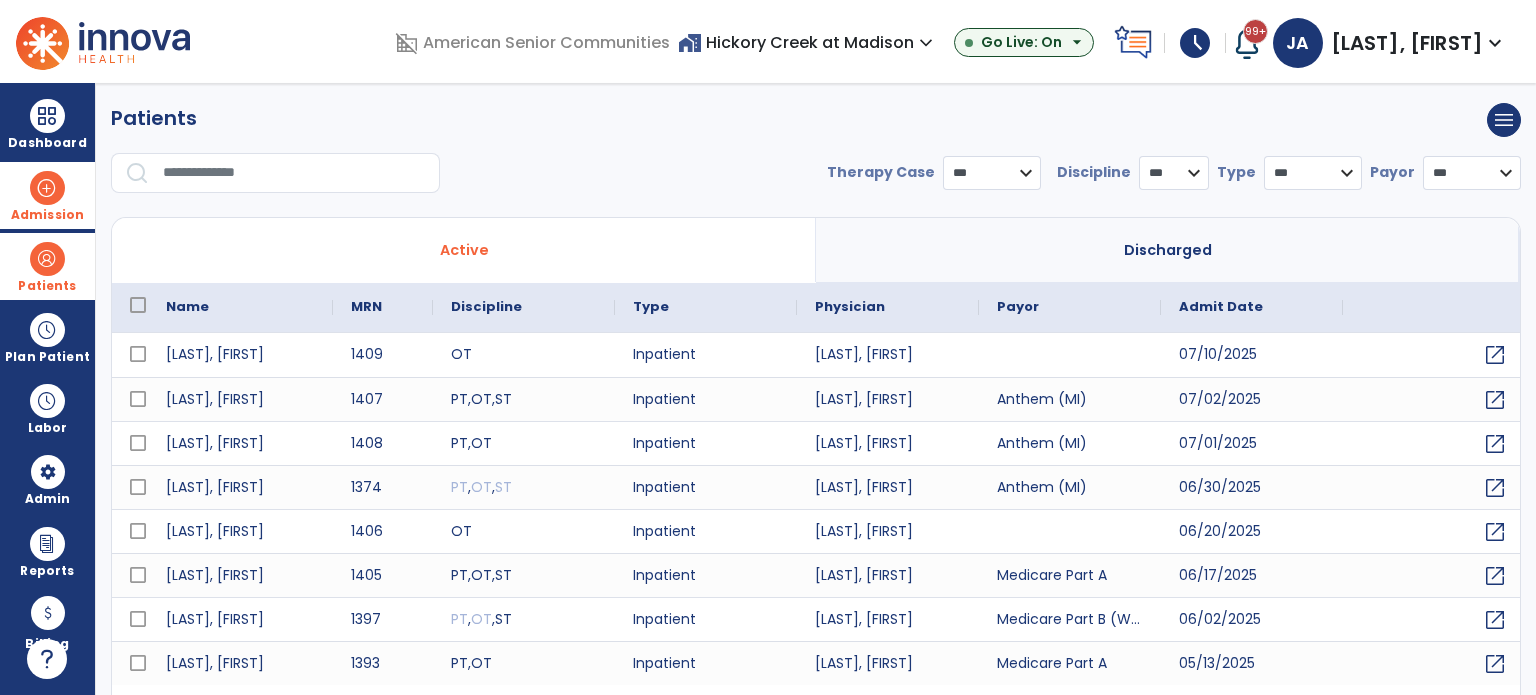click at bounding box center [47, 188] 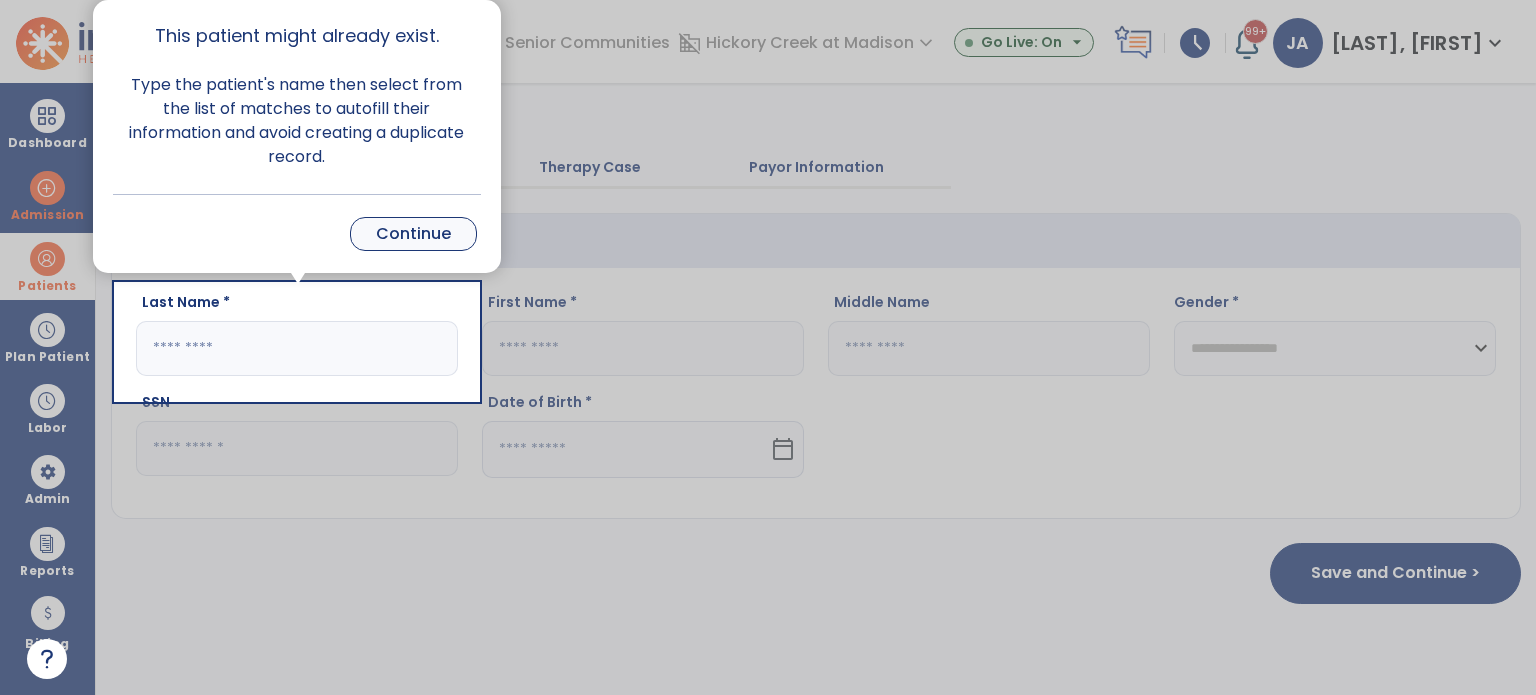 click on "Continue" at bounding box center (413, 234) 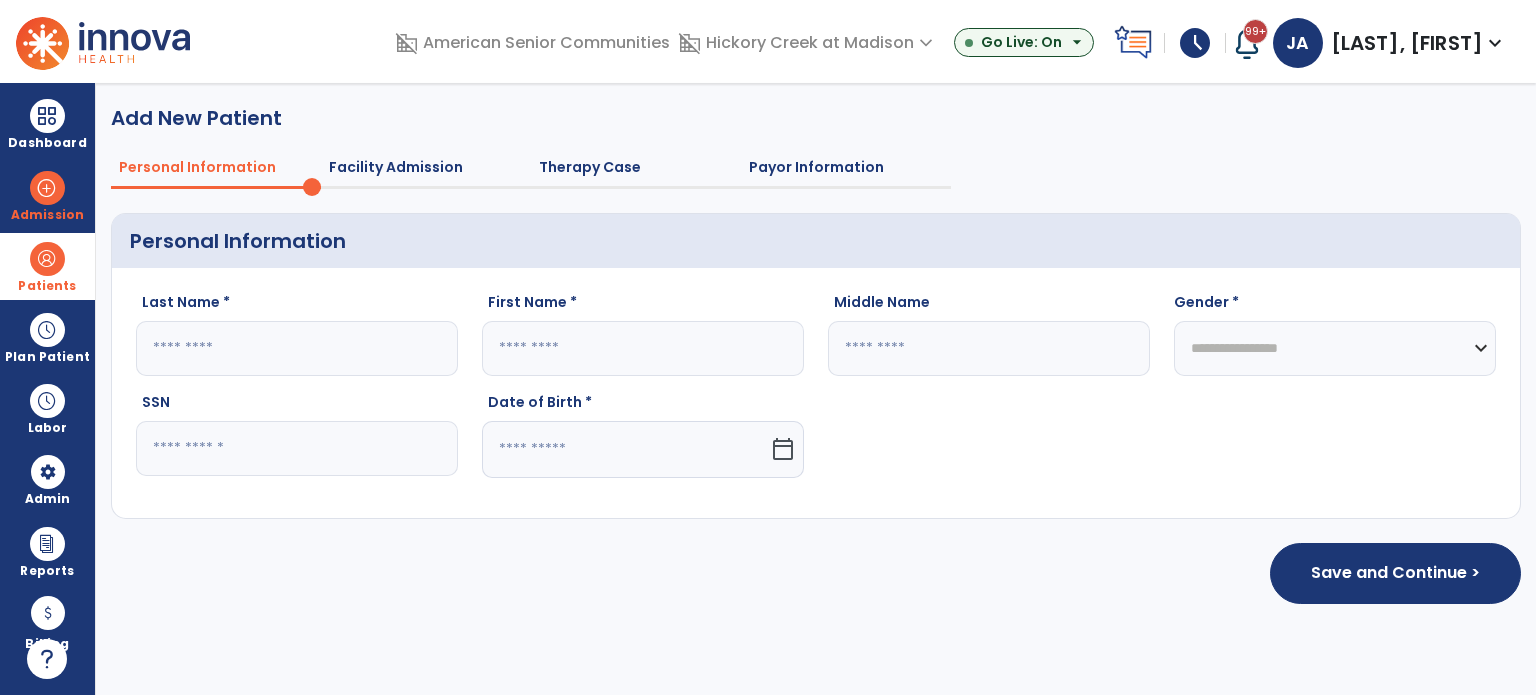 click 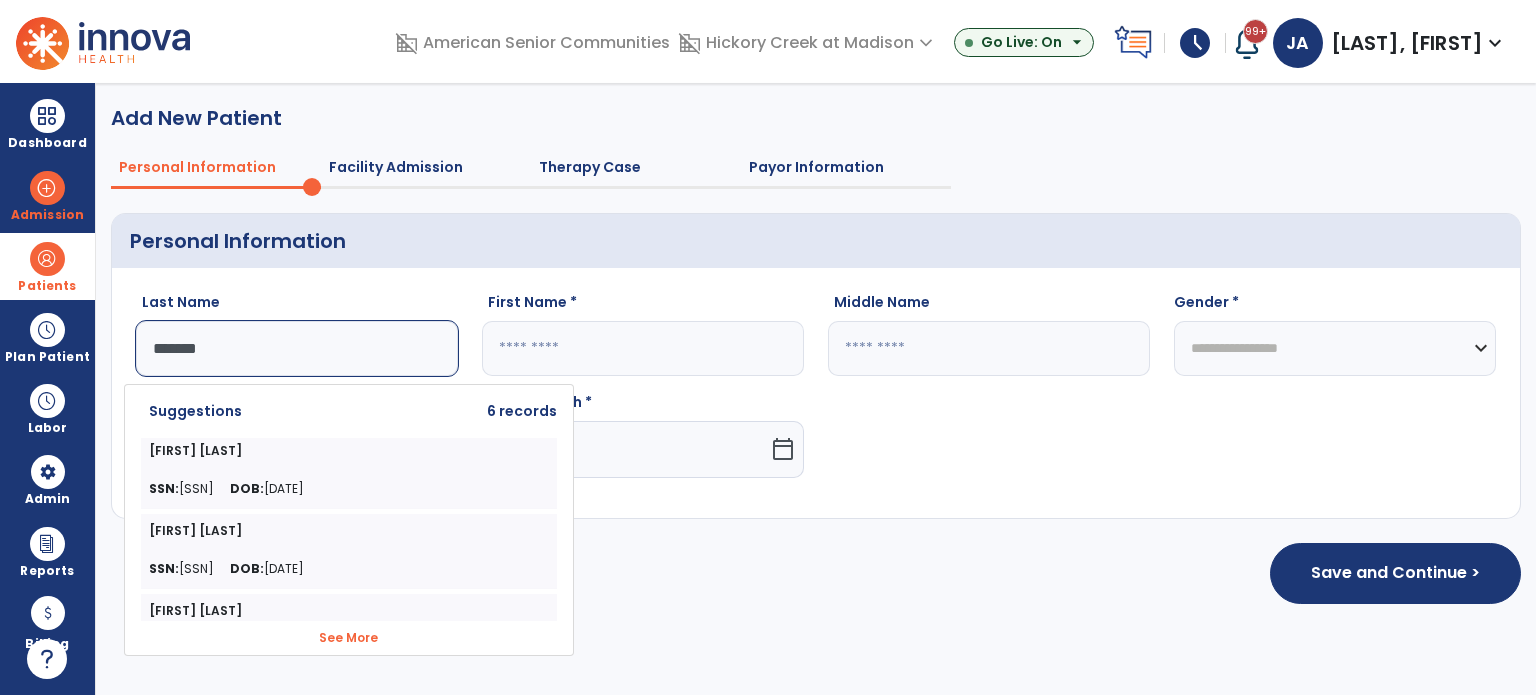type on "*******" 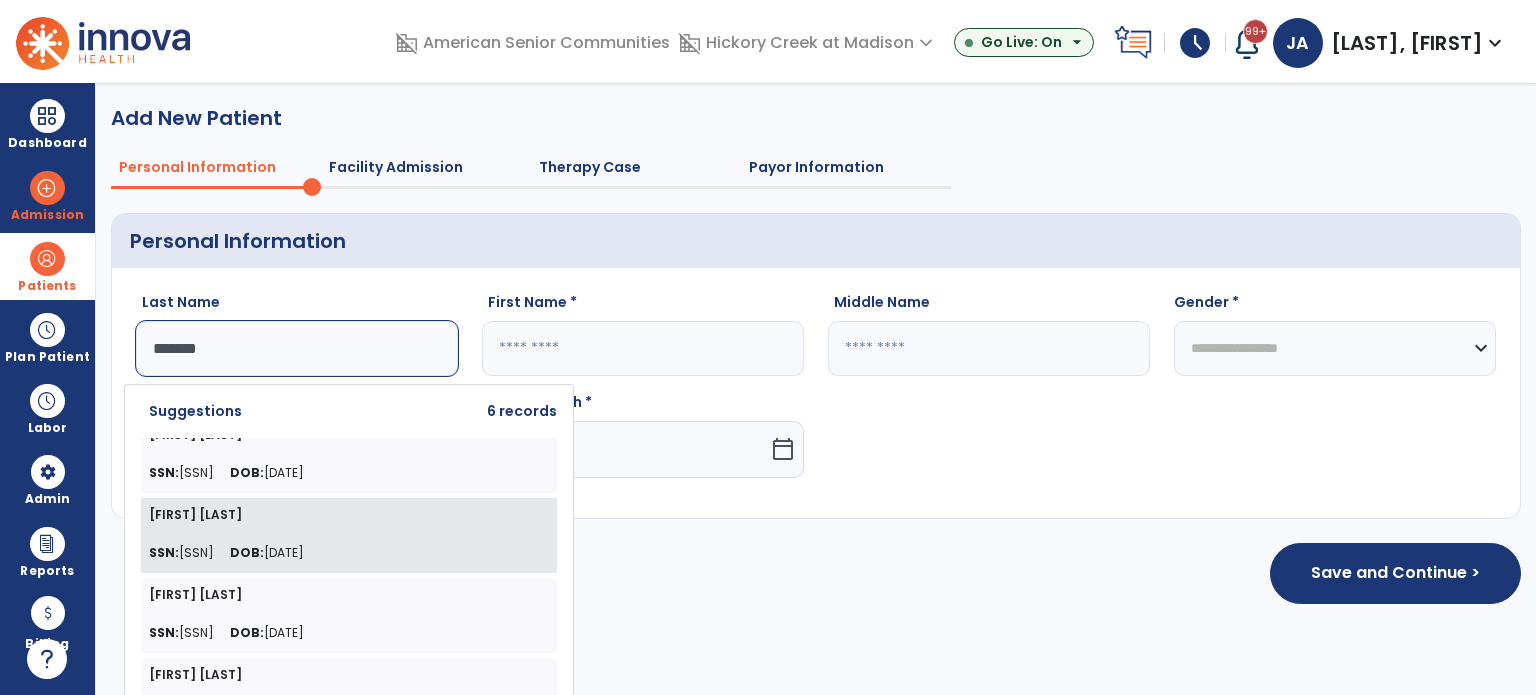 scroll, scrollTop: 100, scrollLeft: 0, axis: vertical 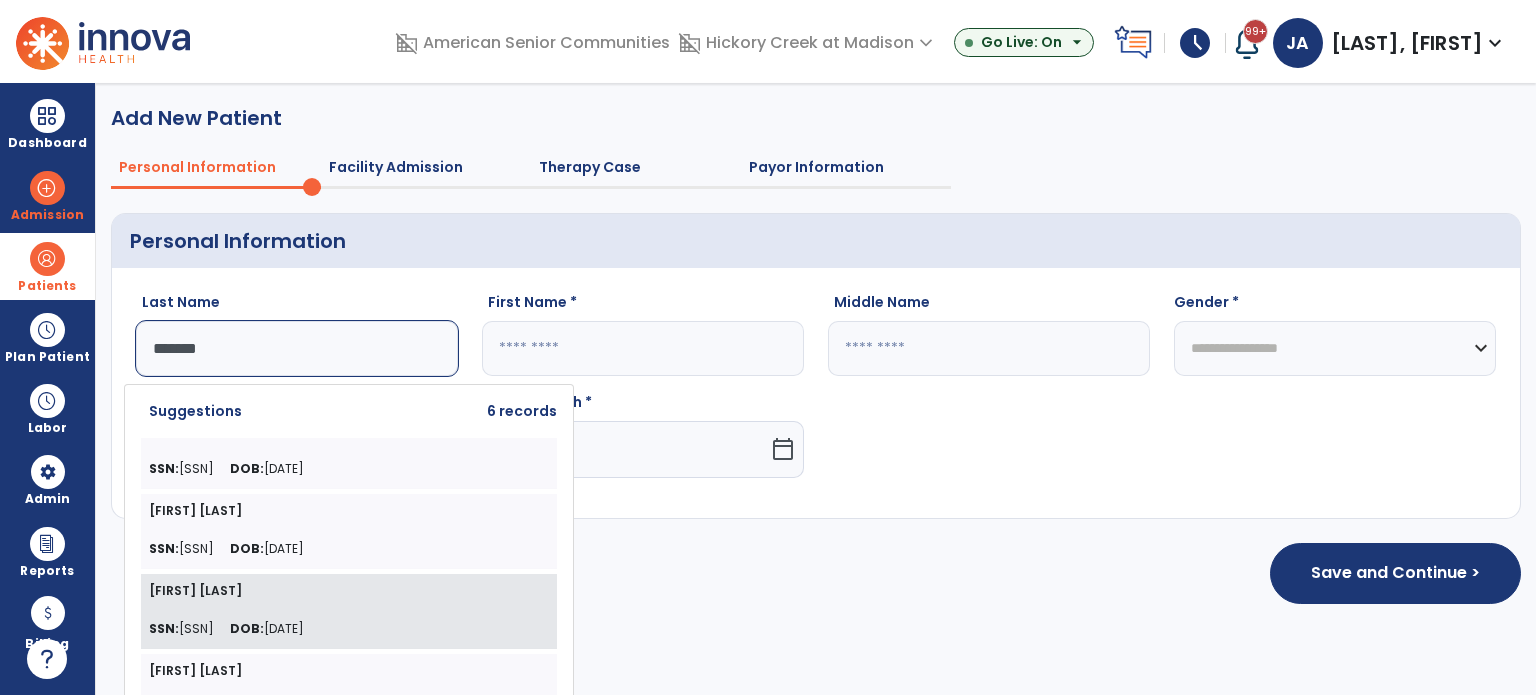 click on "[FIRST] [LAST] SSN: [SSN] DOB: [DATE]" 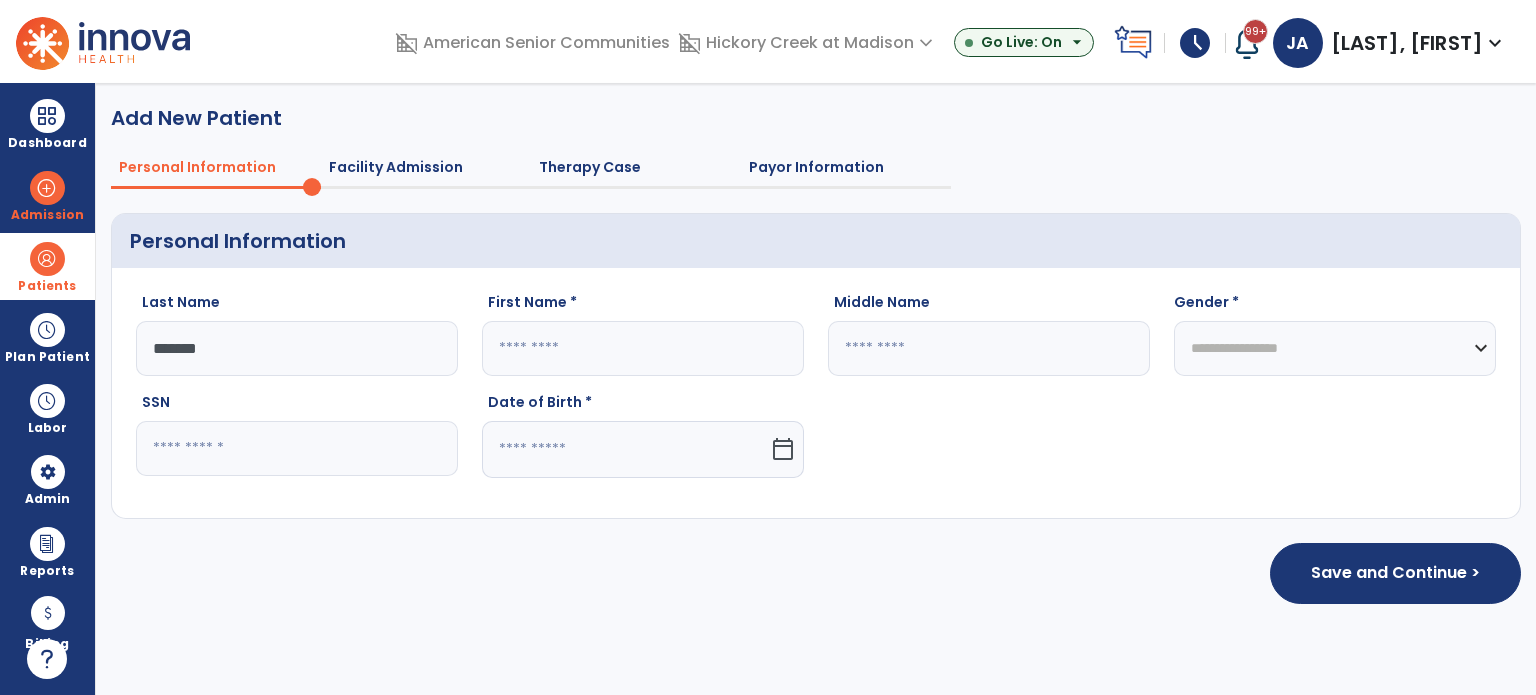 type on "******" 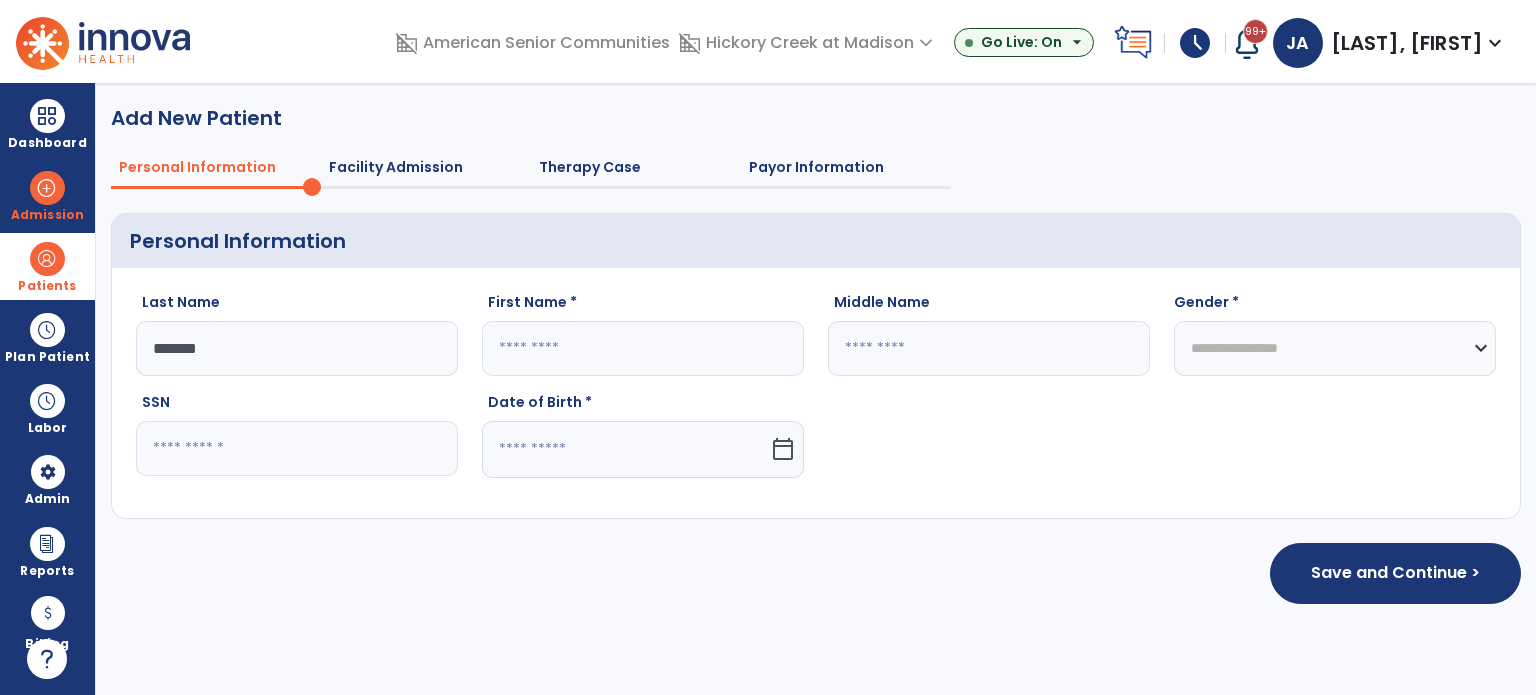 select on "****" 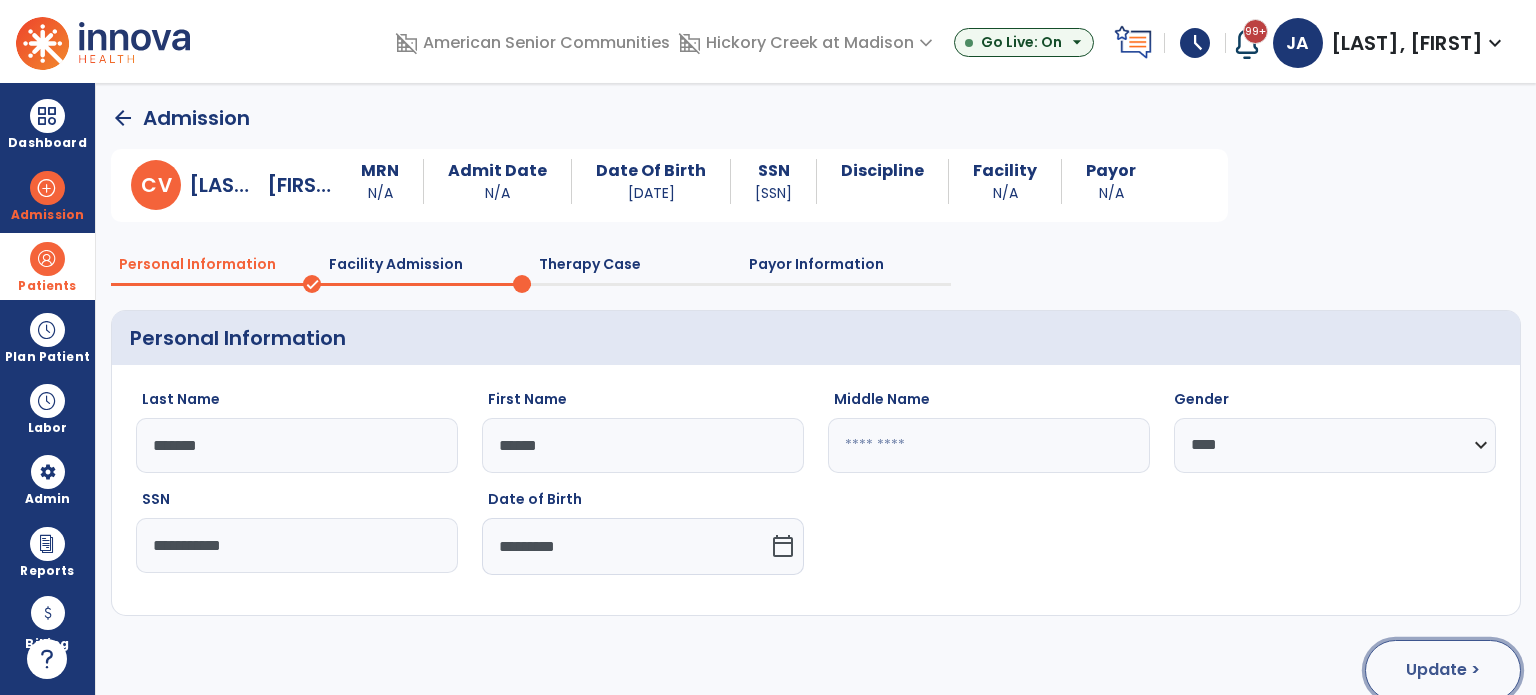 click on "Update >" 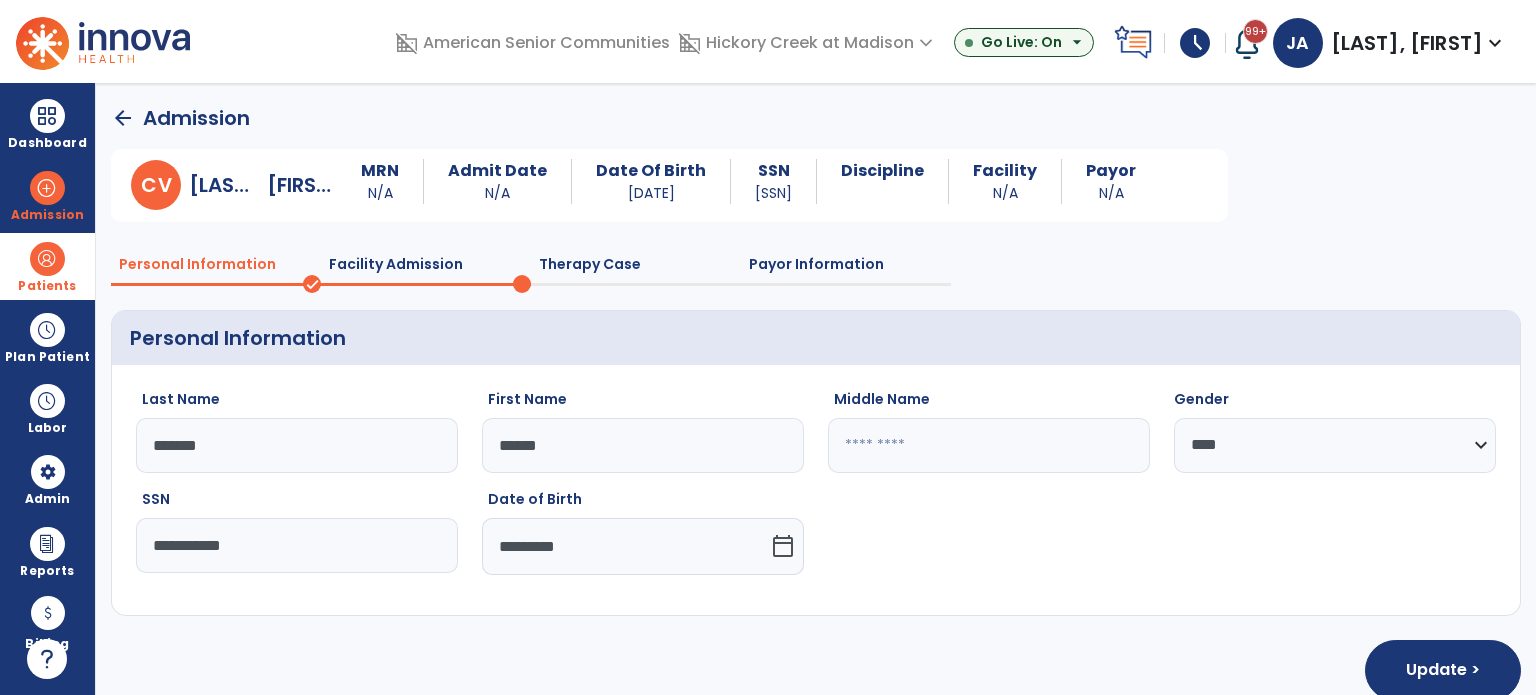 select on "**********" 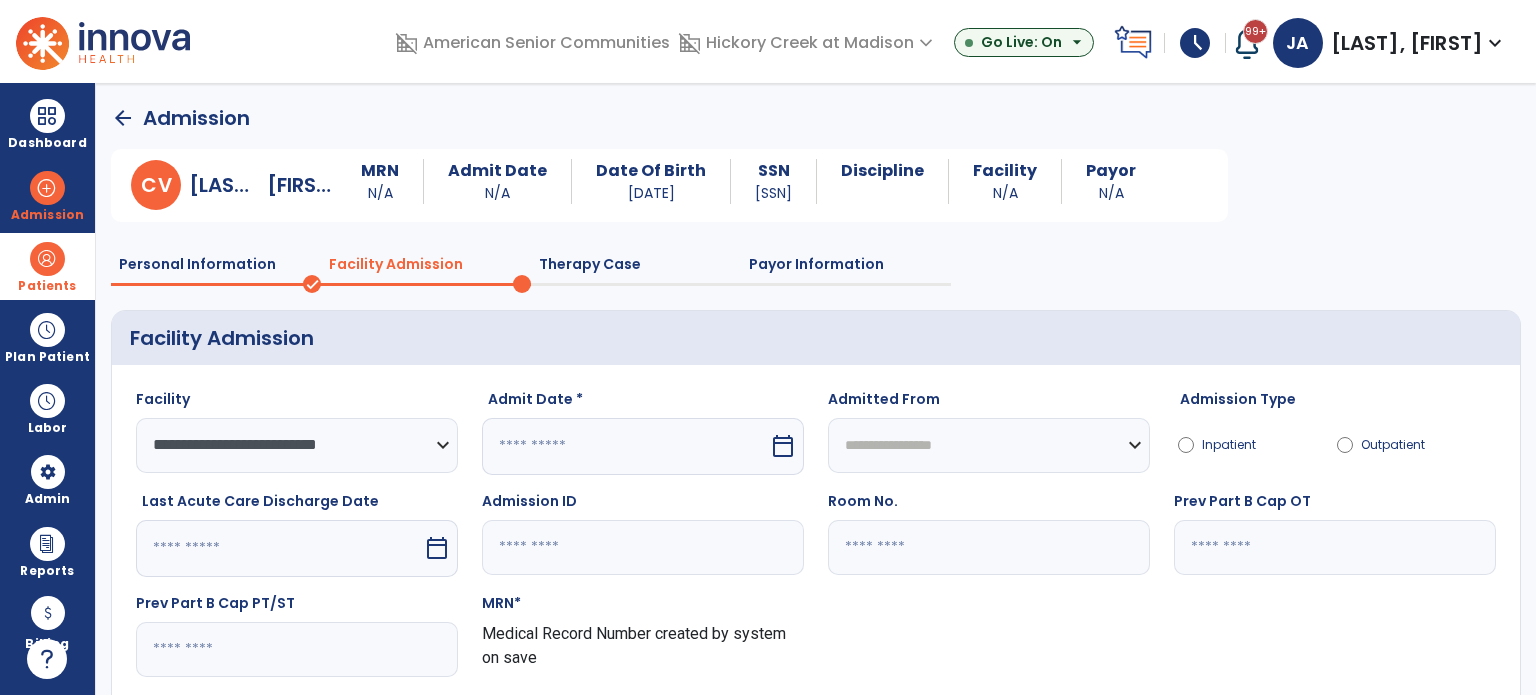 click at bounding box center [625, 446] 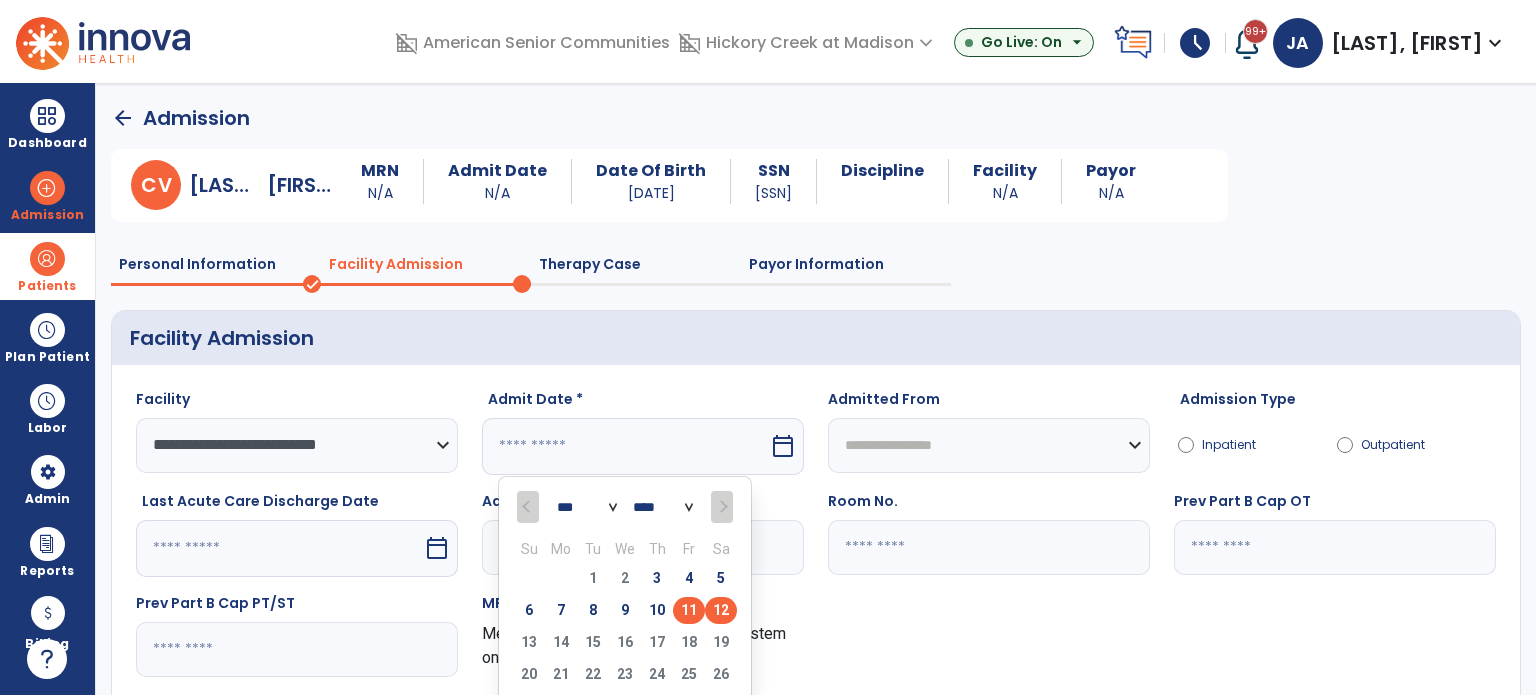 click on "11" at bounding box center [689, 610] 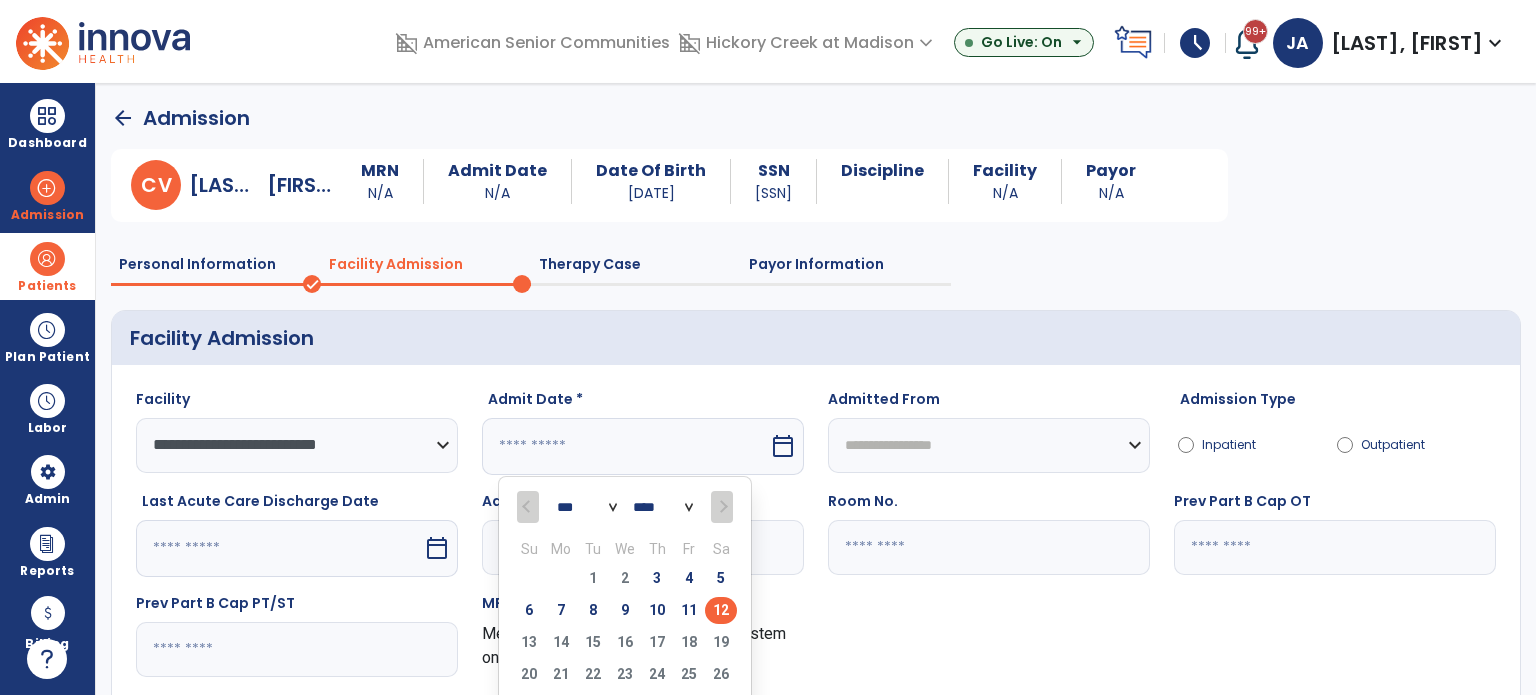type on "*********" 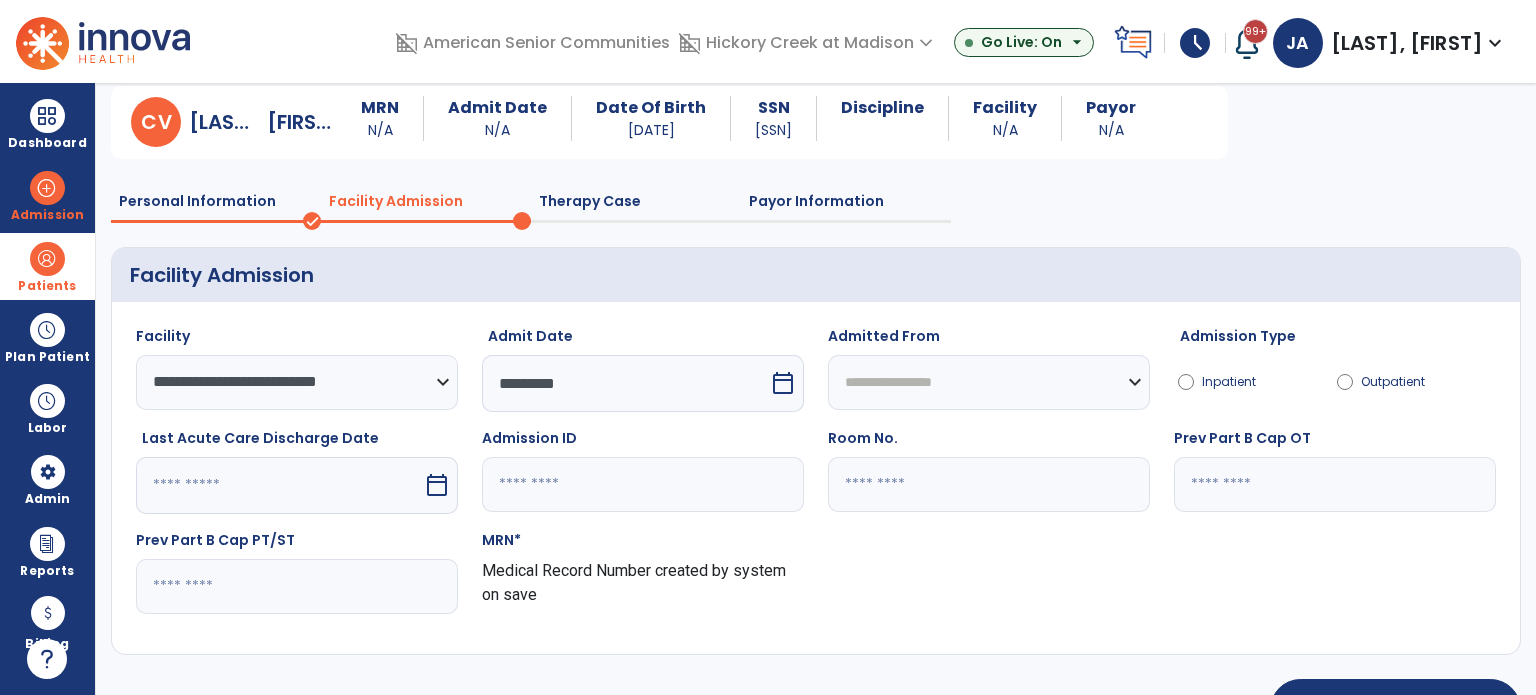 scroll, scrollTop: 130, scrollLeft: 0, axis: vertical 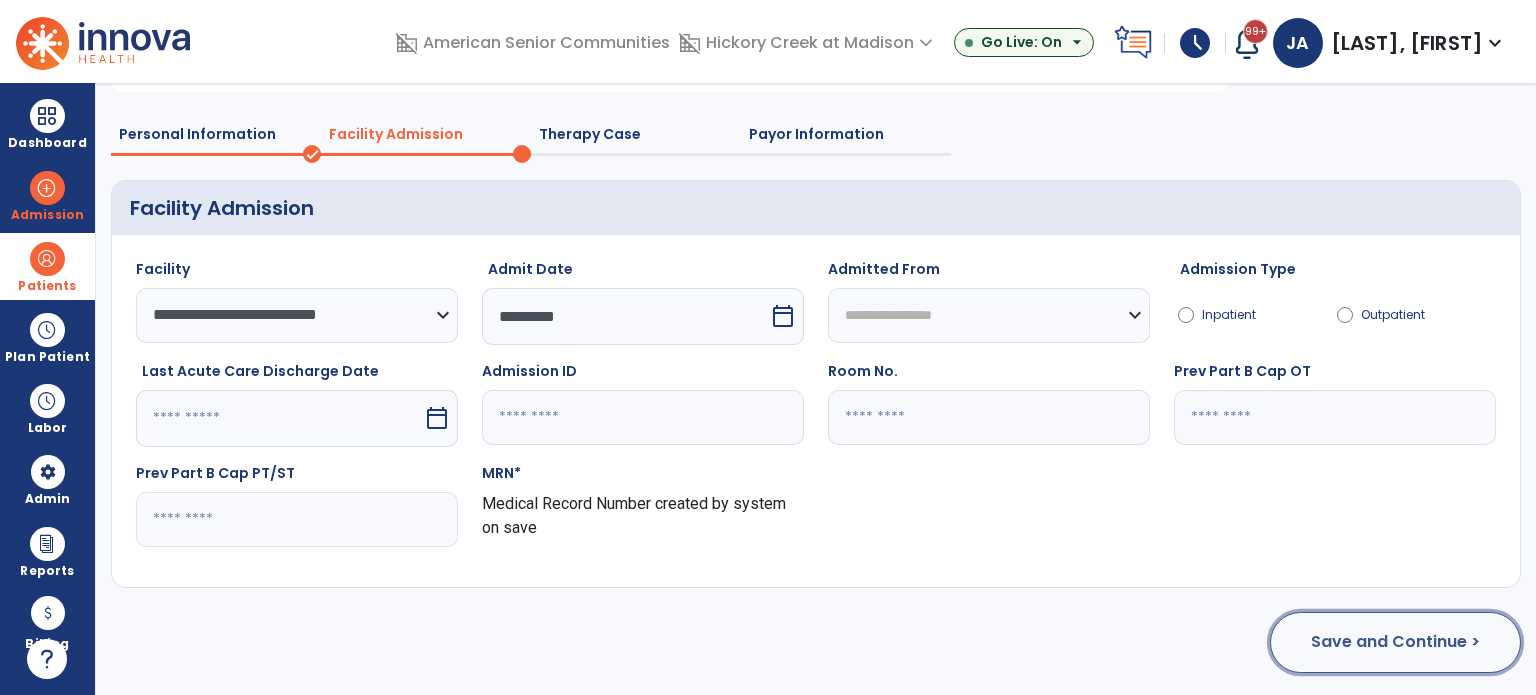 click on "Save and Continue >" 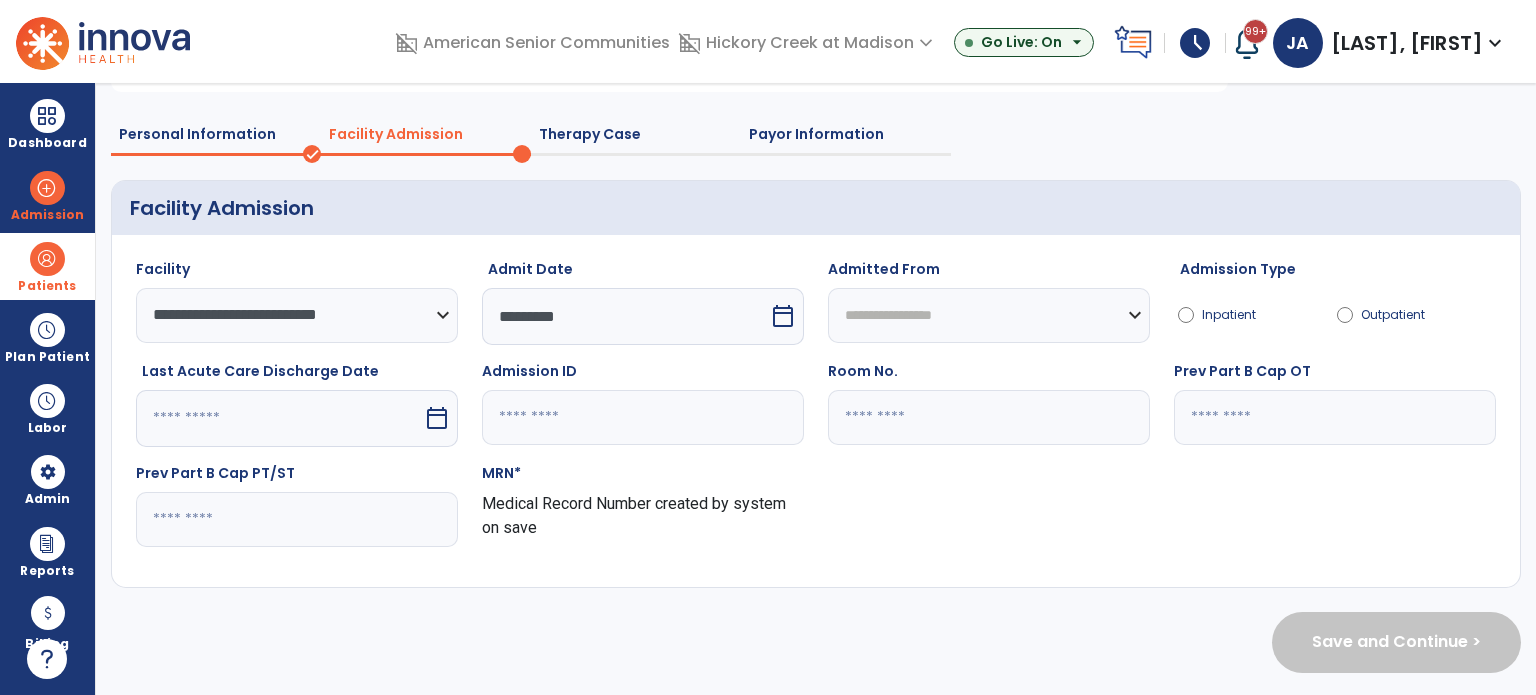scroll, scrollTop: 0, scrollLeft: 0, axis: both 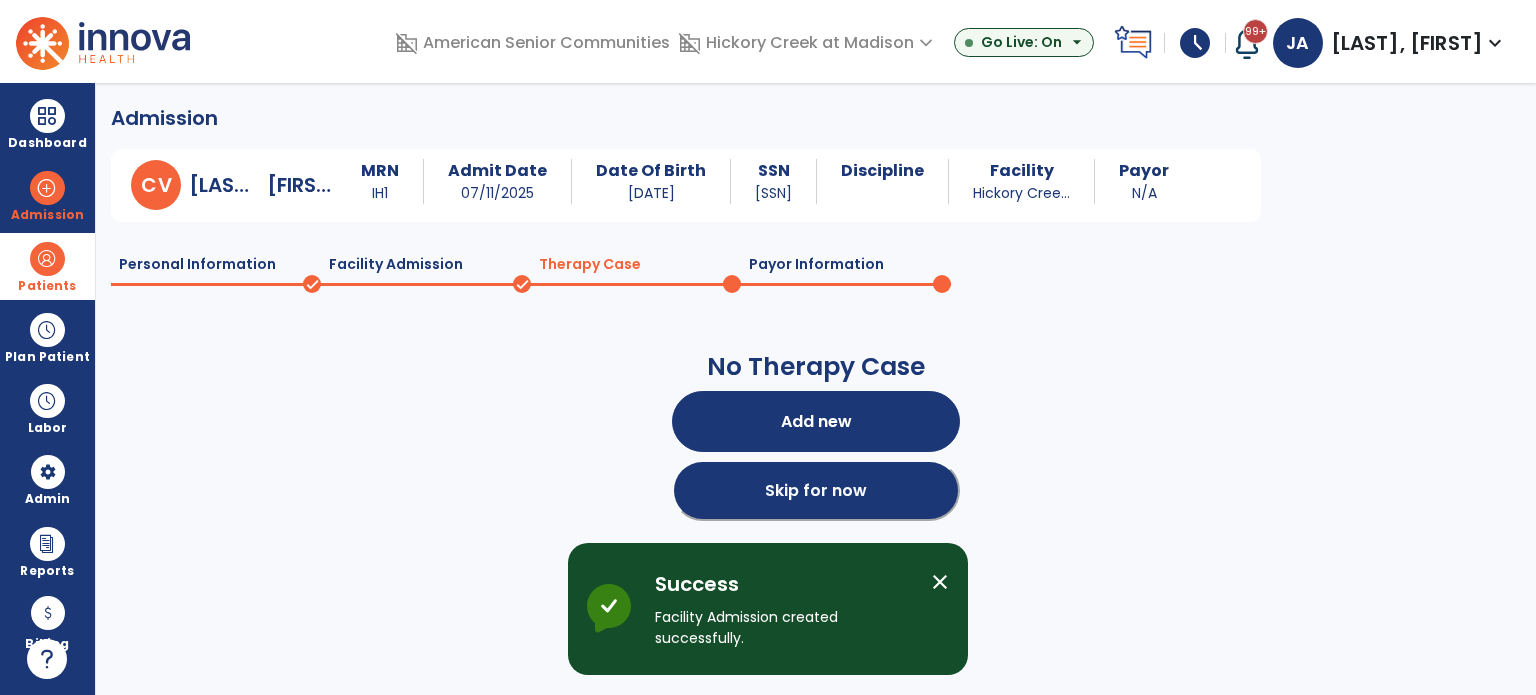 click on "Skip for now" at bounding box center [816, 490] 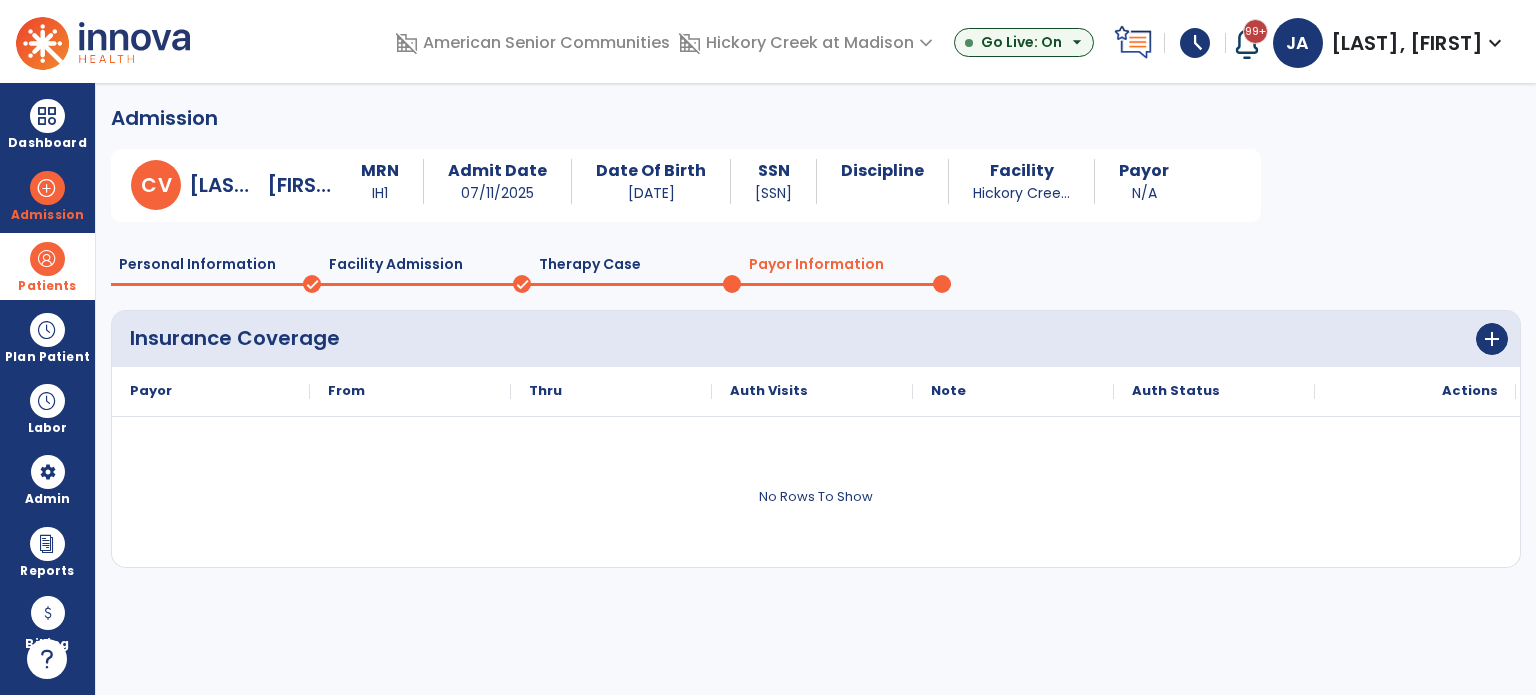 scroll, scrollTop: 119, scrollLeft: 0, axis: vertical 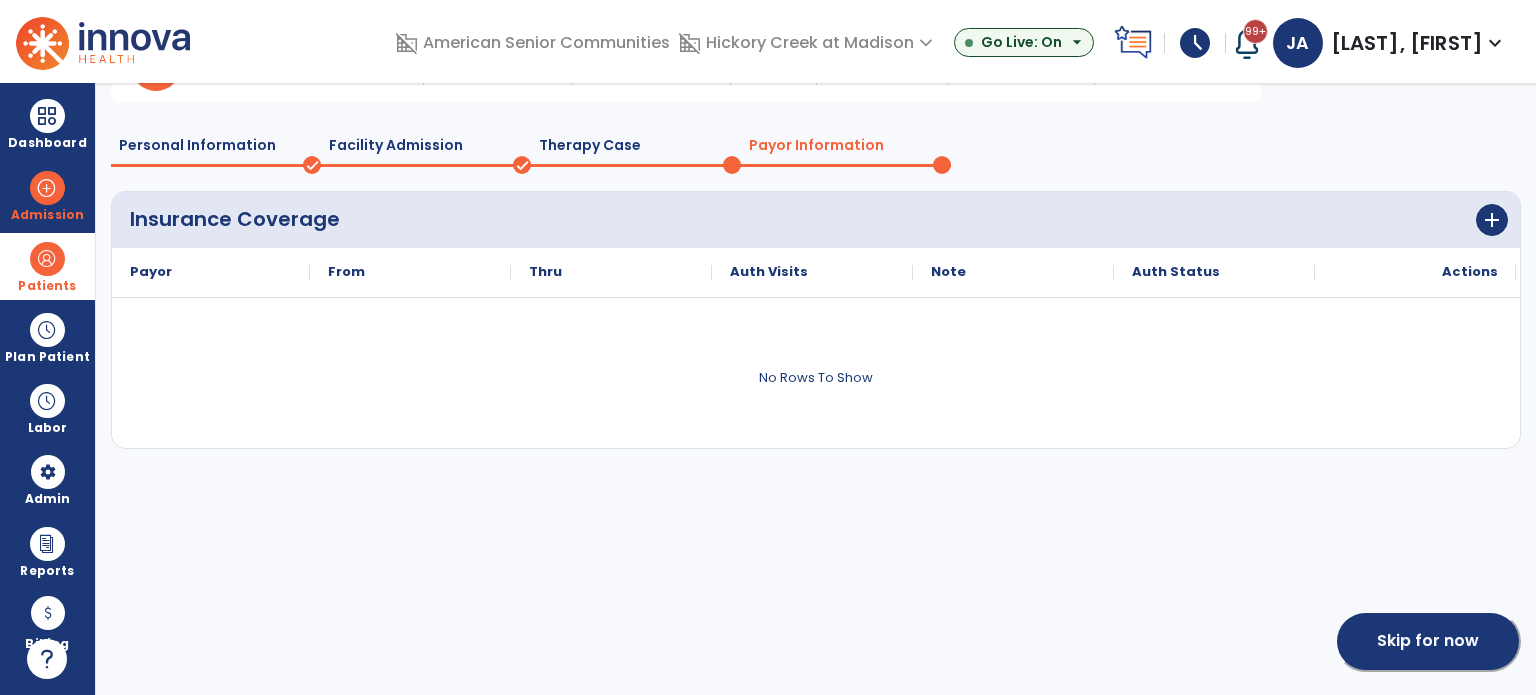click on "Skip for now" 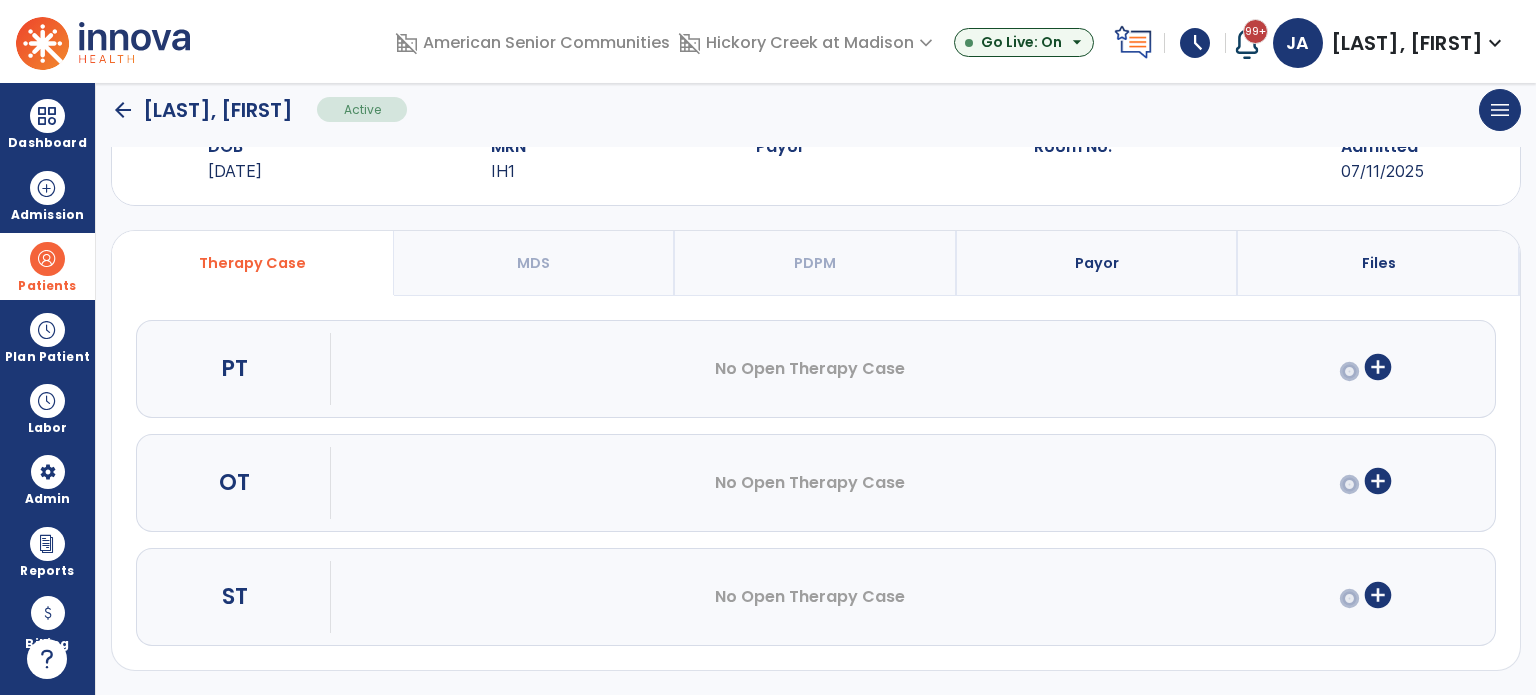 scroll, scrollTop: 62, scrollLeft: 0, axis: vertical 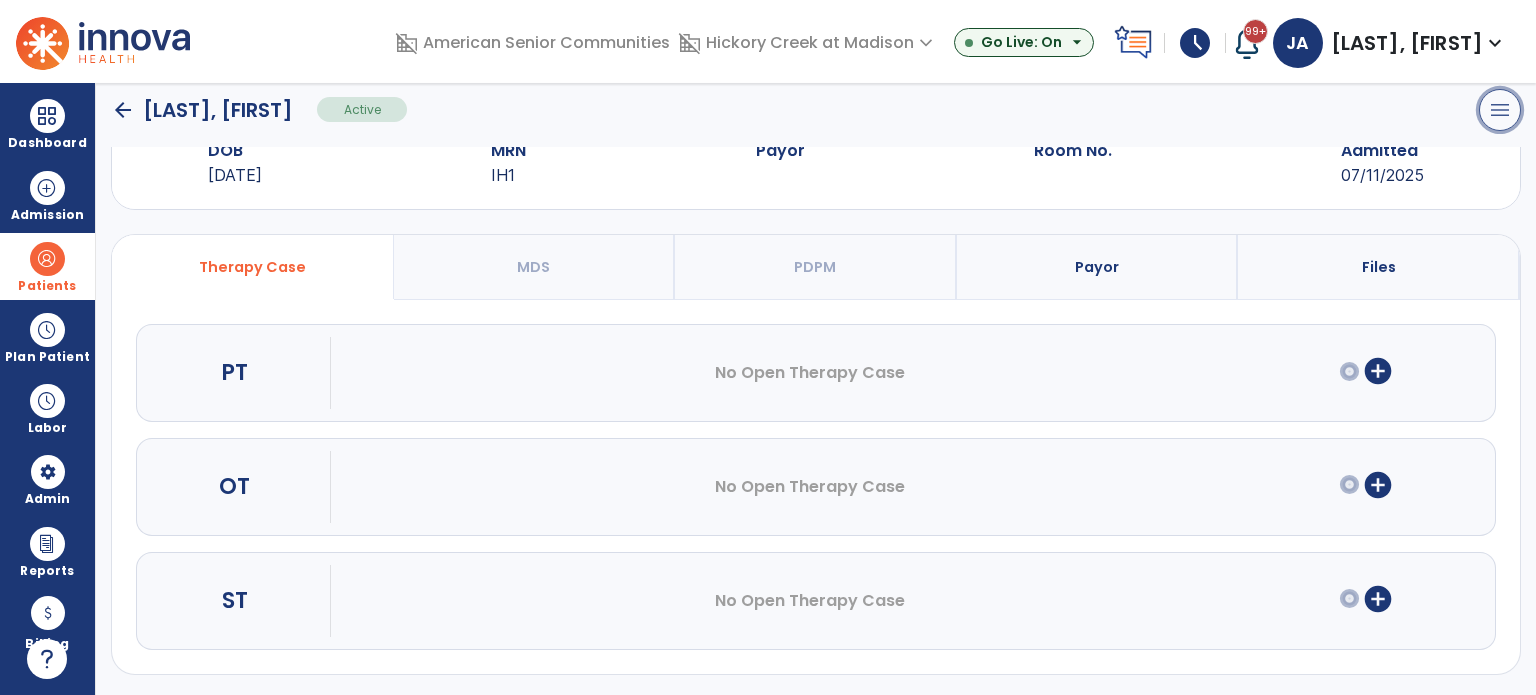click on "menu" at bounding box center [1500, 110] 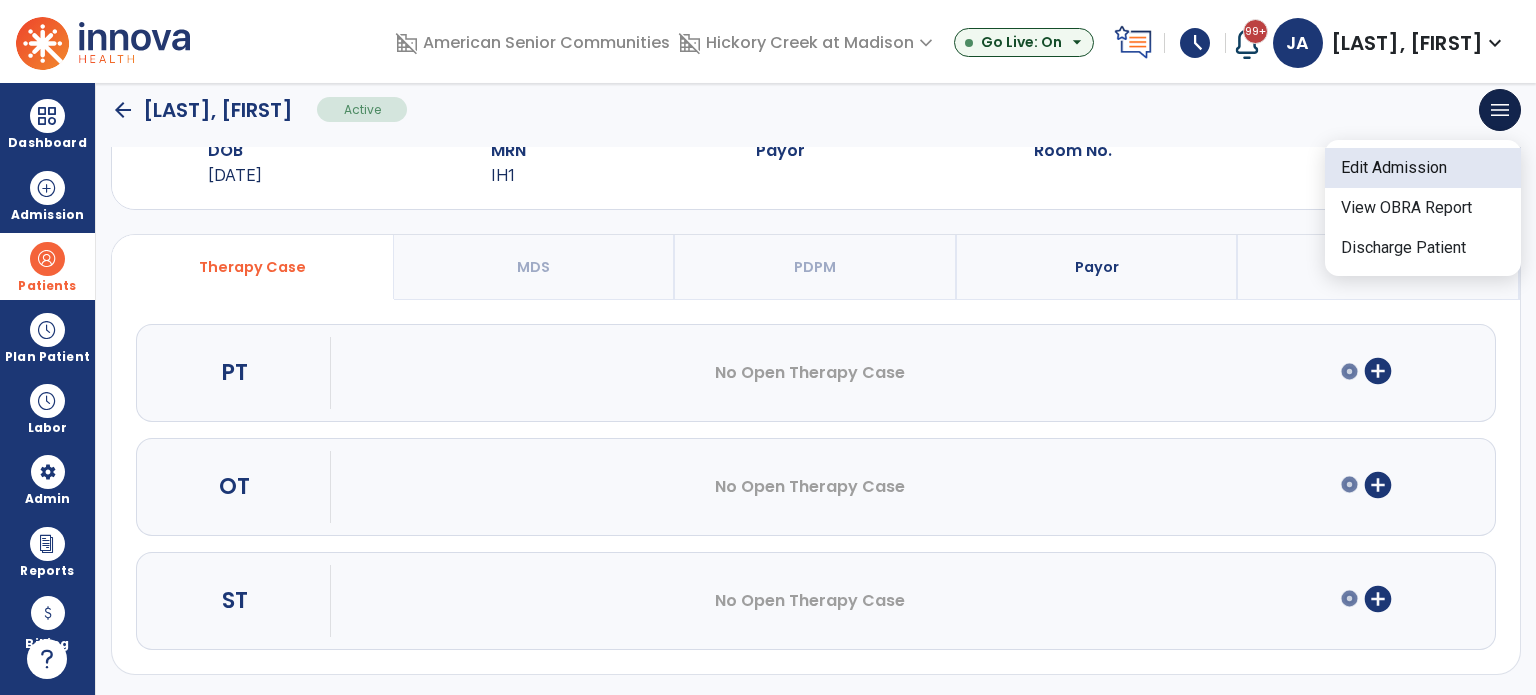 click on "Edit Admission" 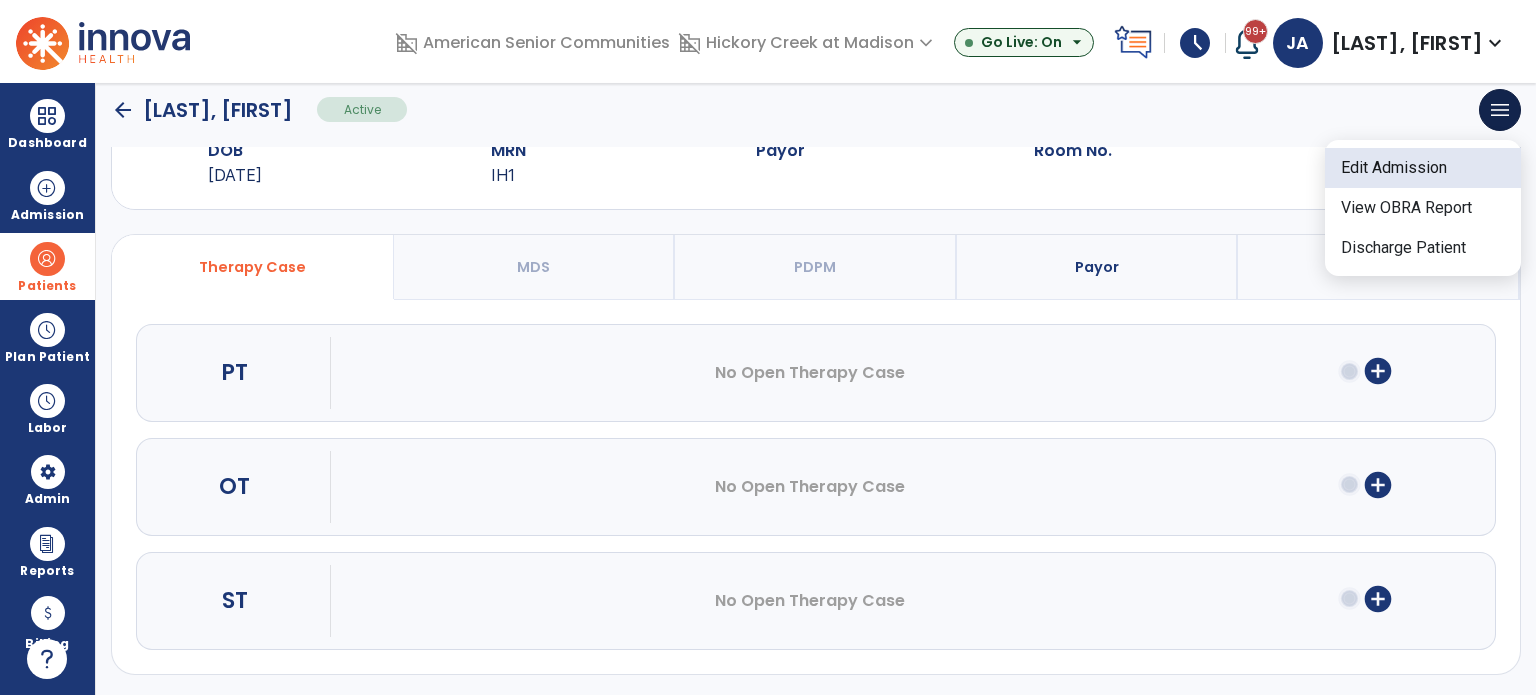 select on "****" 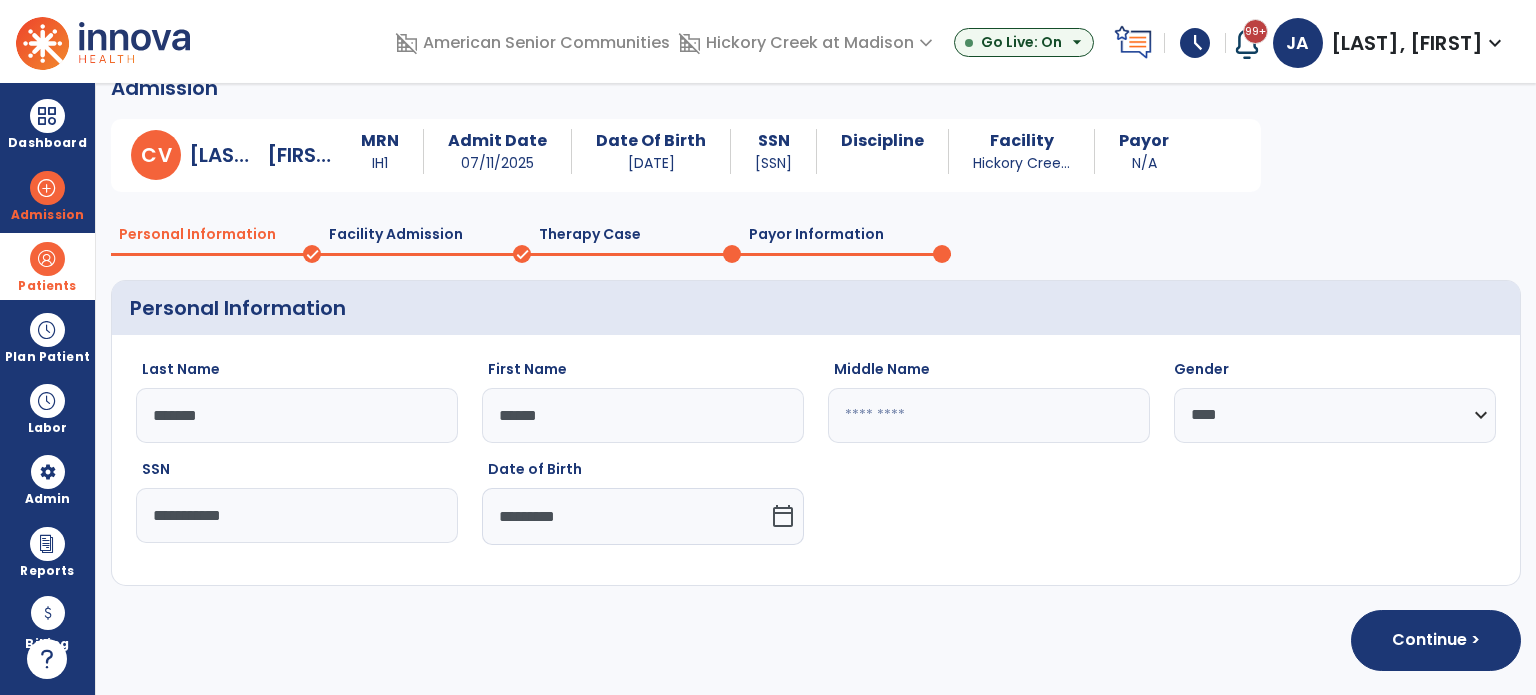 scroll, scrollTop: 28, scrollLeft: 0, axis: vertical 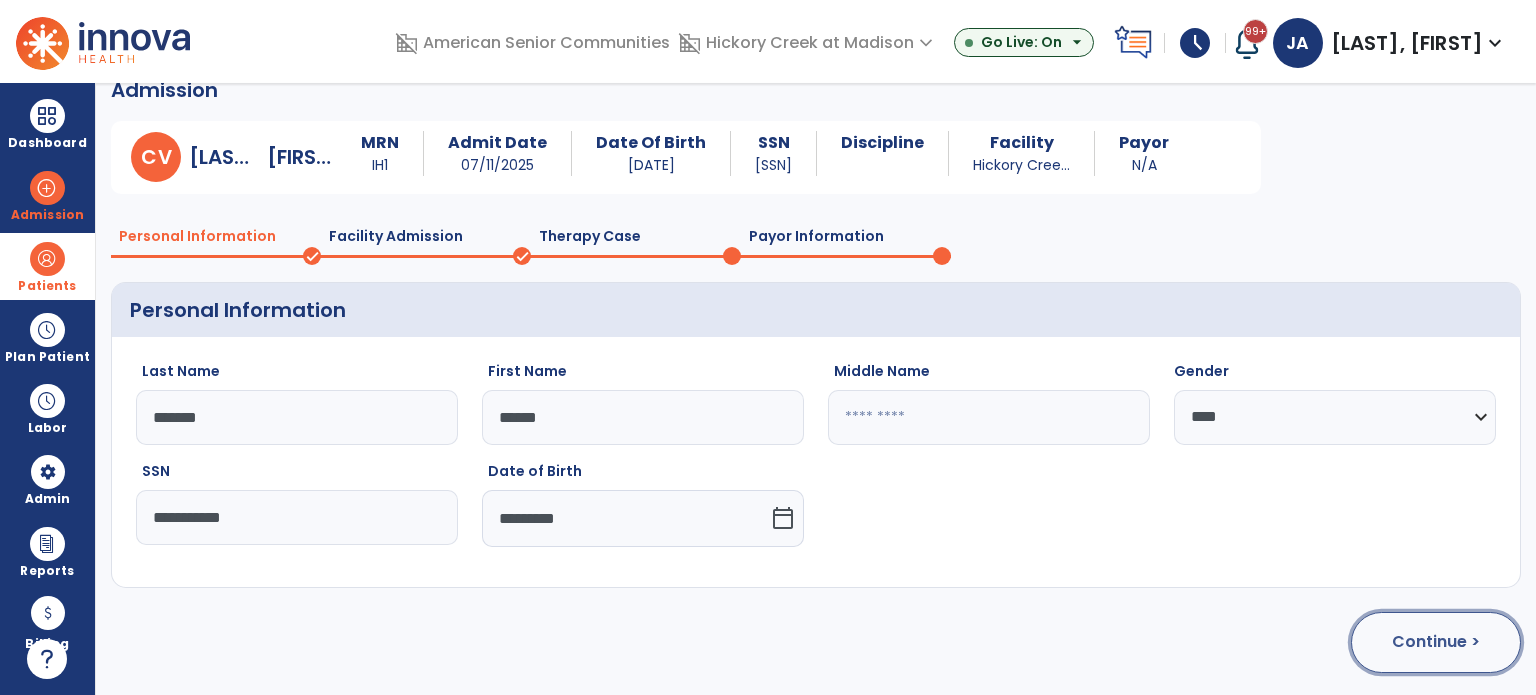 click on "Continue >" 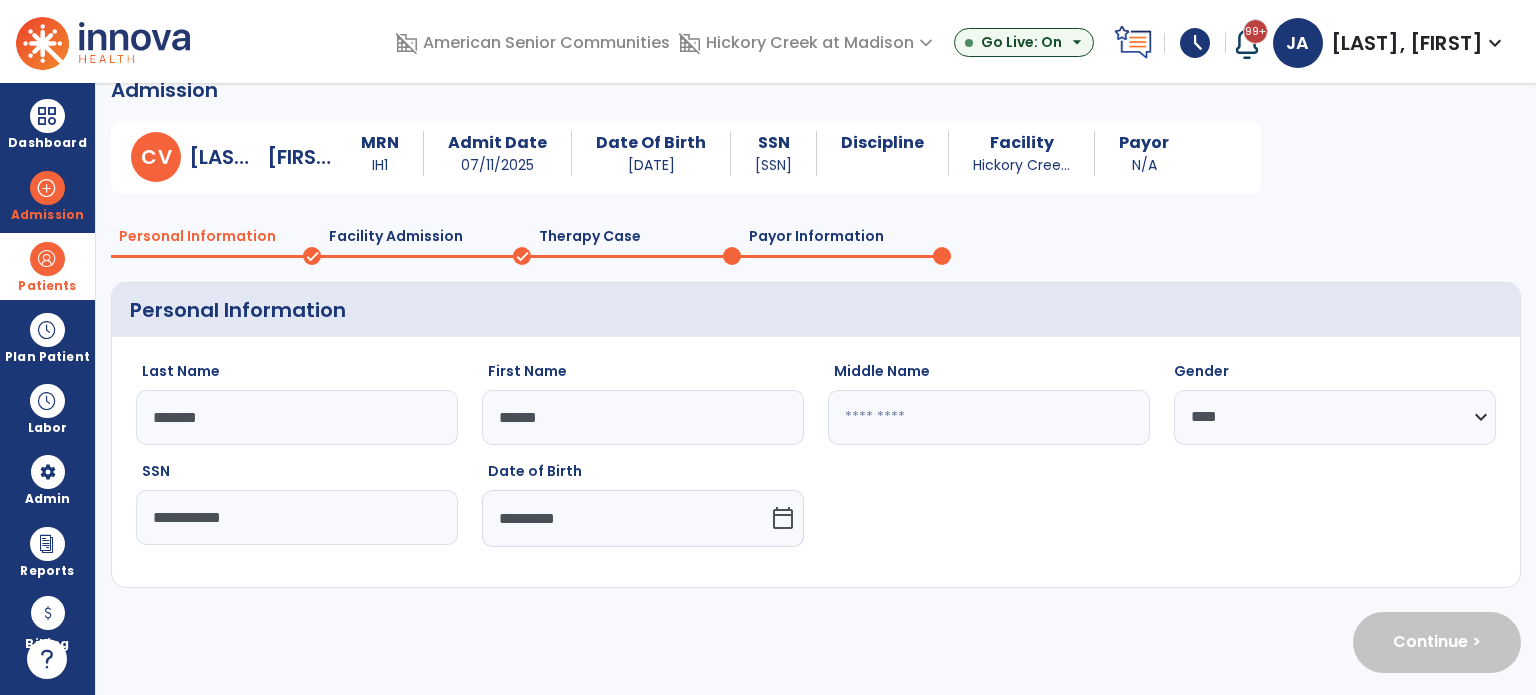 select on "**********" 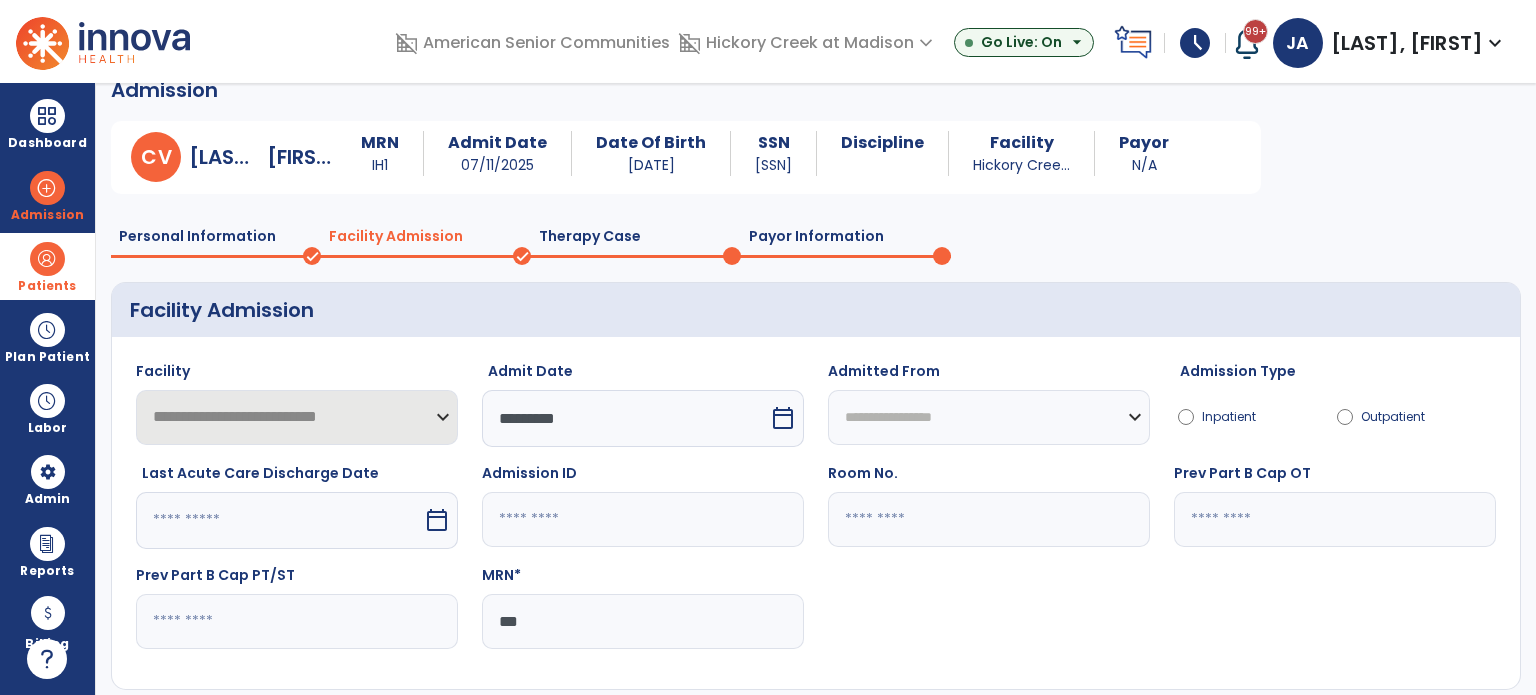 drag, startPoint x: 532, startPoint y: 618, endPoint x: 446, endPoint y: 587, distance: 91.416626 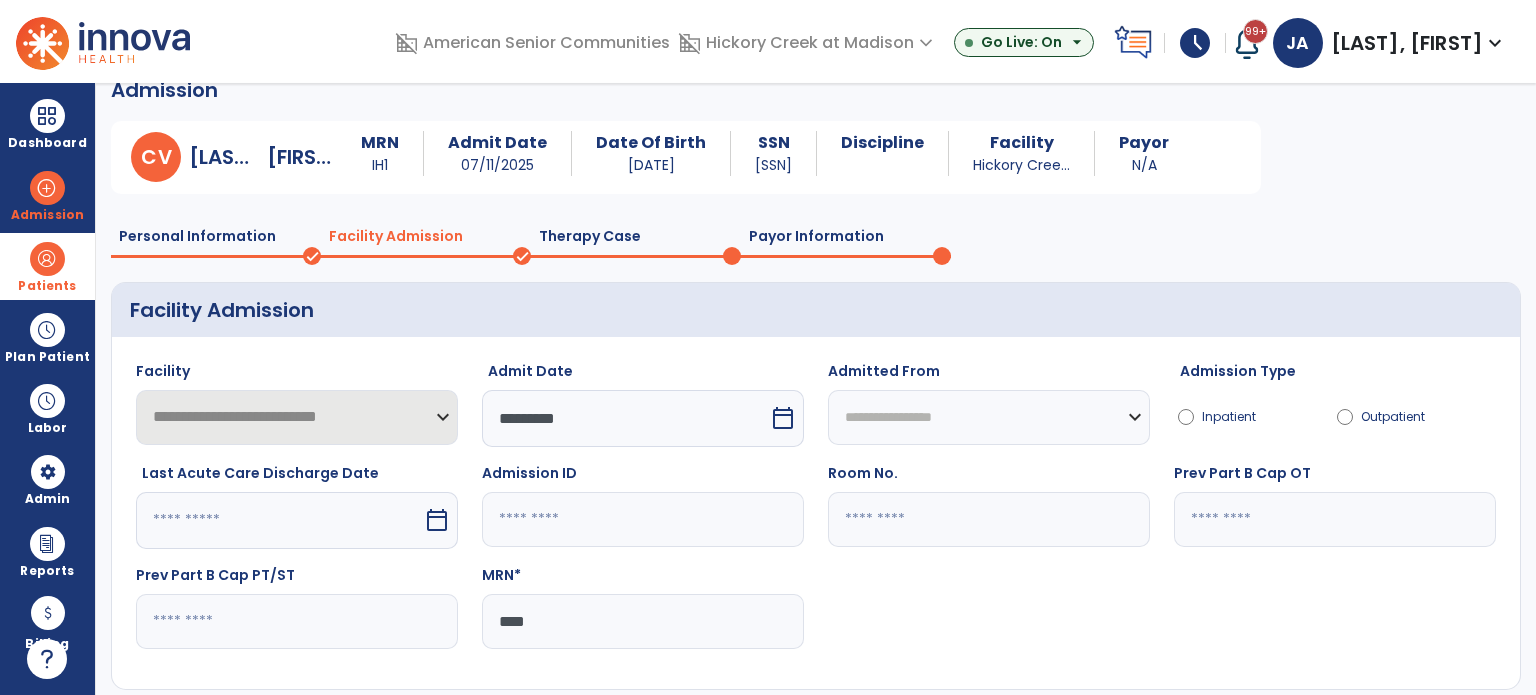 type on "****" 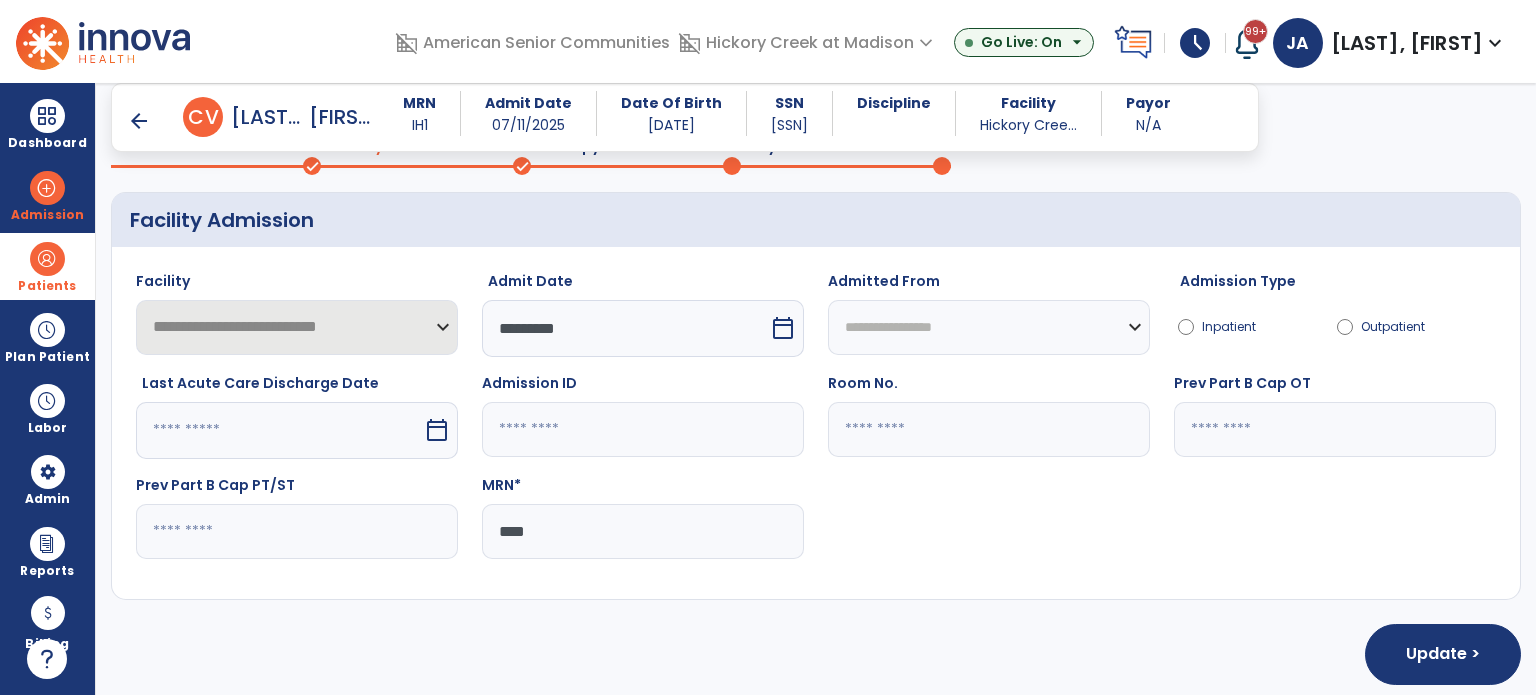 scroll, scrollTop: 111, scrollLeft: 0, axis: vertical 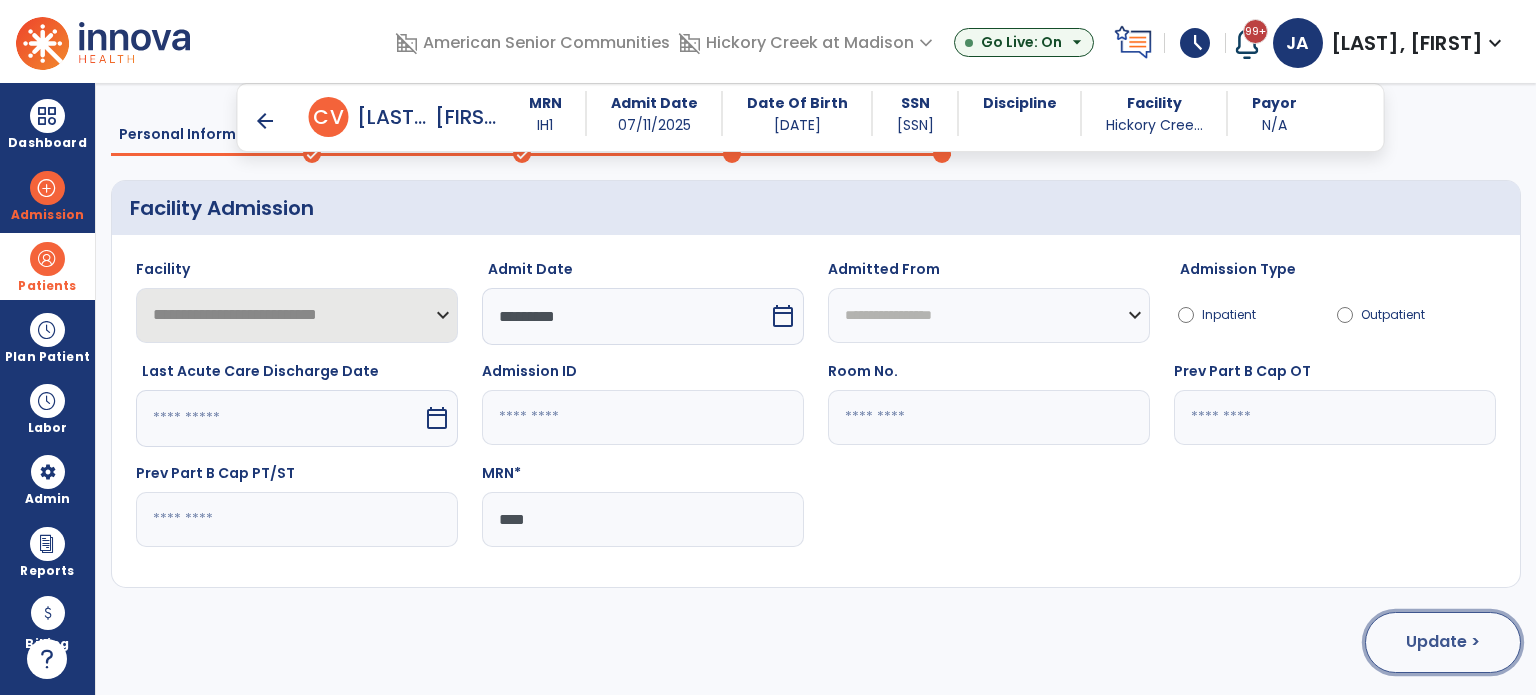 click on "Update >" 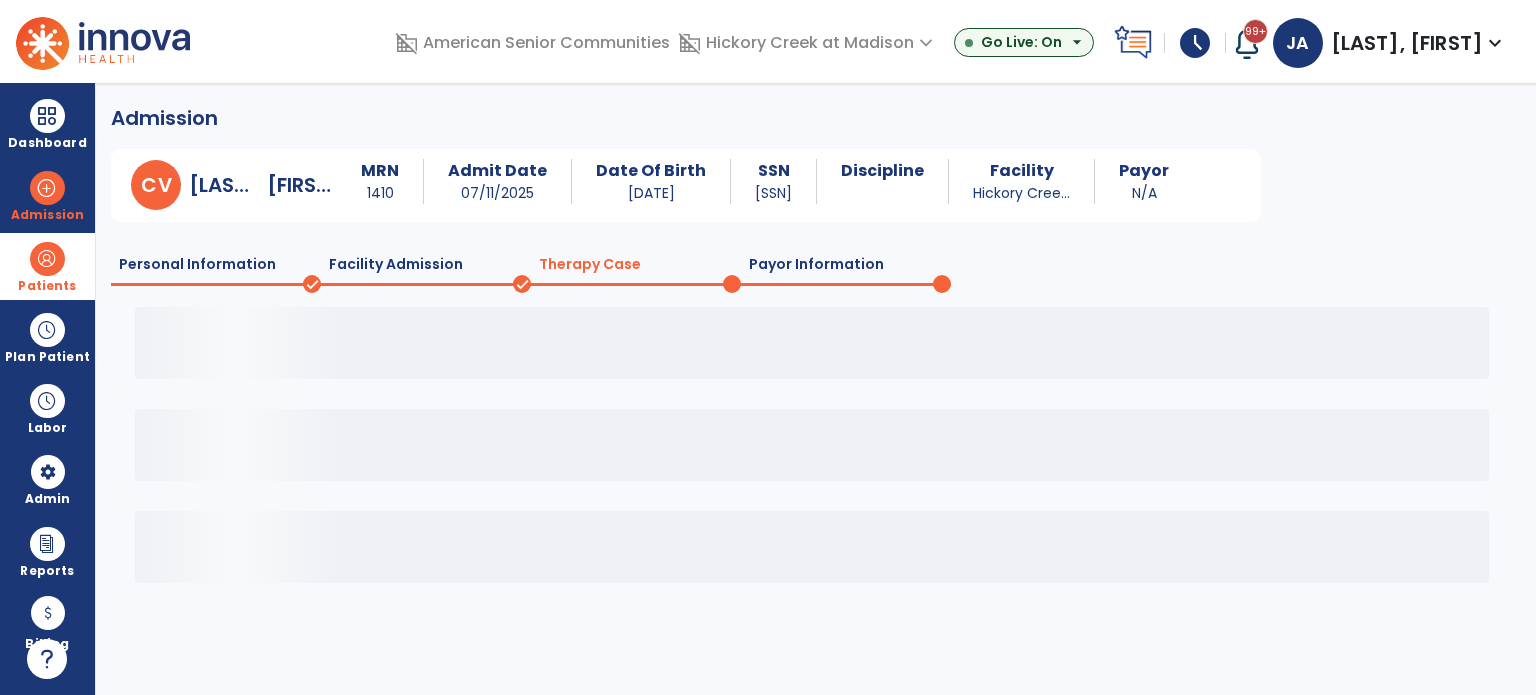 scroll, scrollTop: 0, scrollLeft: 0, axis: both 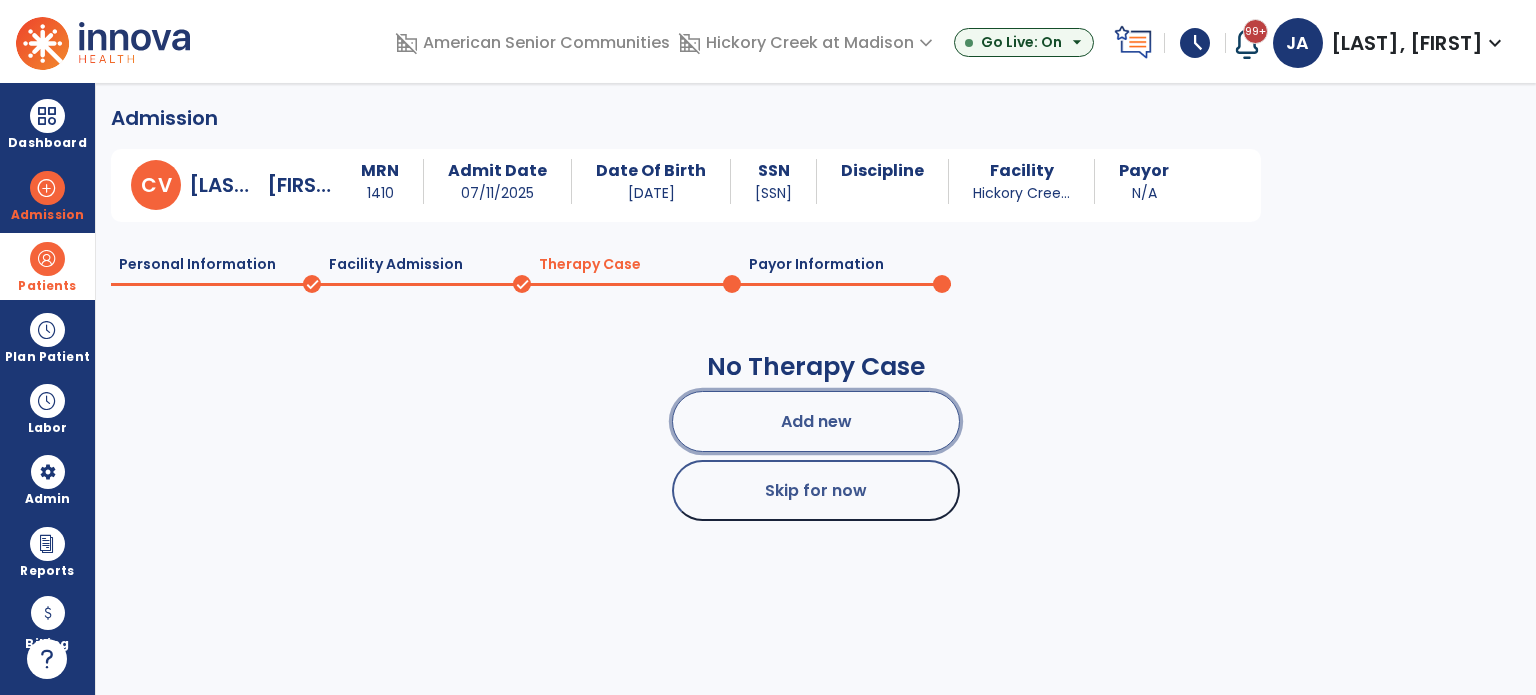 click on "Add new" at bounding box center [816, 421] 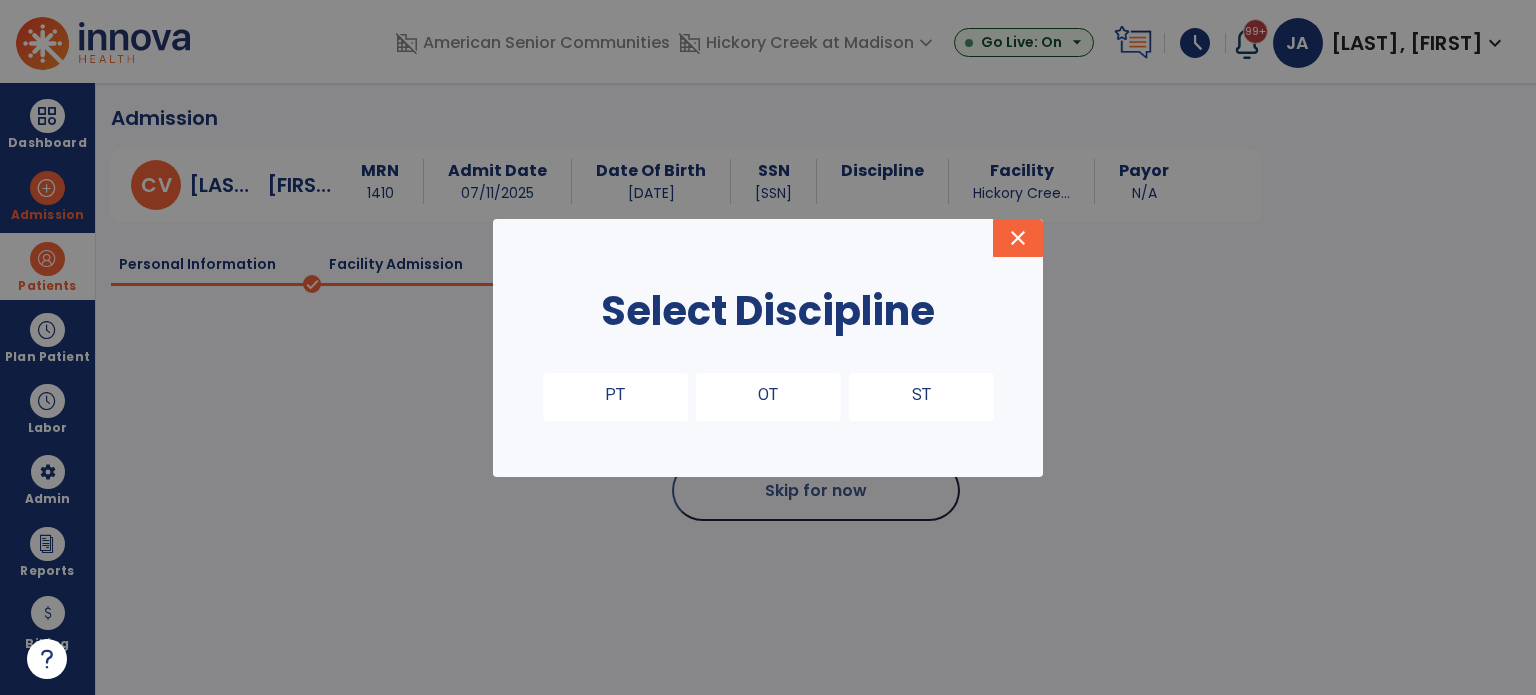 click on "OT" at bounding box center [768, 397] 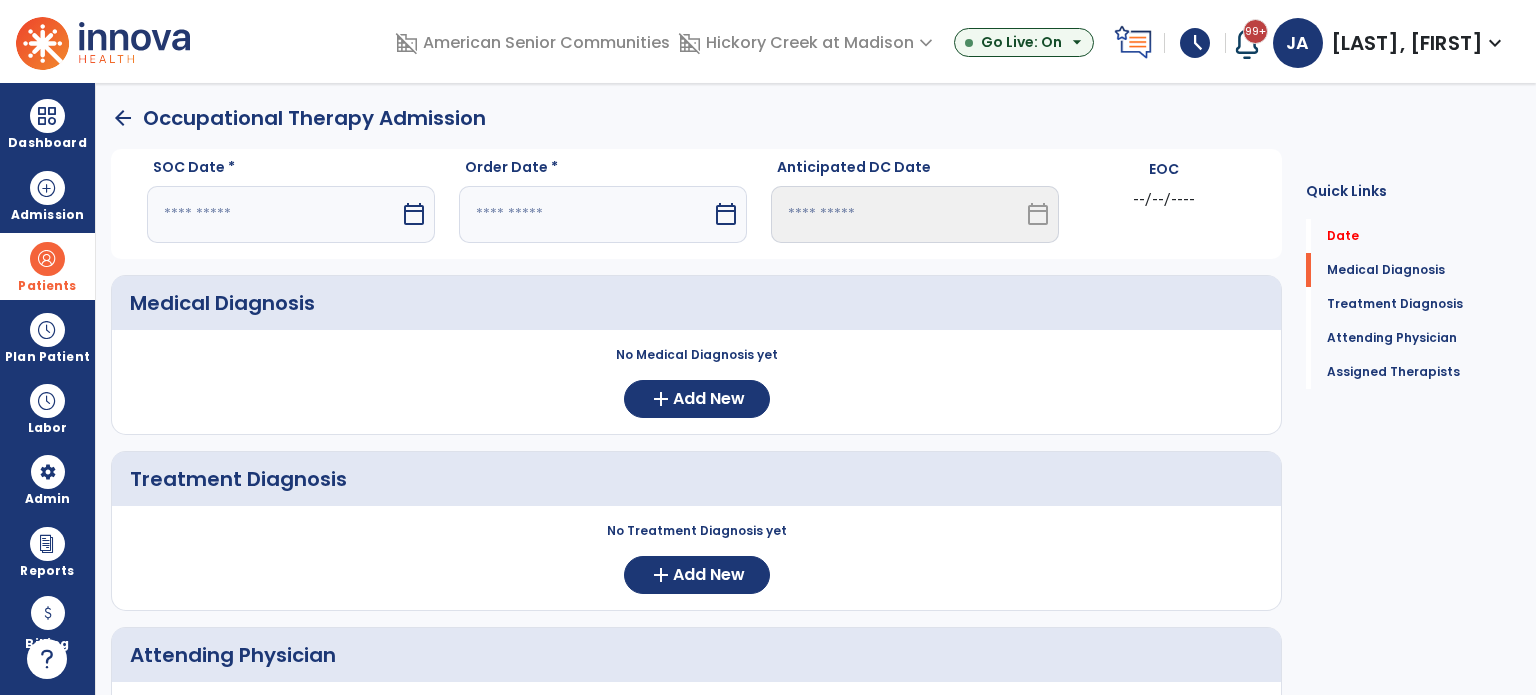 click on "calendar_today" at bounding box center (414, 214) 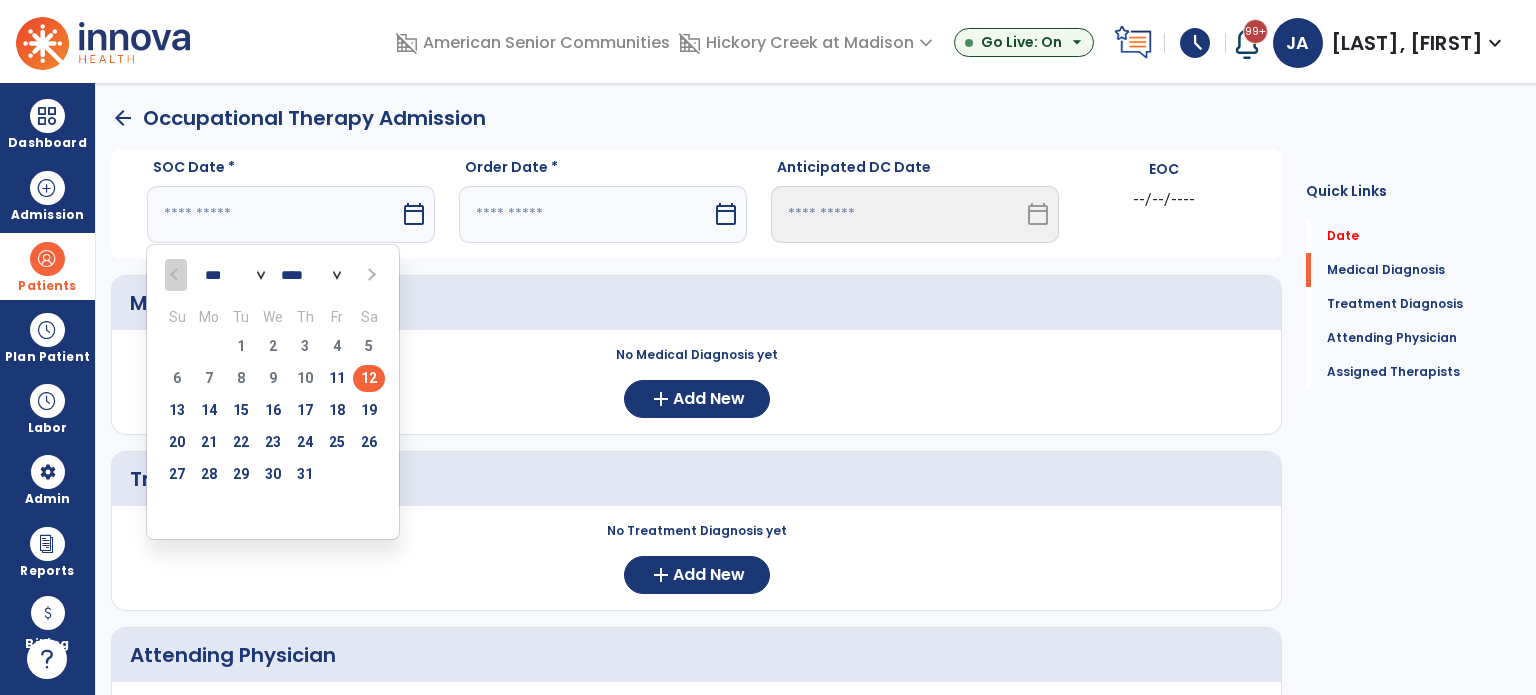 click on "12" at bounding box center (369, 378) 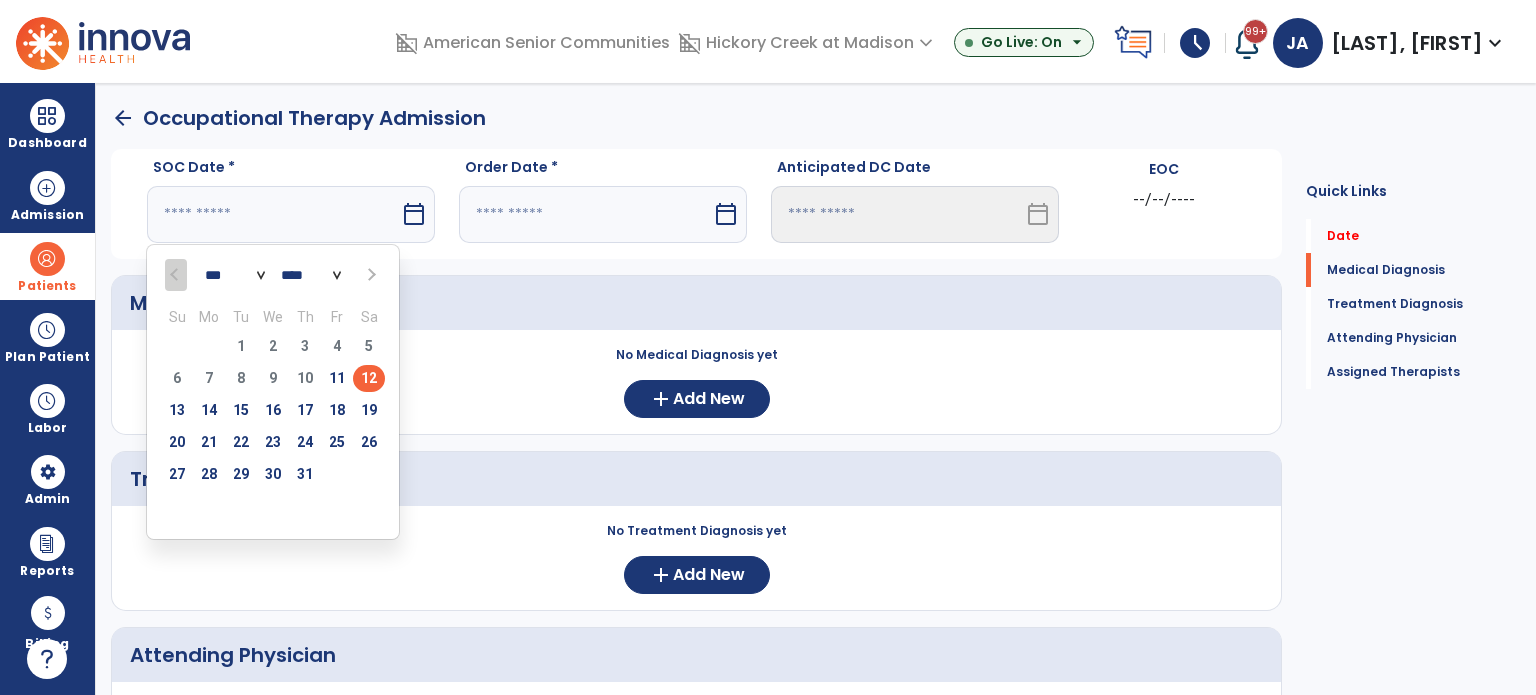 type on "*********" 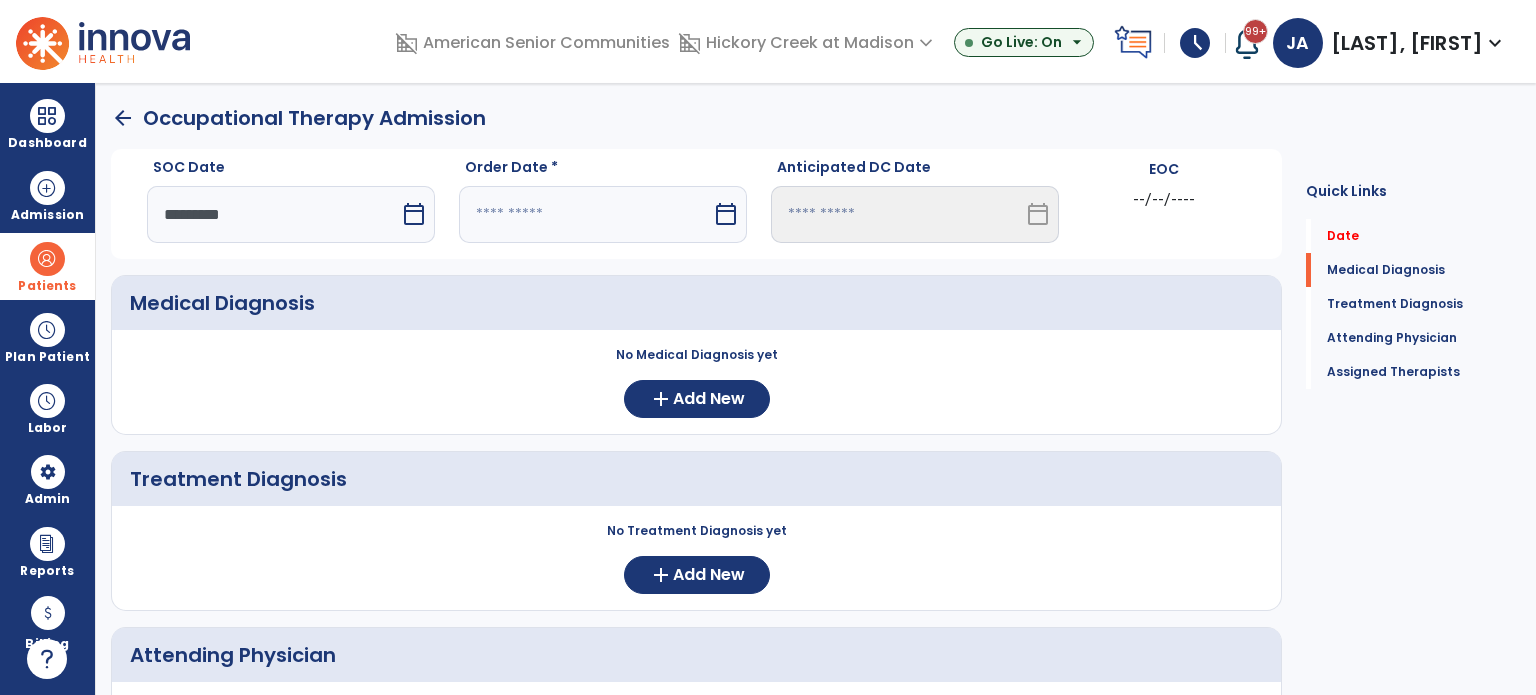 click on "calendar_today" at bounding box center (726, 214) 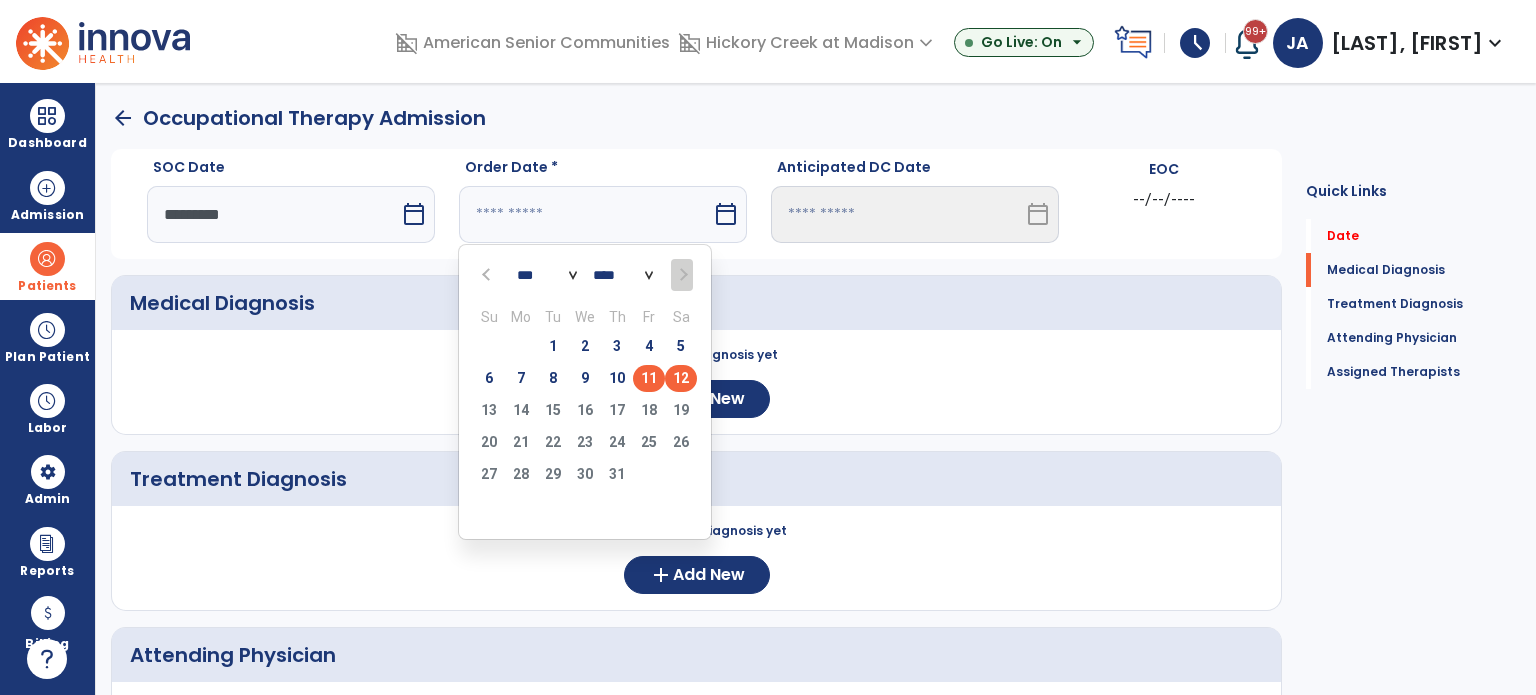 click on "11" at bounding box center (649, 378) 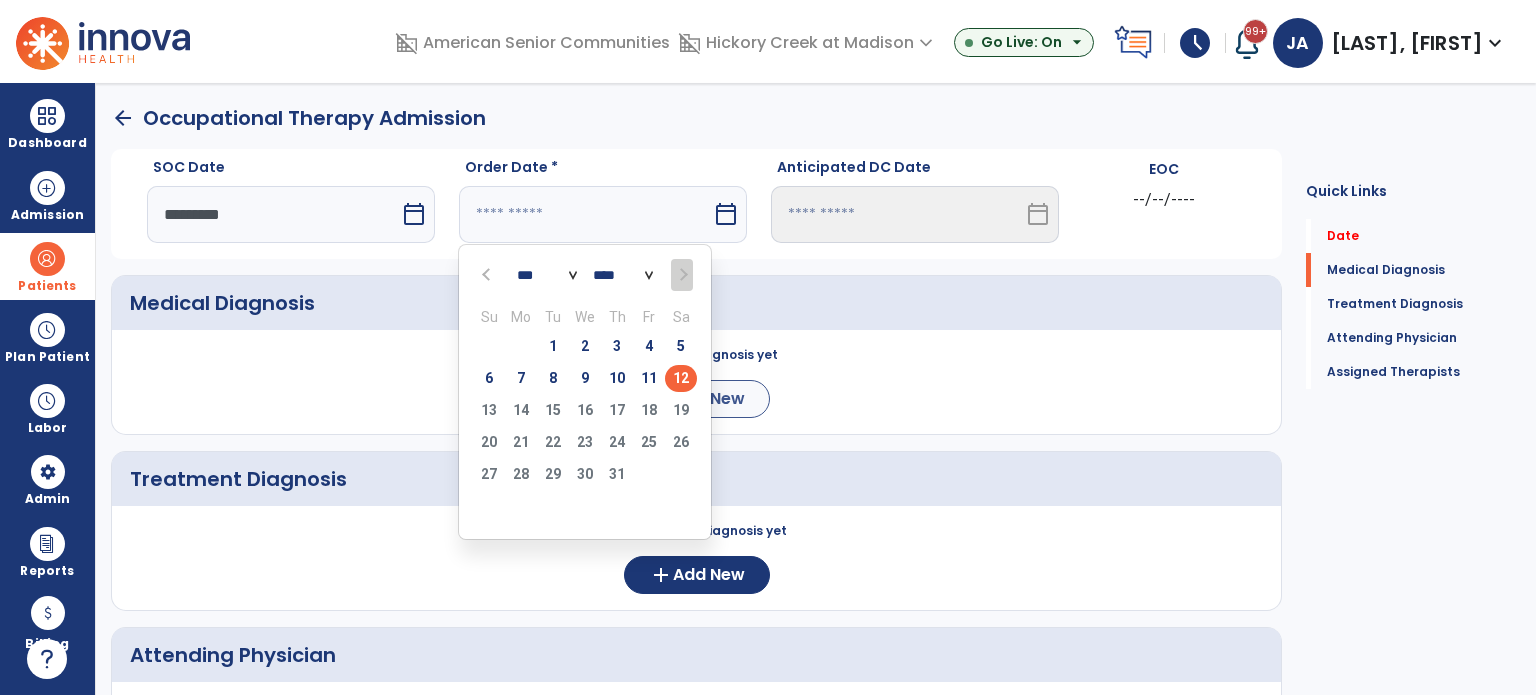 type on "*********" 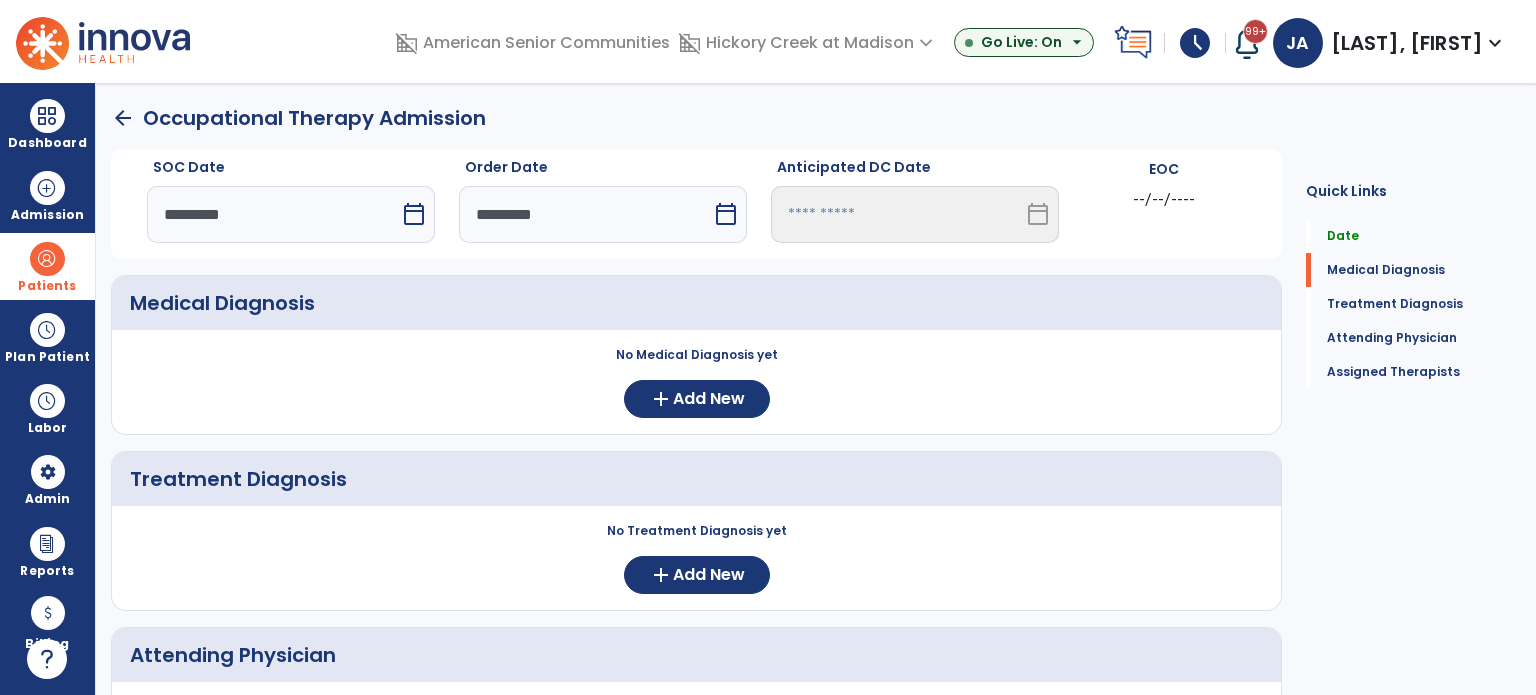 scroll, scrollTop: 200, scrollLeft: 0, axis: vertical 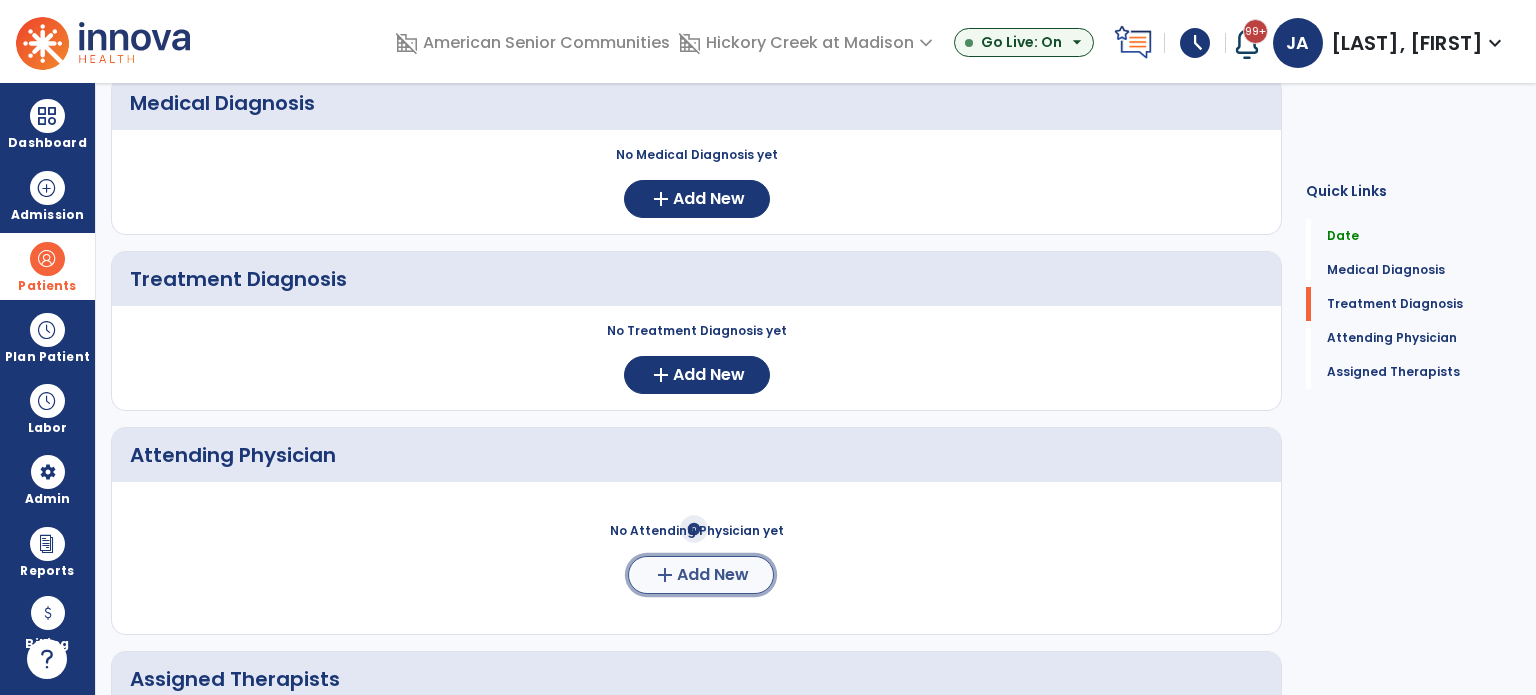 click on "Add New" 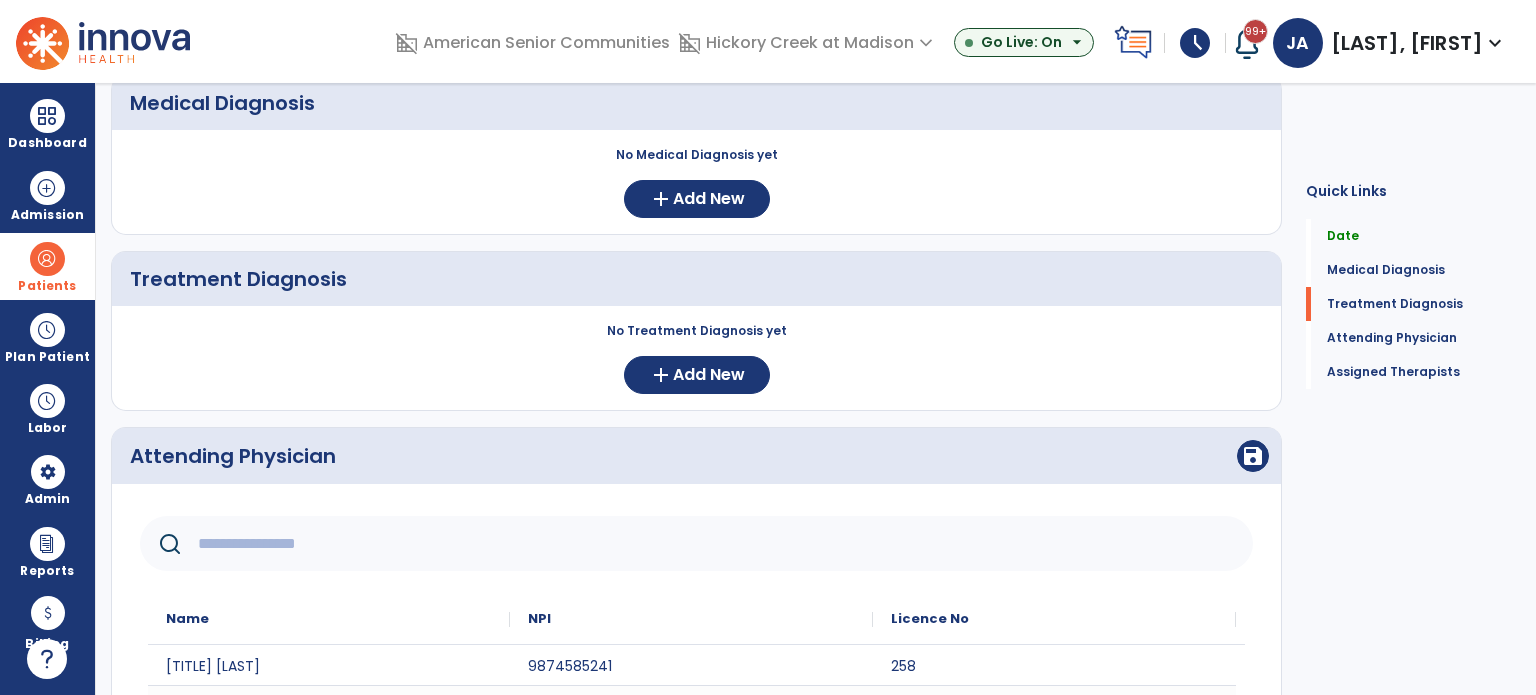 click 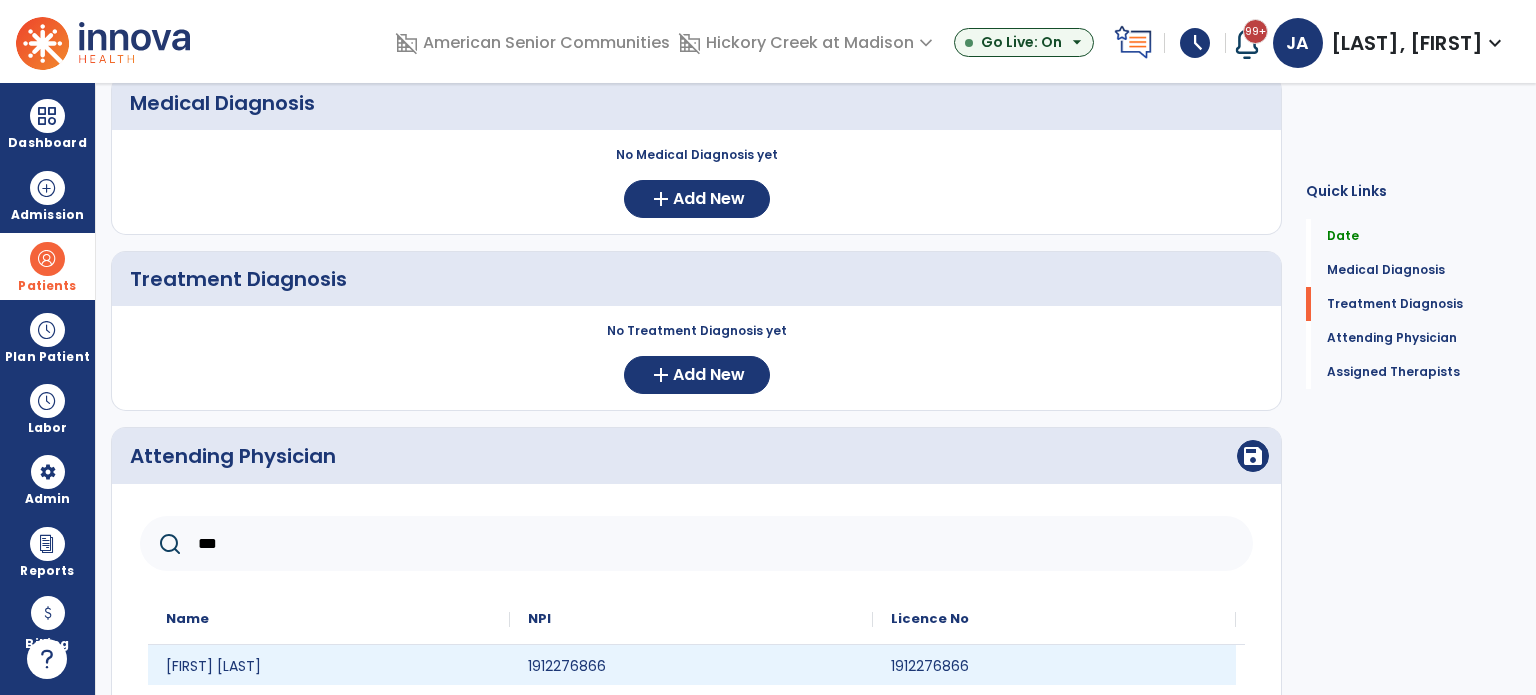 type on "***" 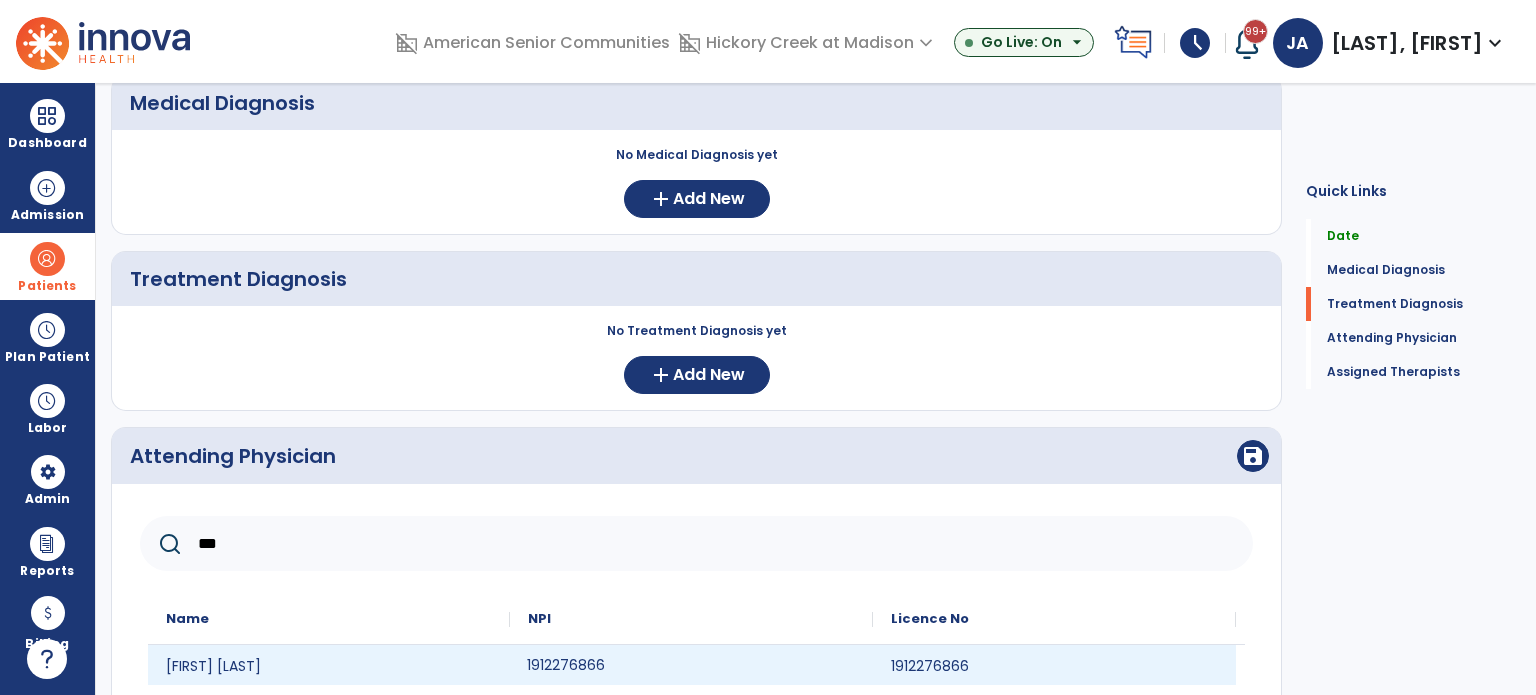 click on "1912276866" 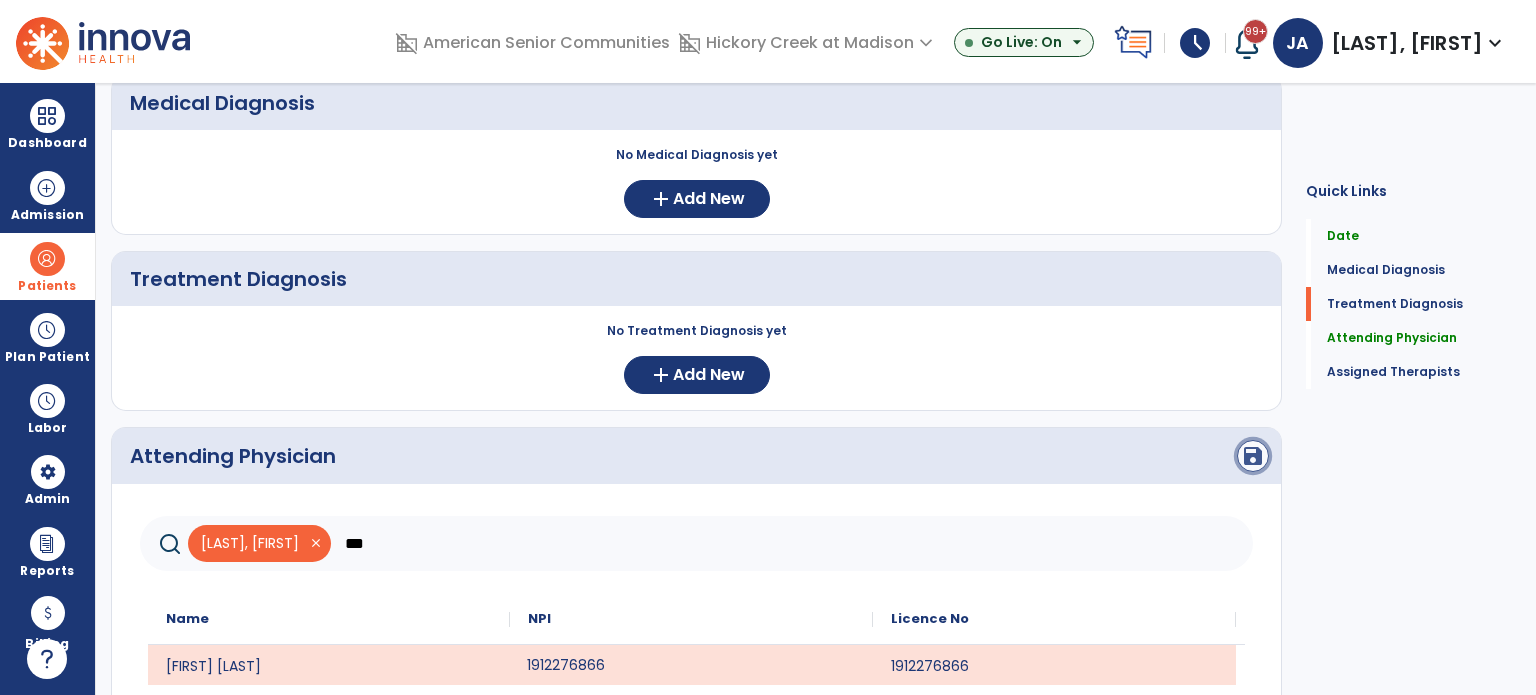click on "save" 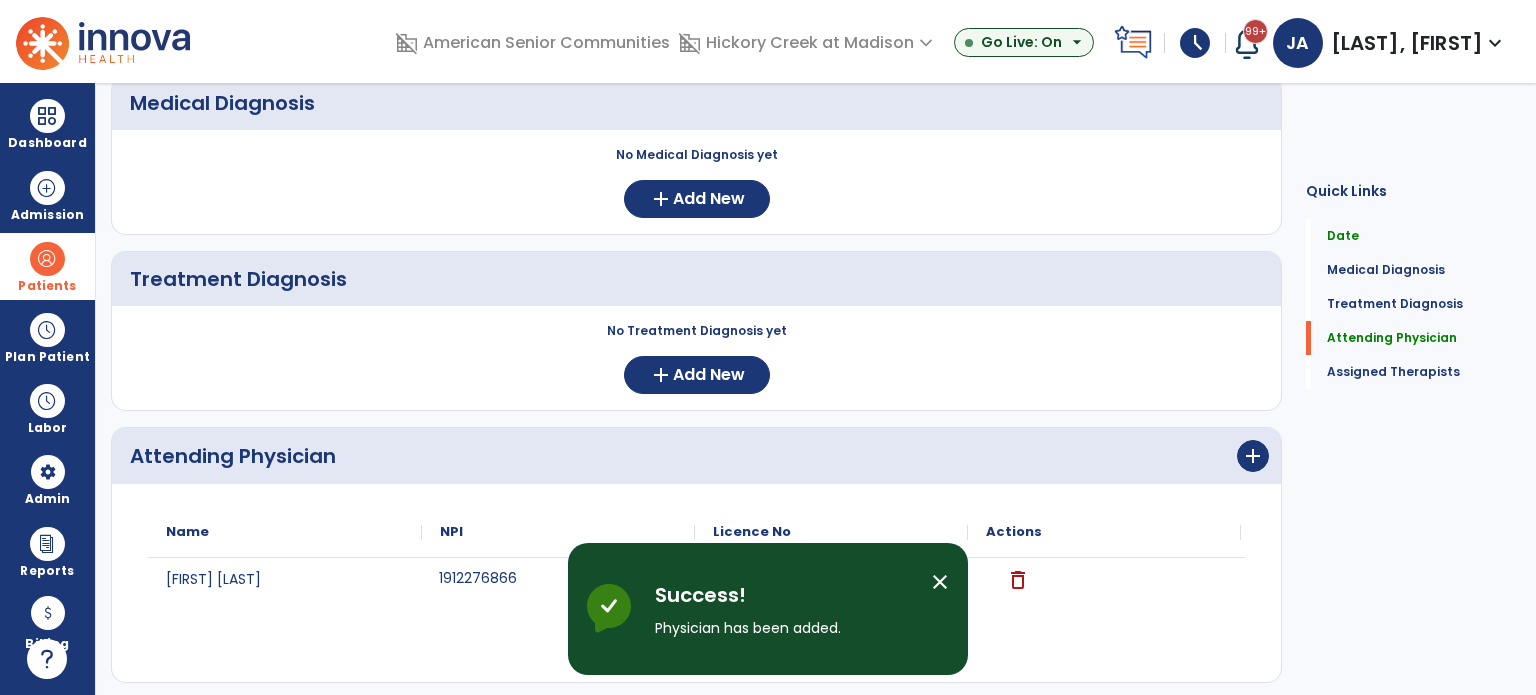 scroll, scrollTop: 500, scrollLeft: 0, axis: vertical 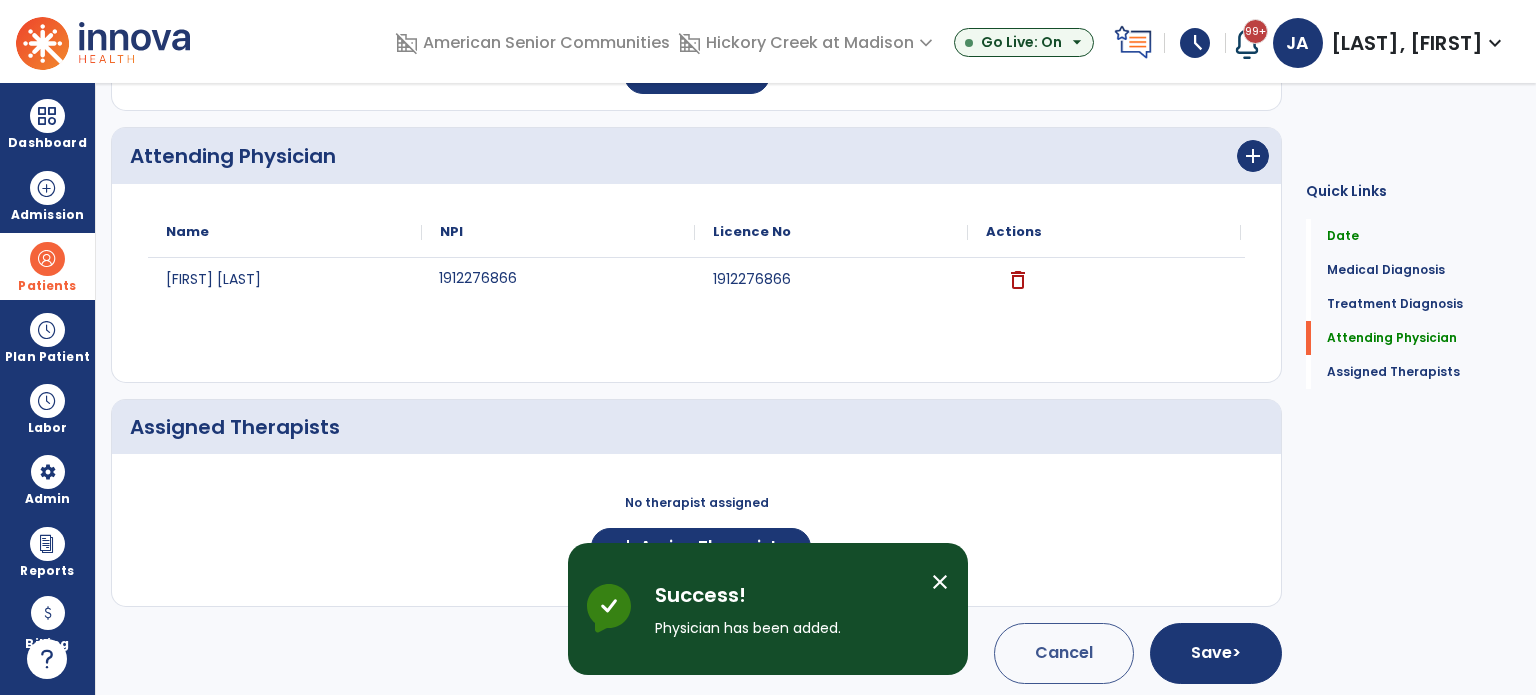 click on "close" at bounding box center [940, 582] 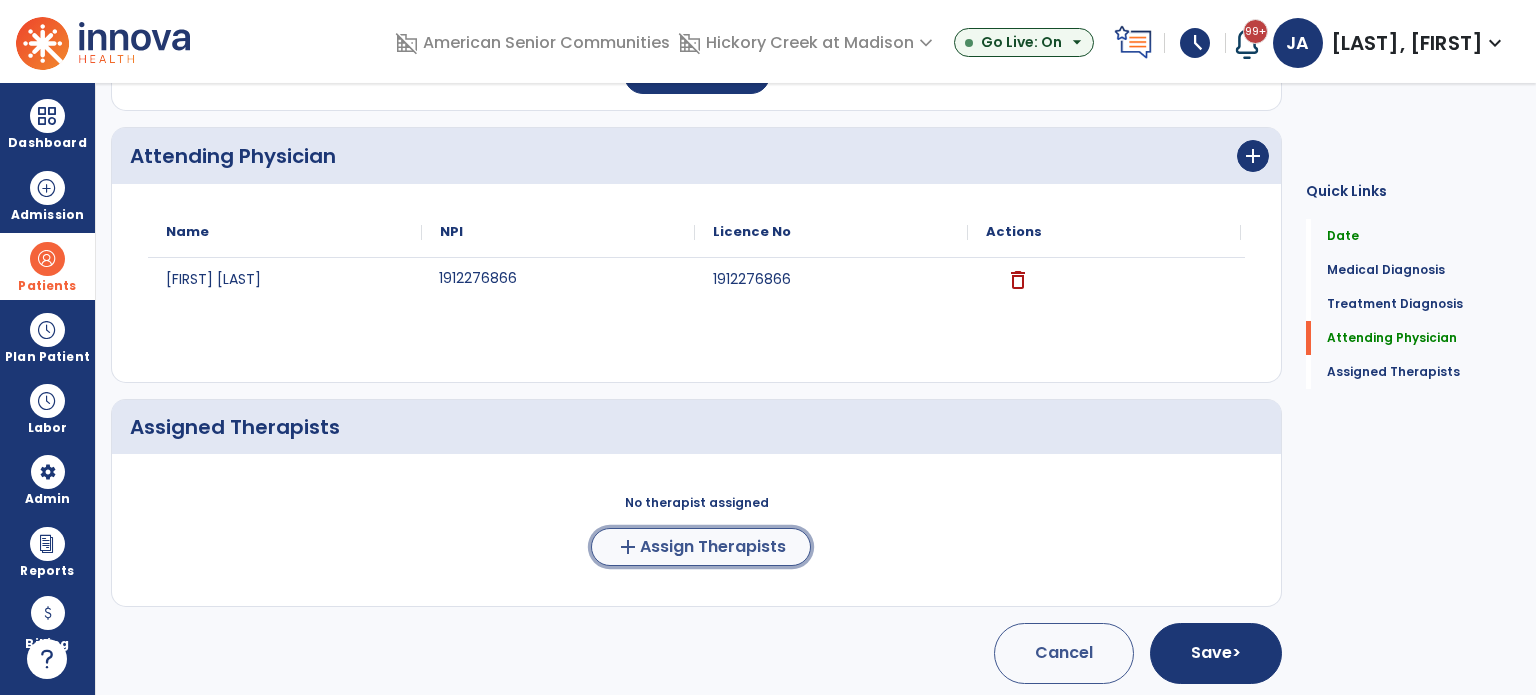 click on "Assign Therapists" 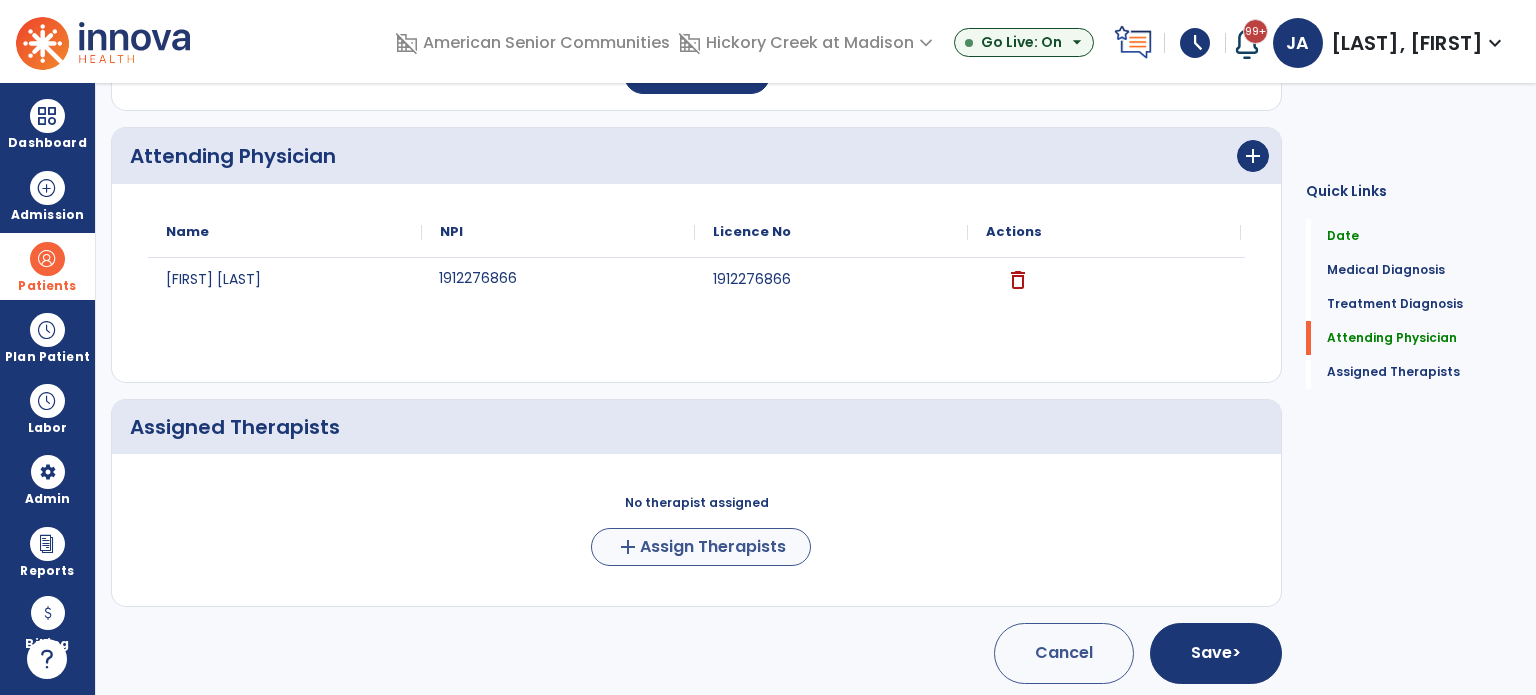 scroll, scrollTop: 497, scrollLeft: 0, axis: vertical 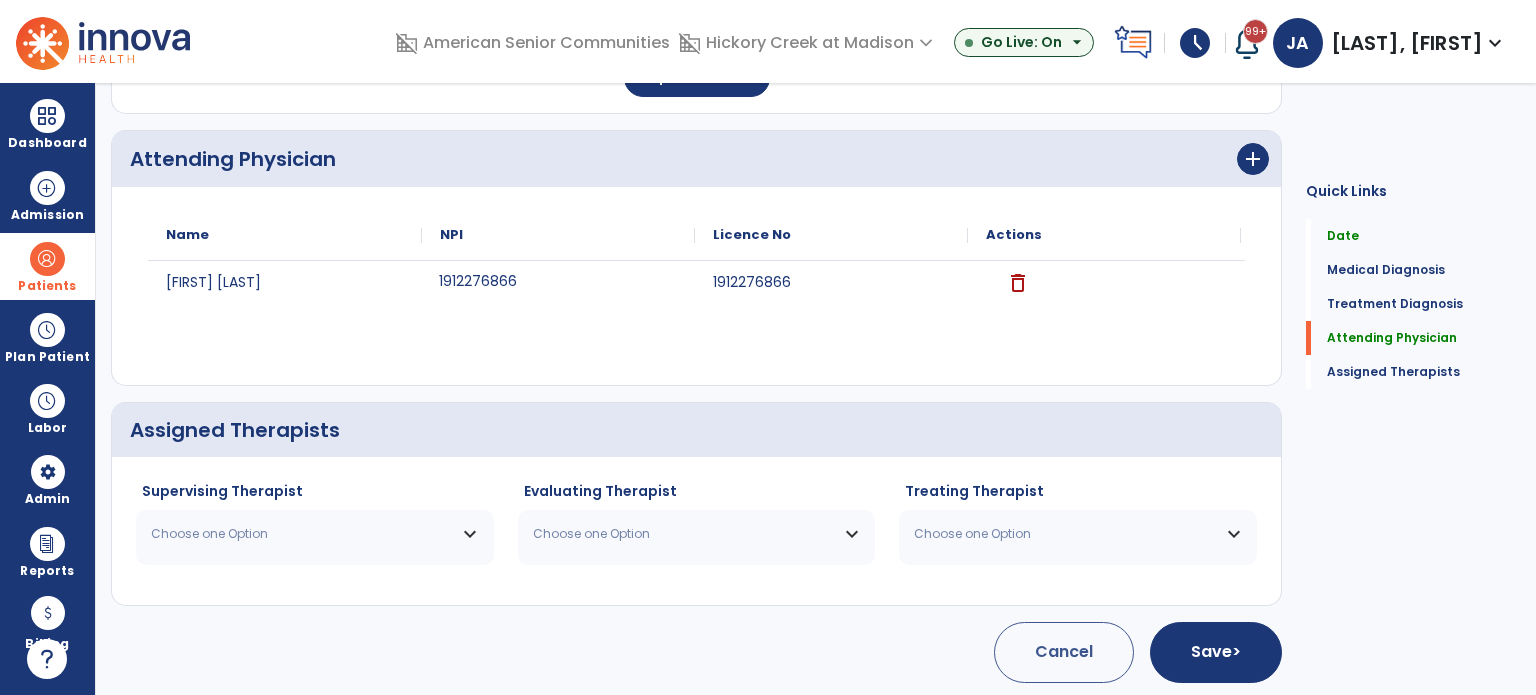 click on "Choose one Option" at bounding box center (302, 534) 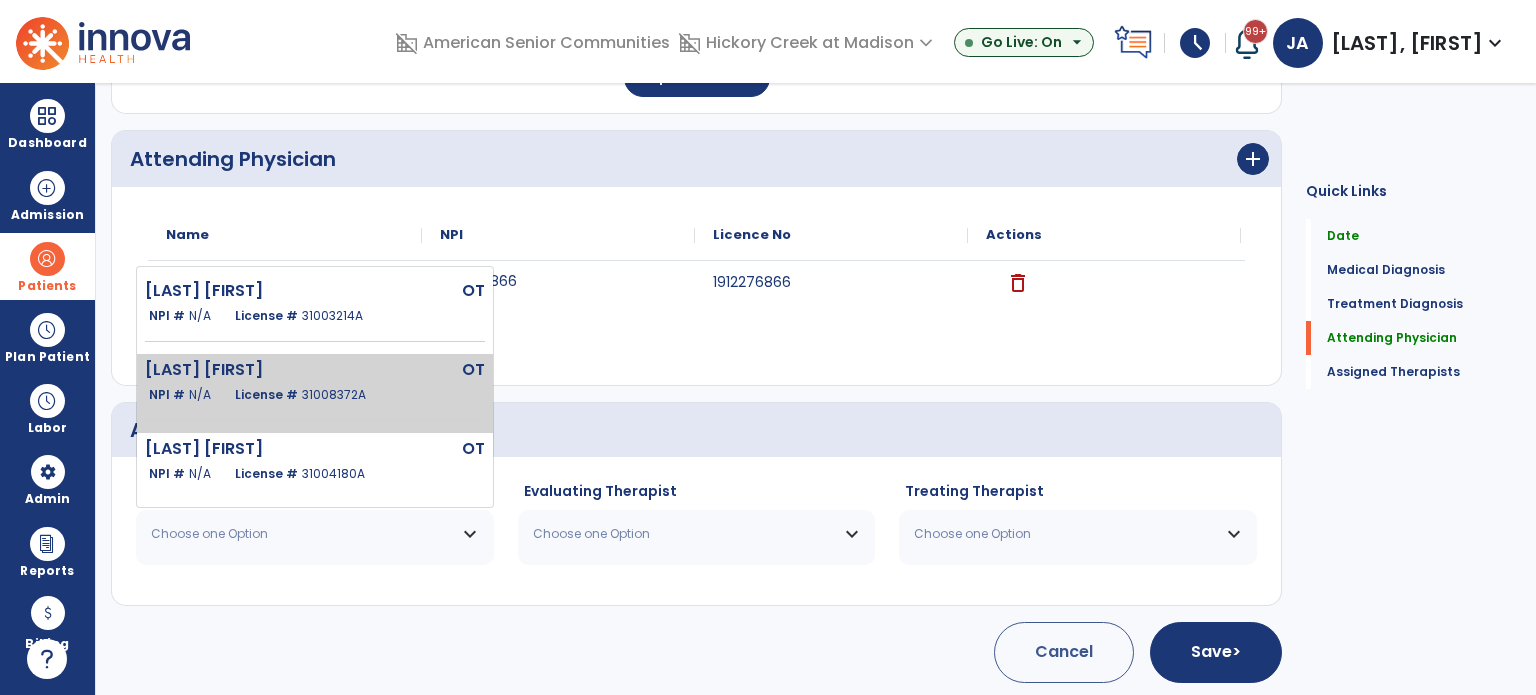 click on "[LAST] [FIRST]" 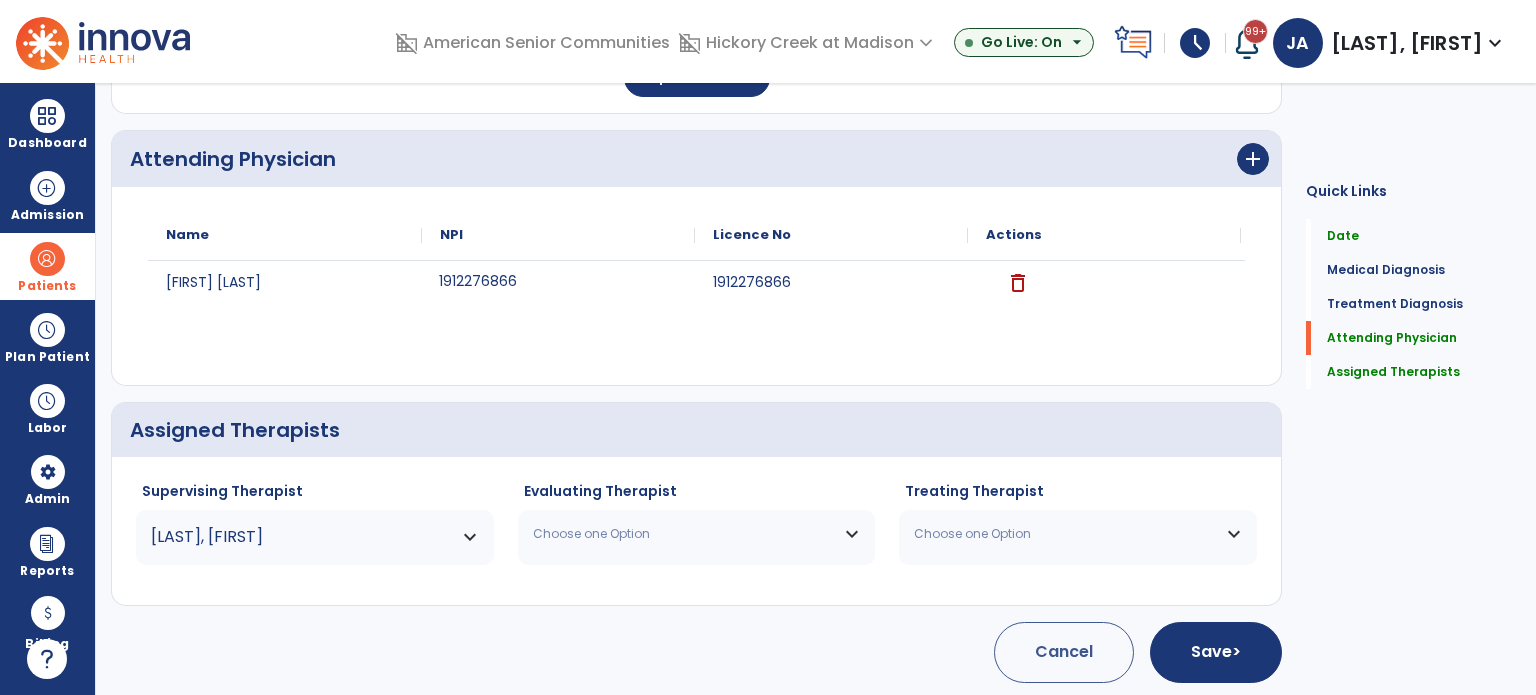 click on "Choose one Option" at bounding box center (697, 534) 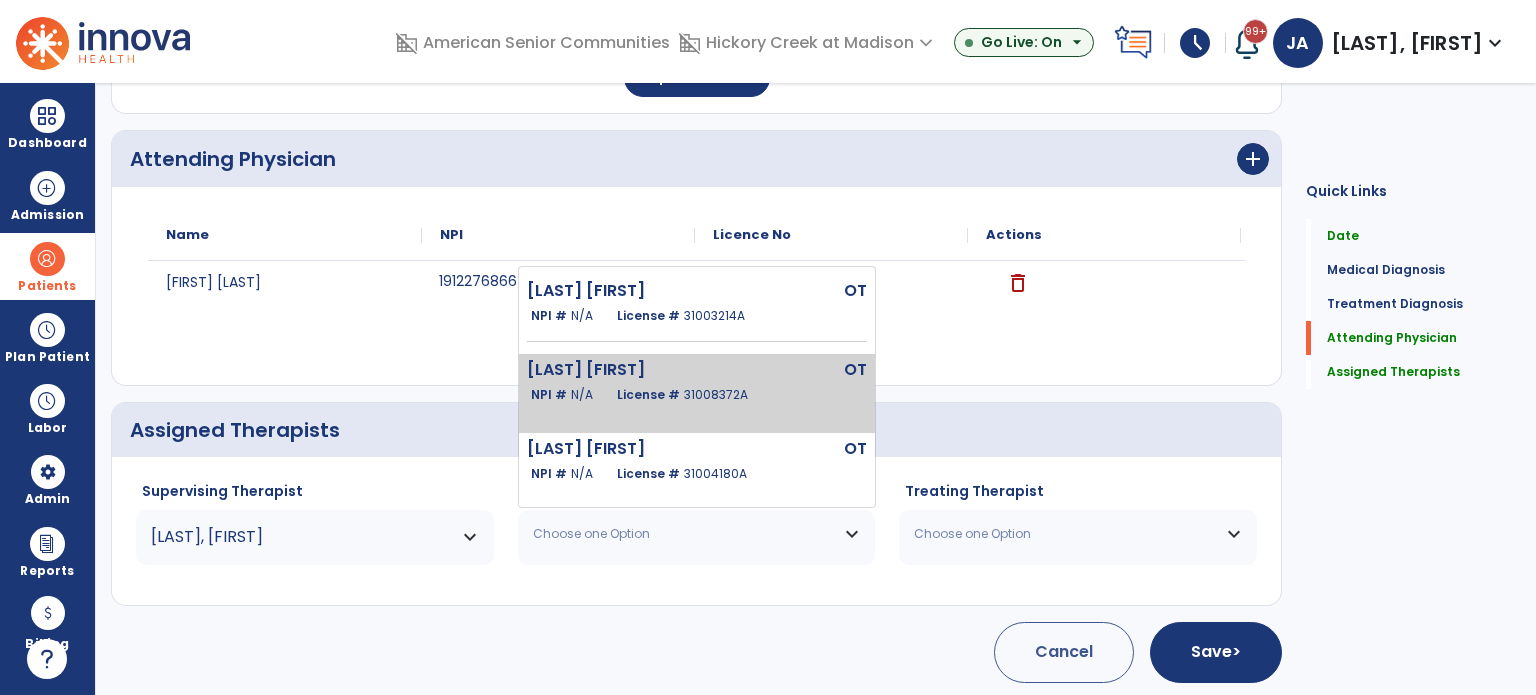 click on "[LAST] [FIRST] OT NPI # N/A License # [LICENSE]" 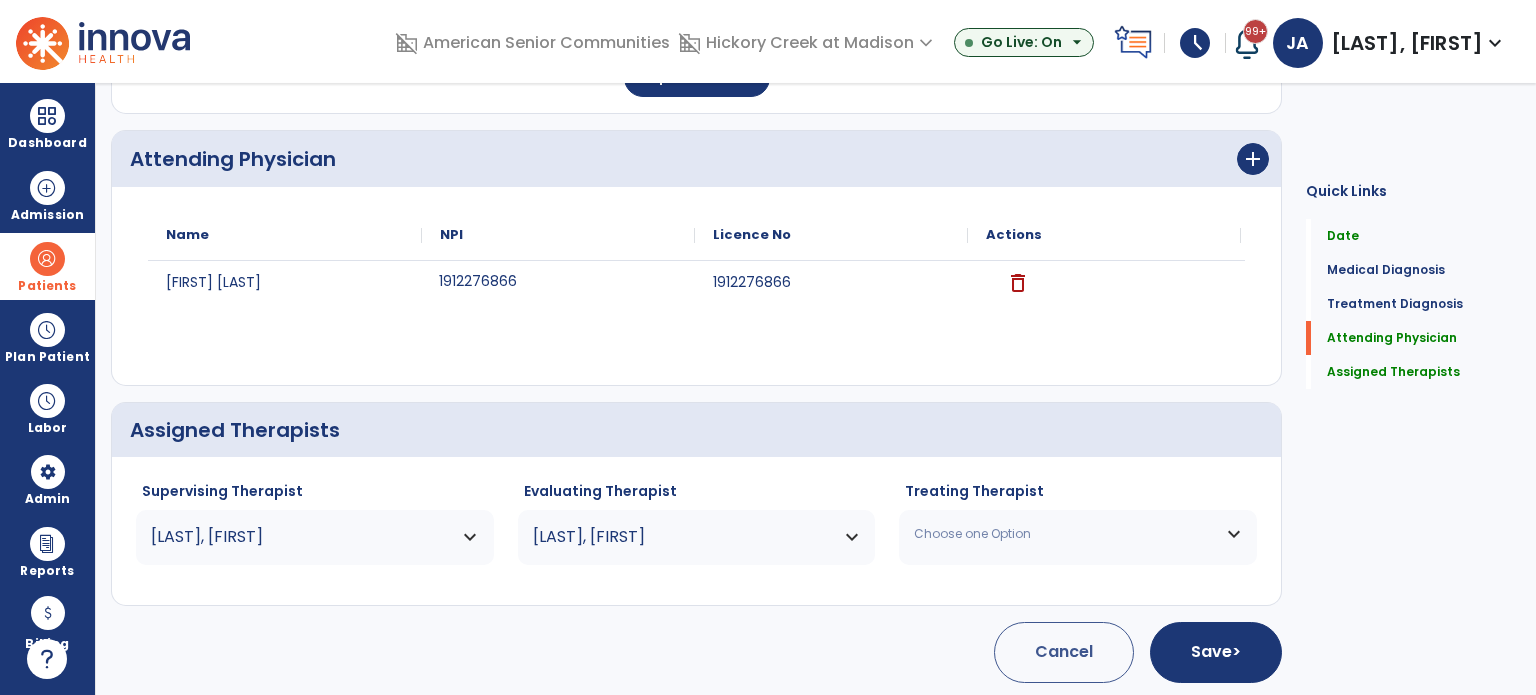 click on "Choose one Option" at bounding box center [1065, 534] 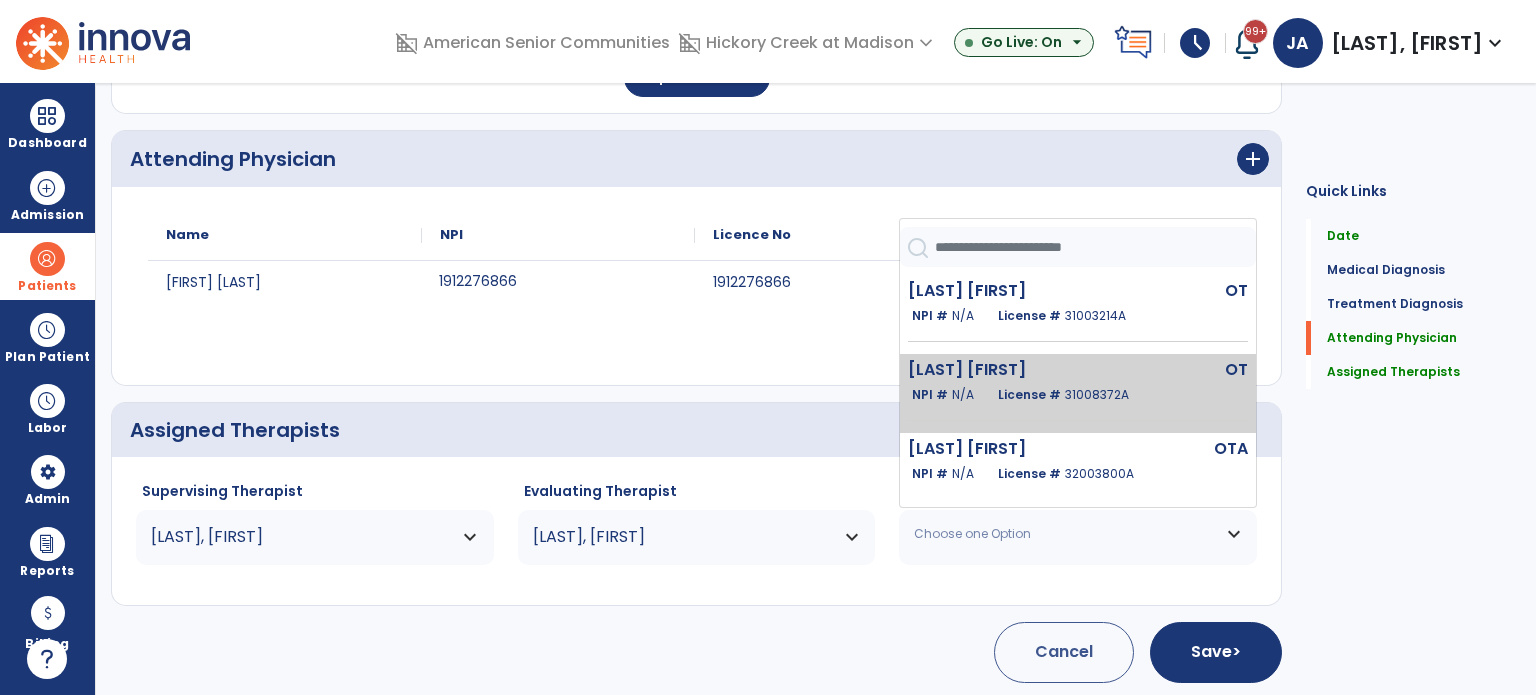 click on "NPI #  N/A" 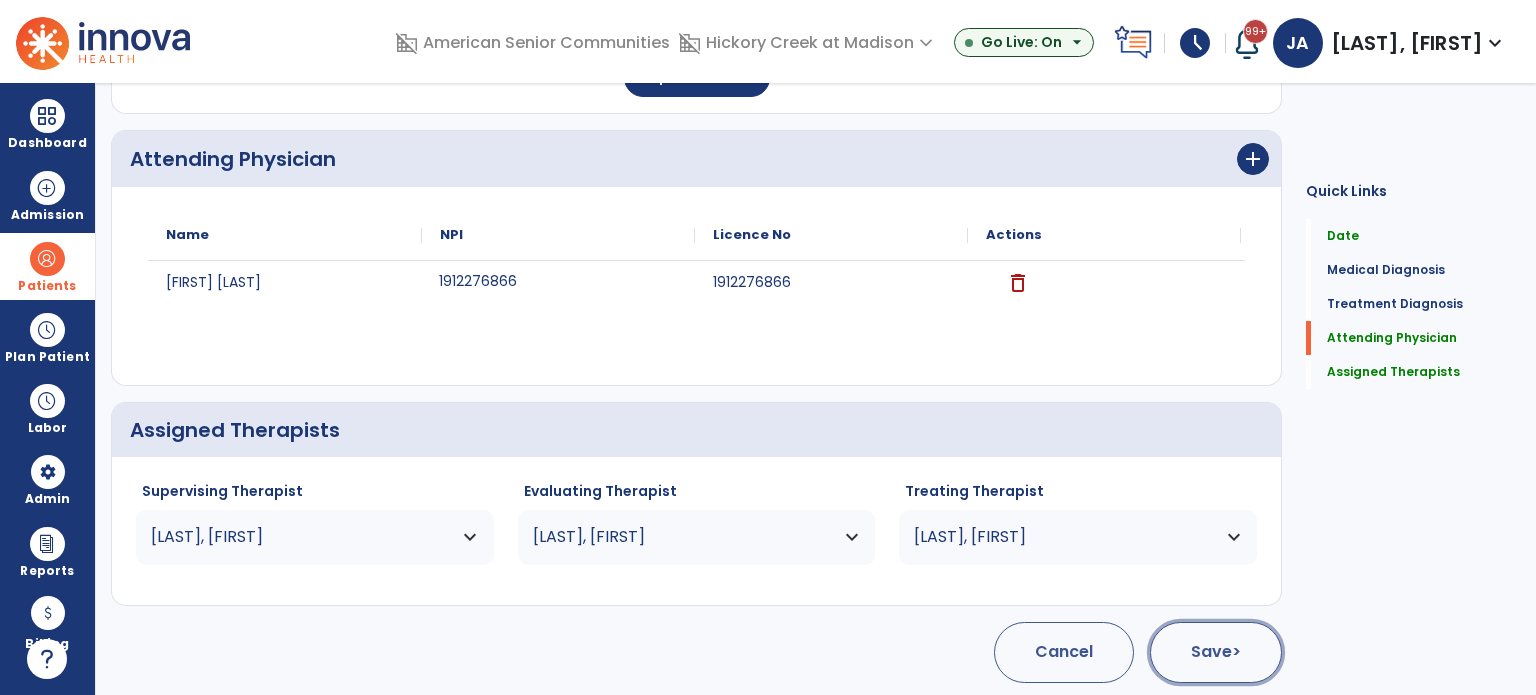 drag, startPoint x: 1260, startPoint y: 656, endPoint x: 1249, endPoint y: 653, distance: 11.401754 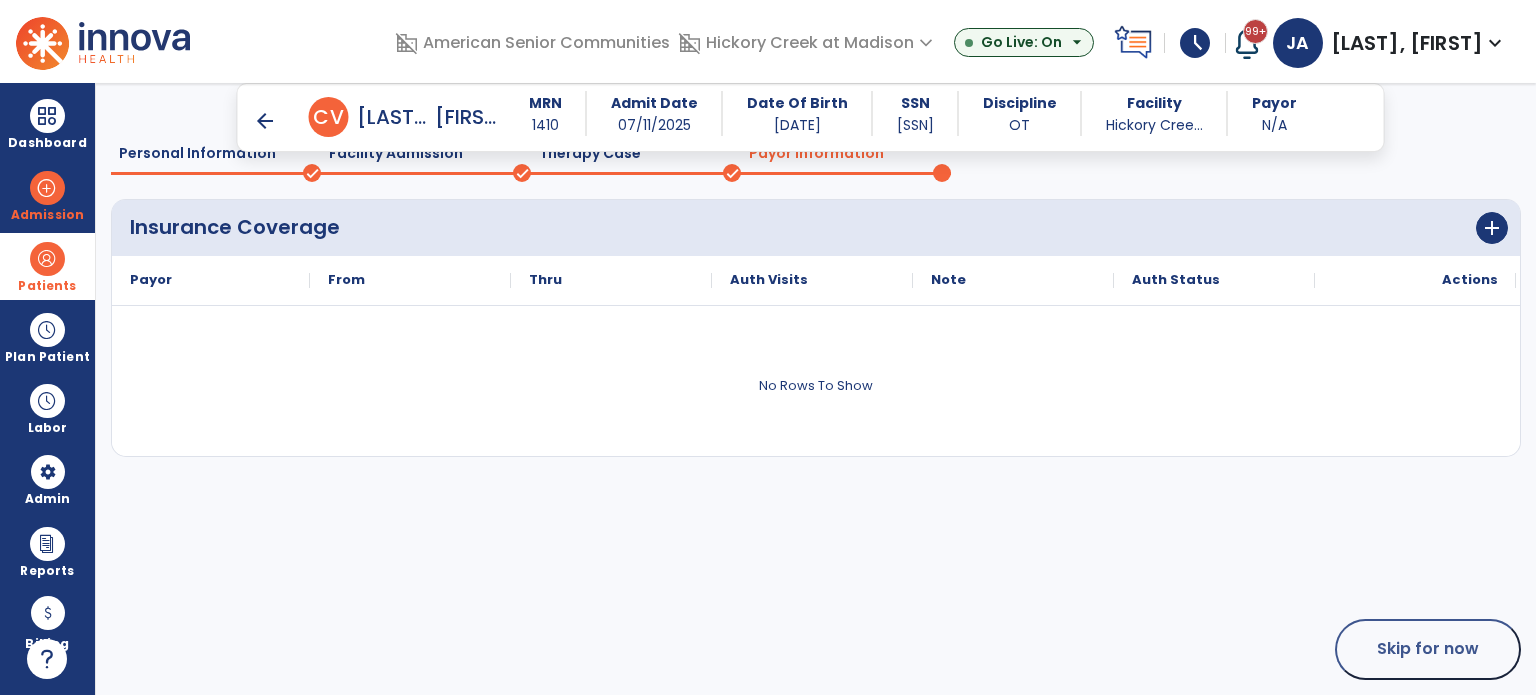 scroll, scrollTop: 100, scrollLeft: 0, axis: vertical 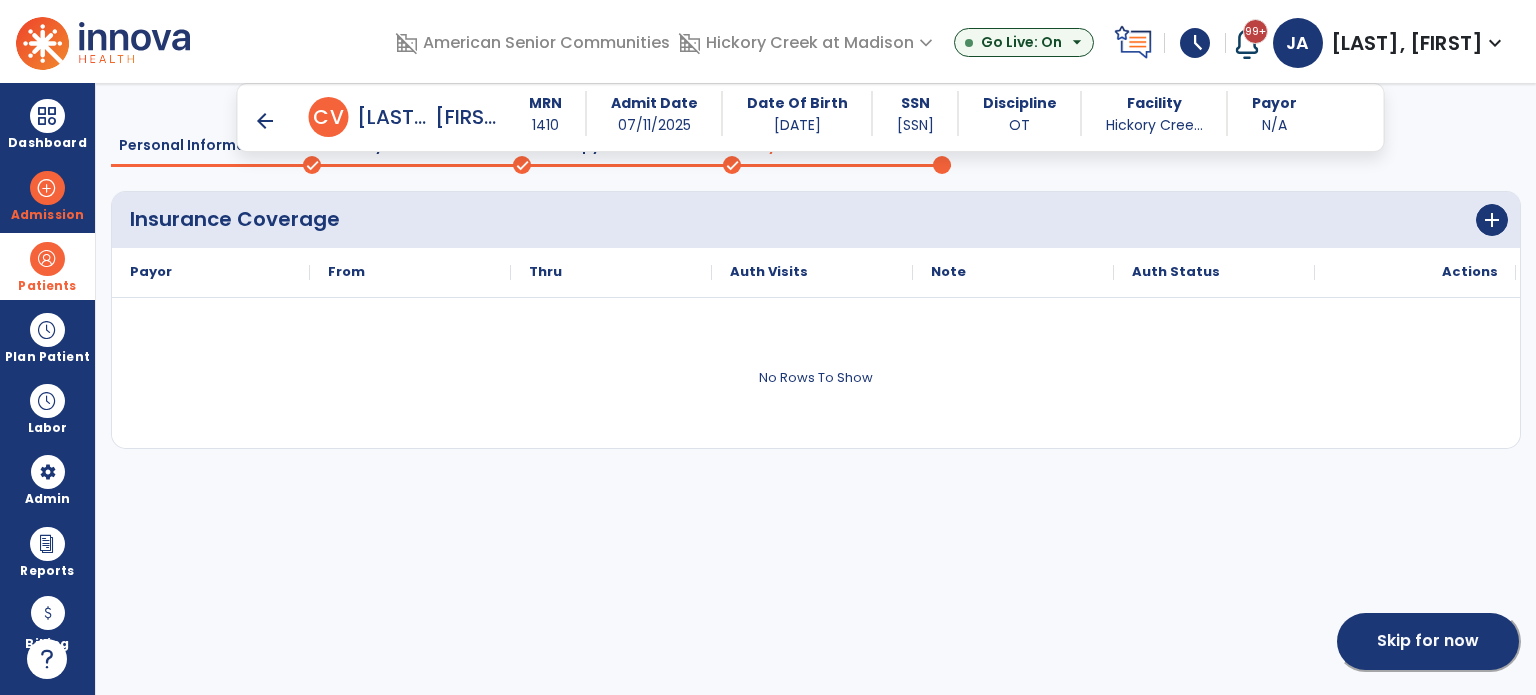click on "Skip for now" 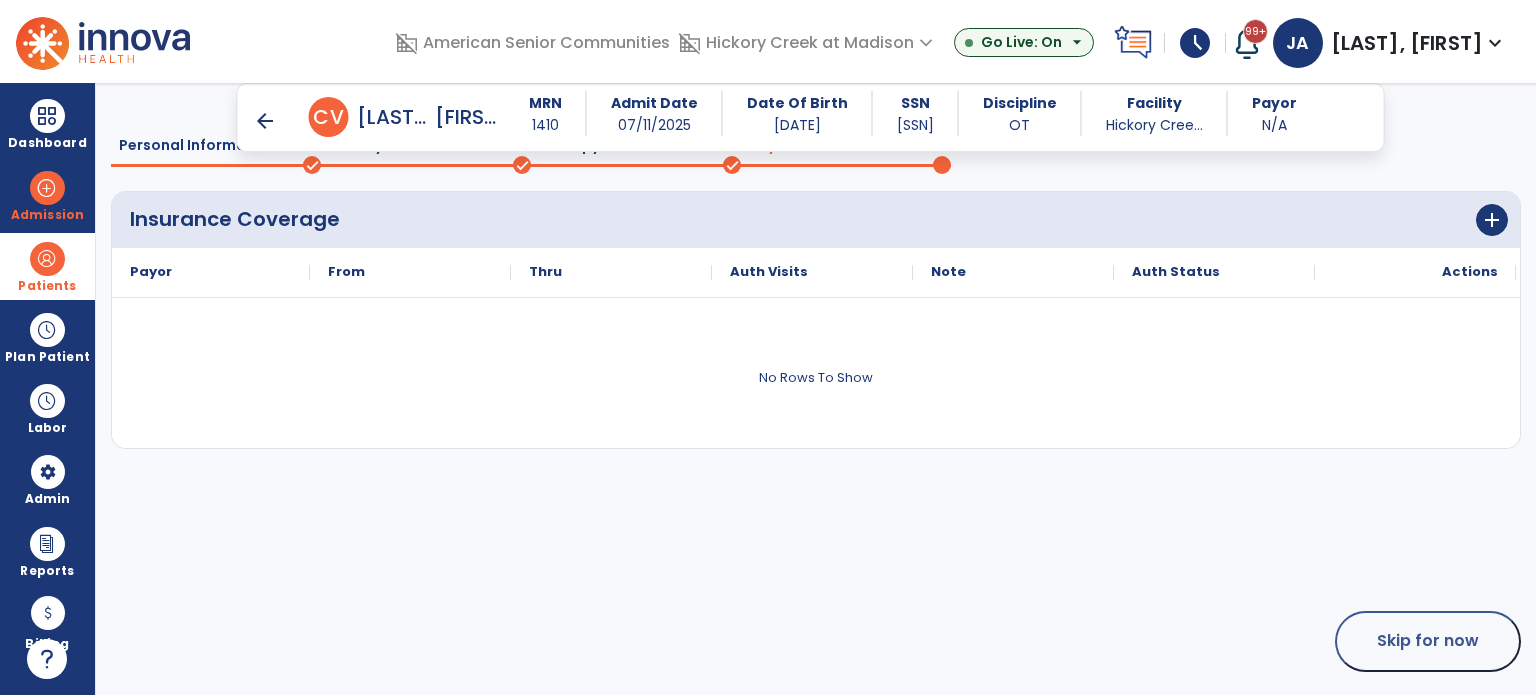 scroll, scrollTop: 62, scrollLeft: 0, axis: vertical 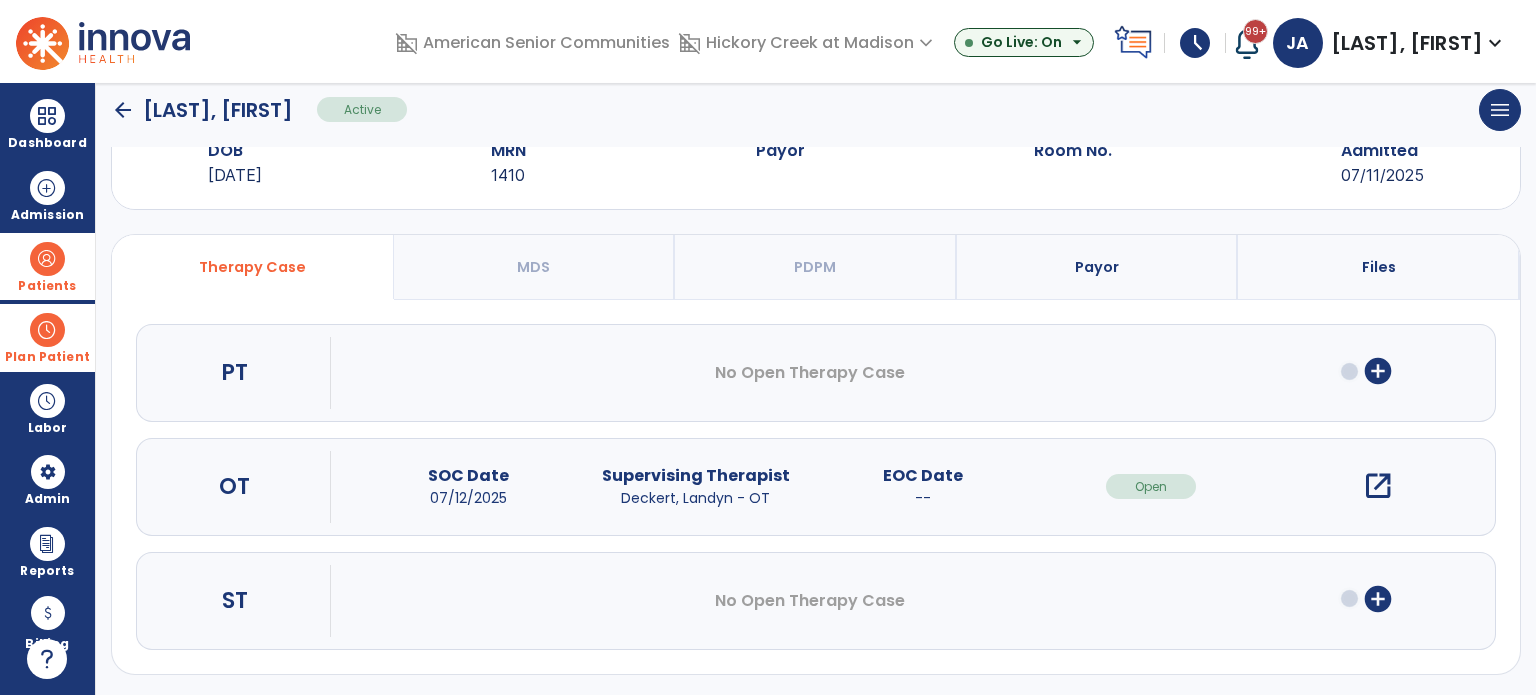 click at bounding box center [47, 330] 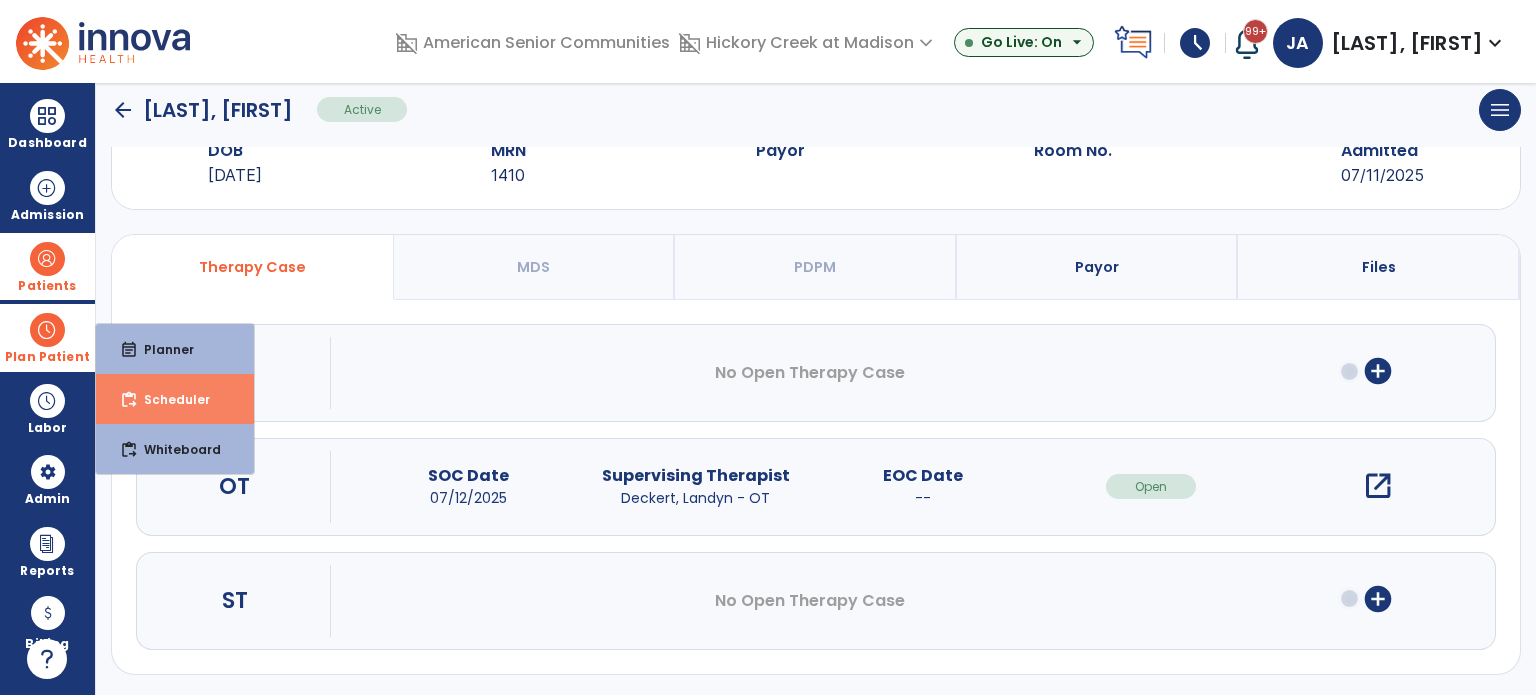 click on "content_paste_go  Scheduler" at bounding box center [175, 399] 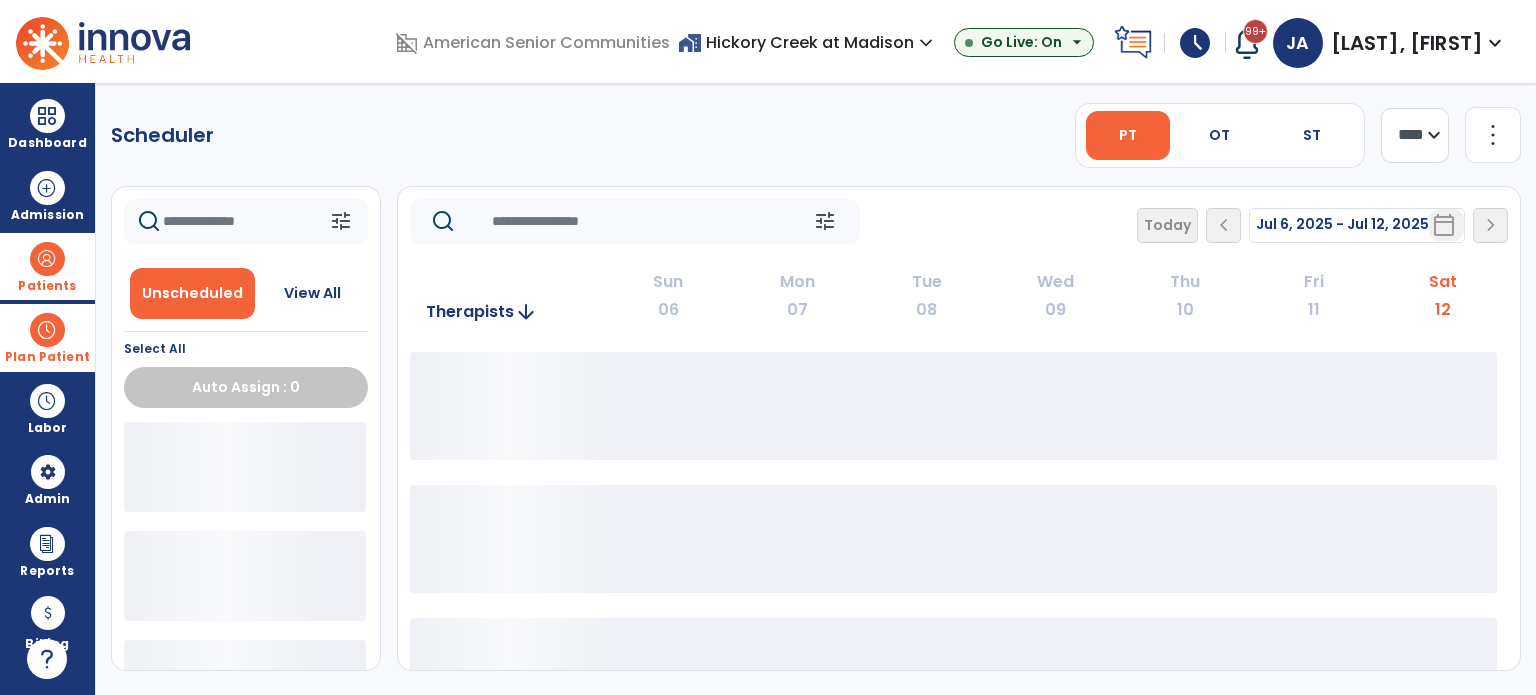 scroll, scrollTop: 0, scrollLeft: 0, axis: both 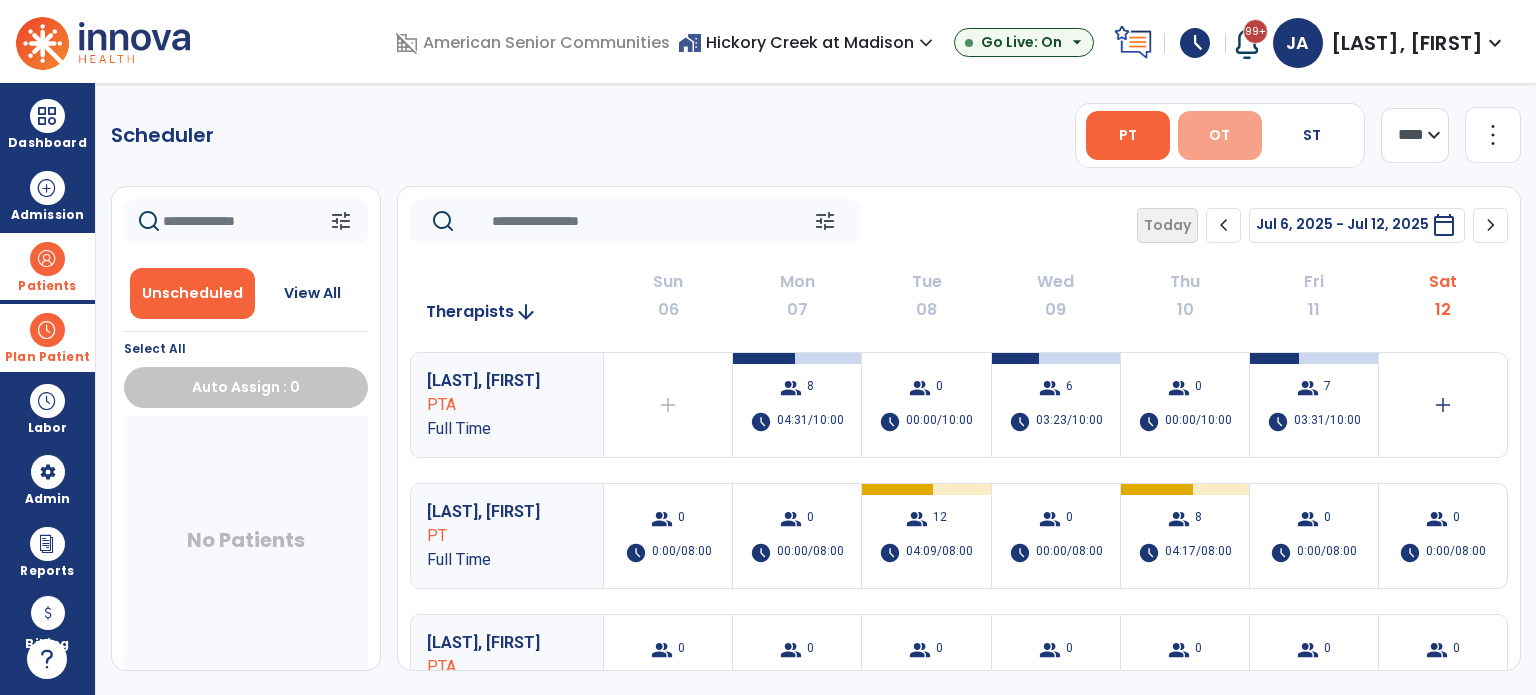 click on "OT" at bounding box center (1220, 135) 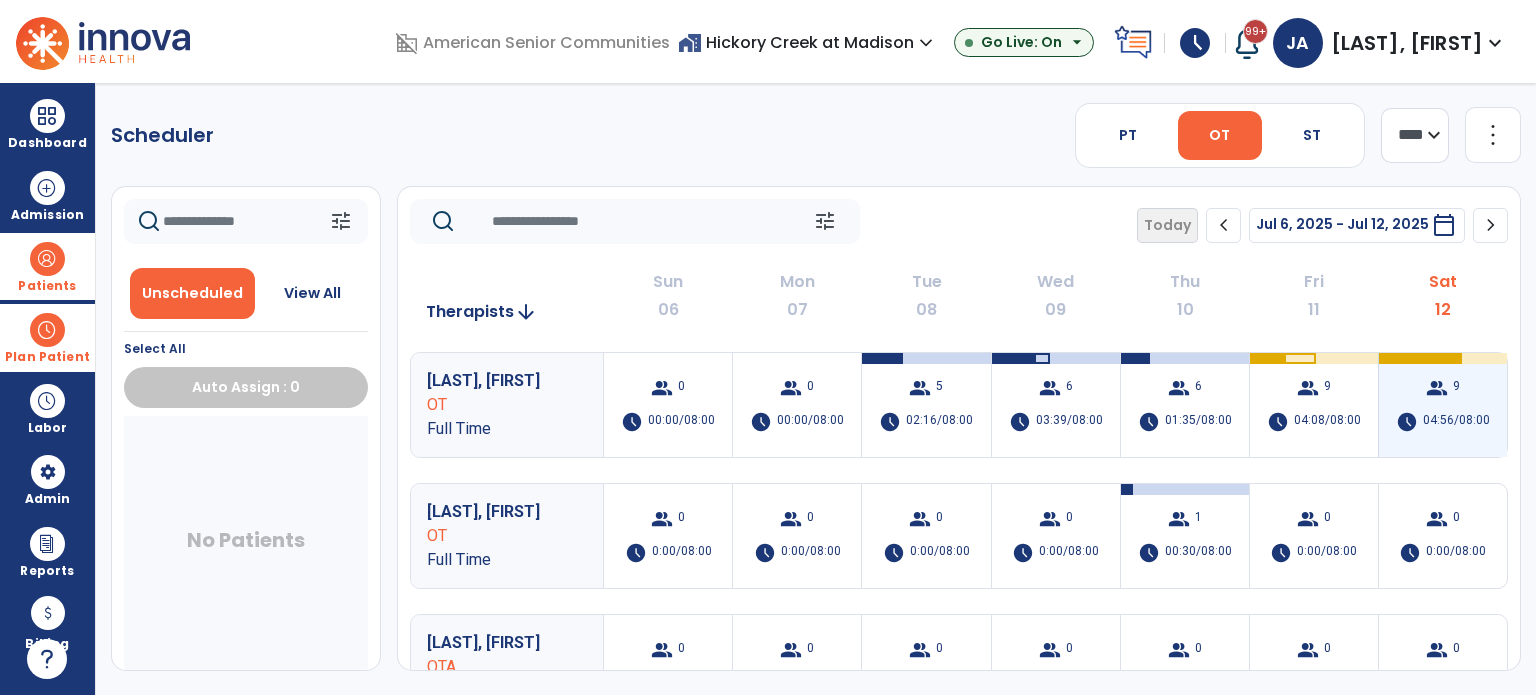 click on "group 9 schedule 04:56/08:00" at bounding box center (1443, 405) 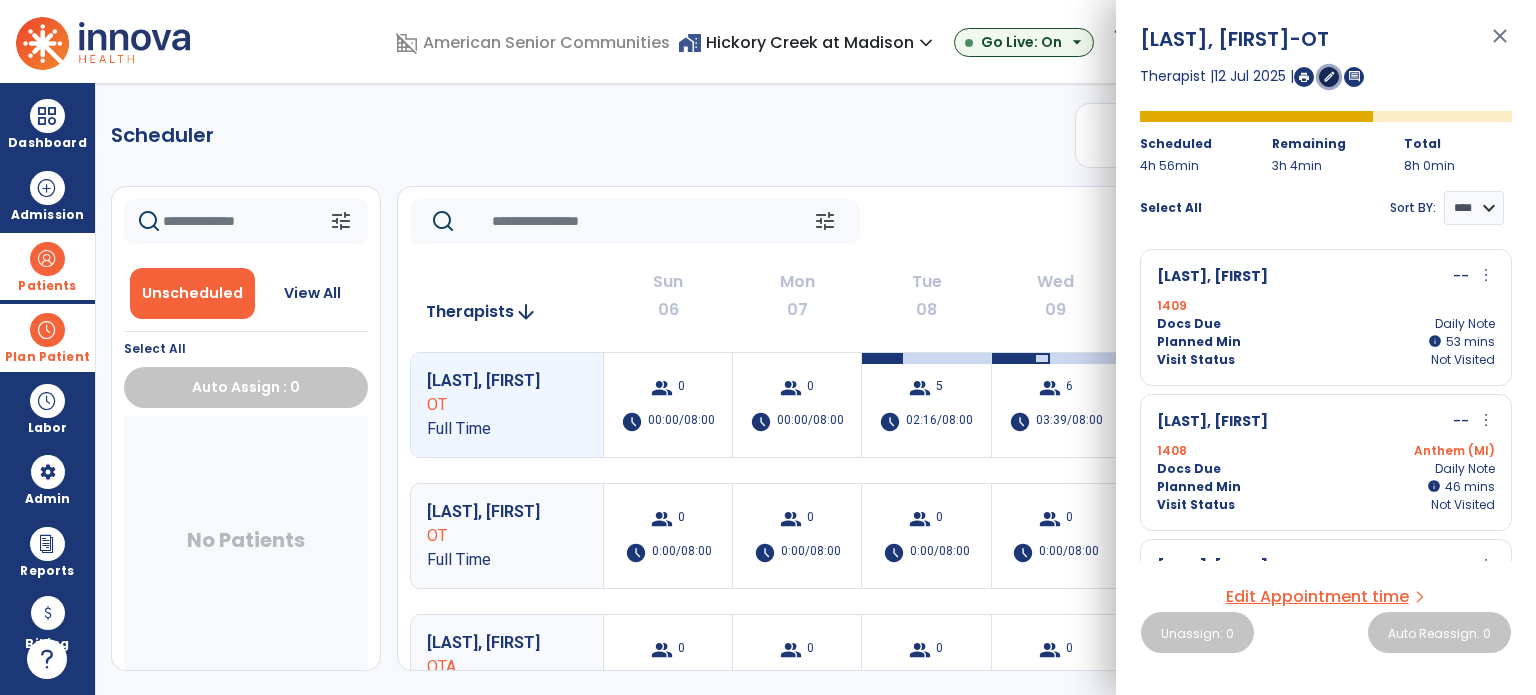 click on "edit" at bounding box center [1329, 76] 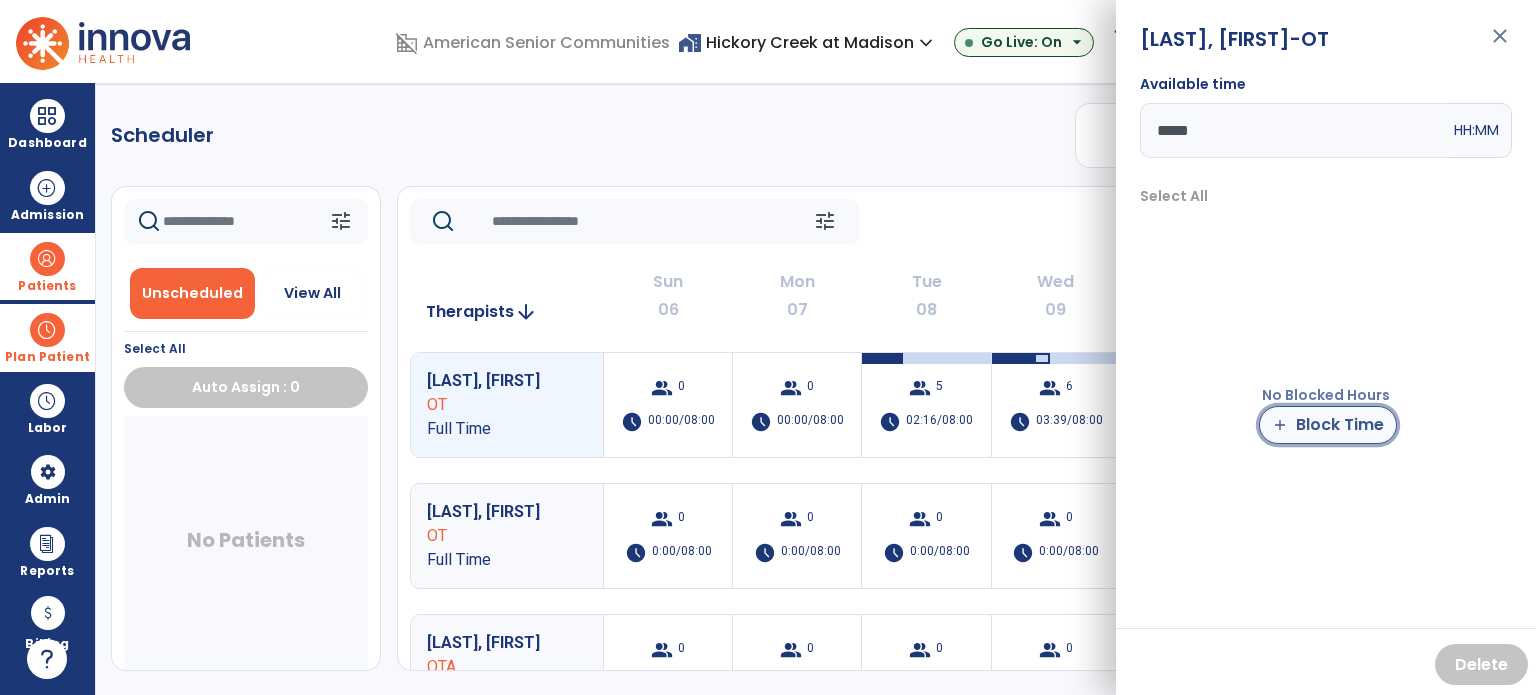 click on "add   Block Time" at bounding box center [1328, 425] 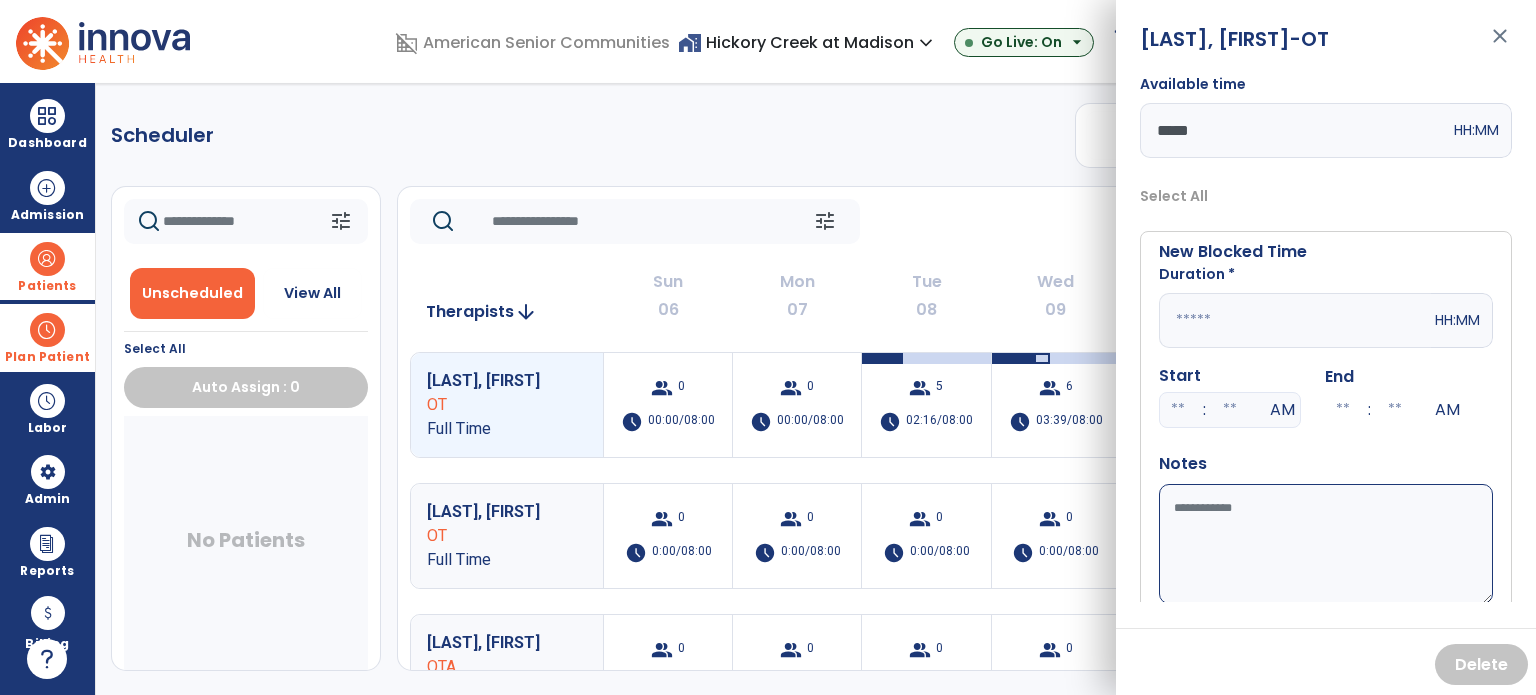 drag, startPoint x: 1183, startPoint y: 301, endPoint x: 1535, endPoint y: 393, distance: 363.82413 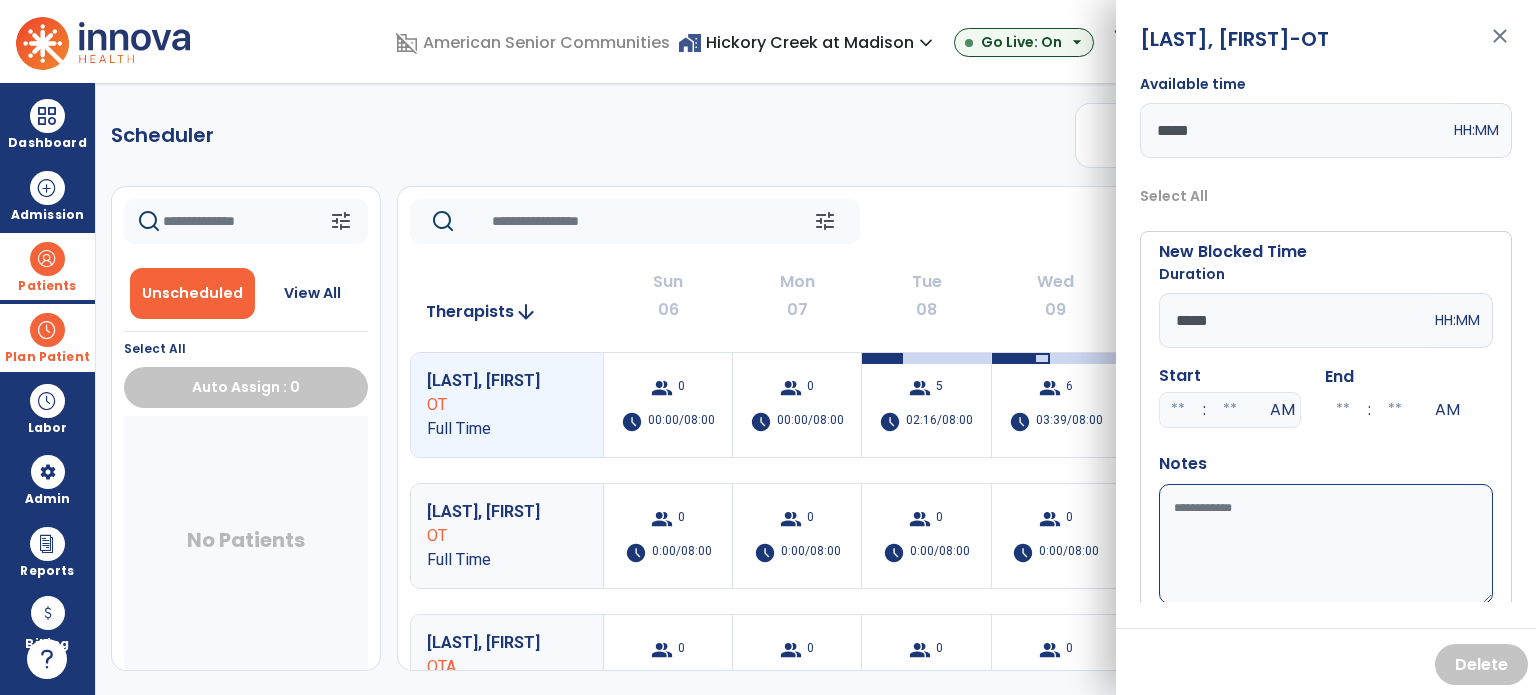 type on "*****" 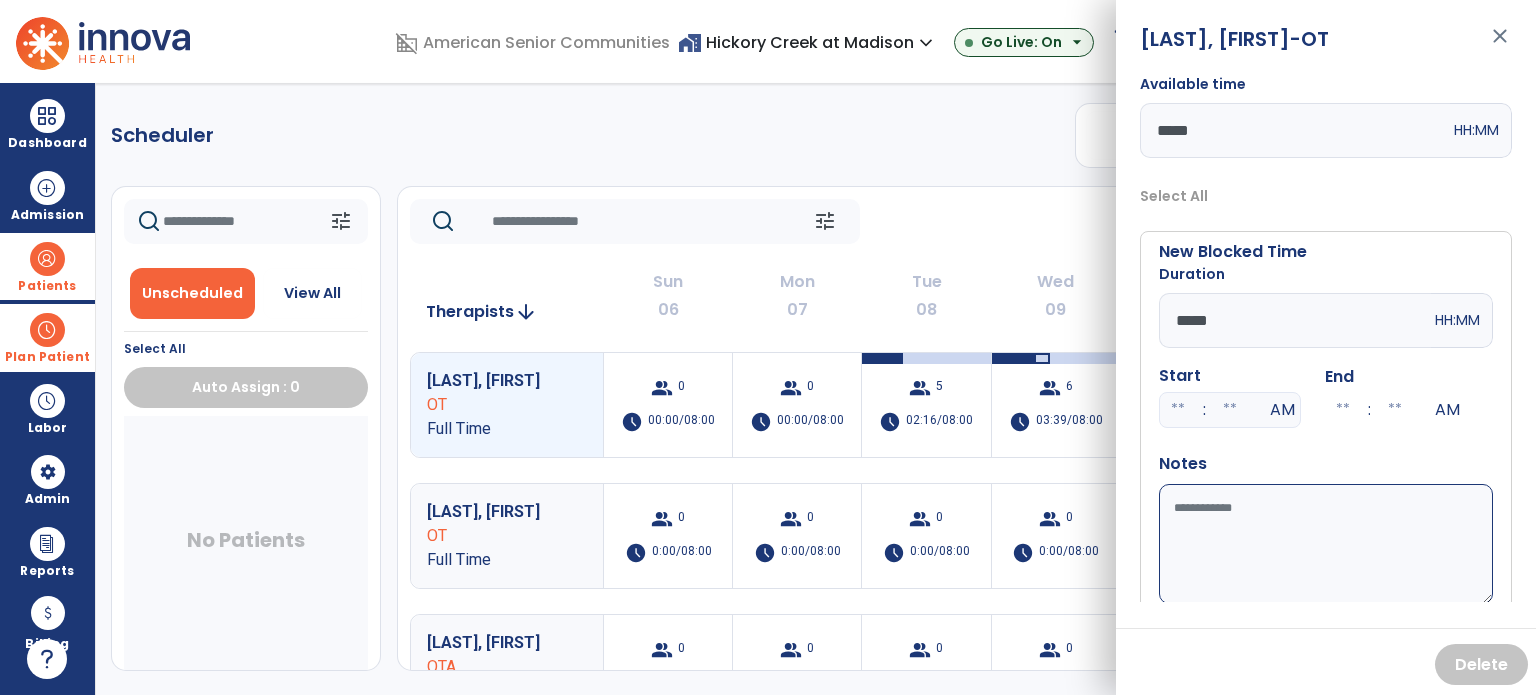 click at bounding box center (1178, 410) 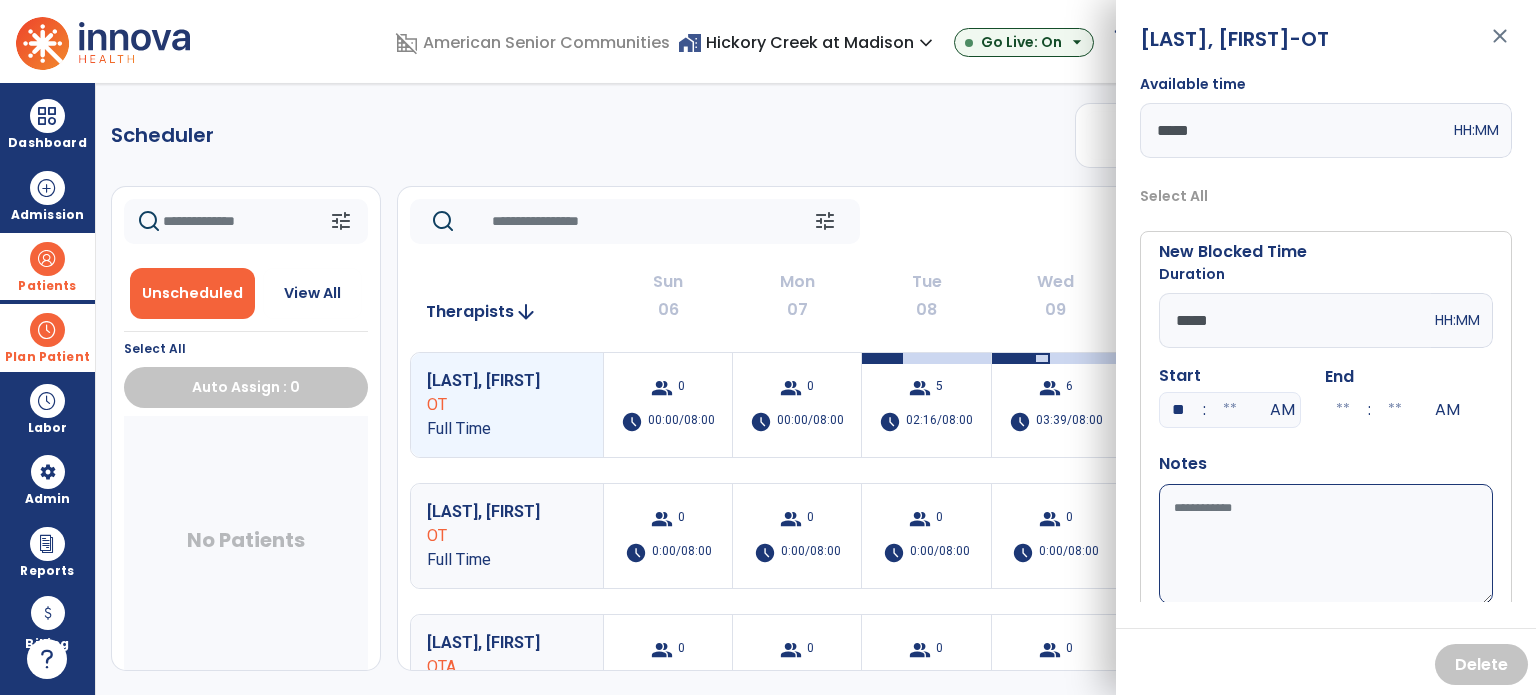 type on "**" 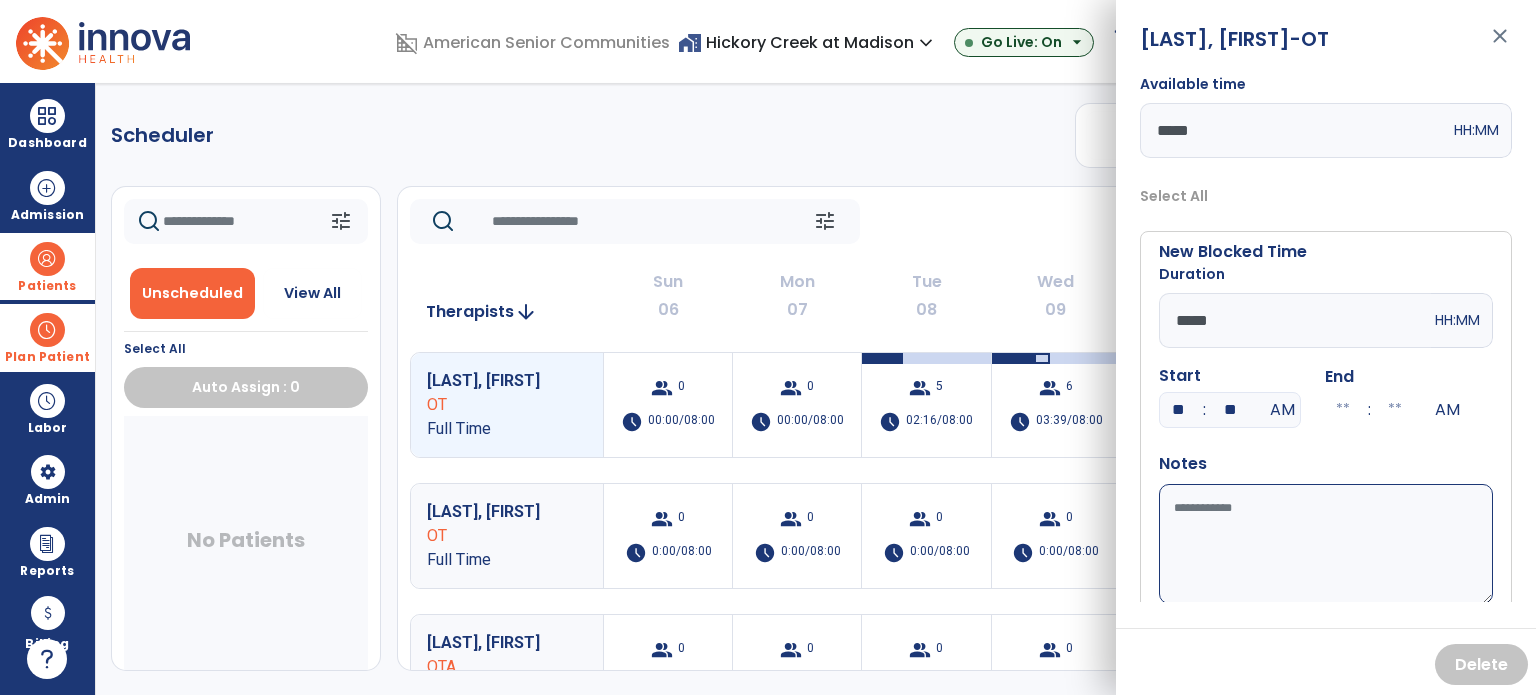 type on "**" 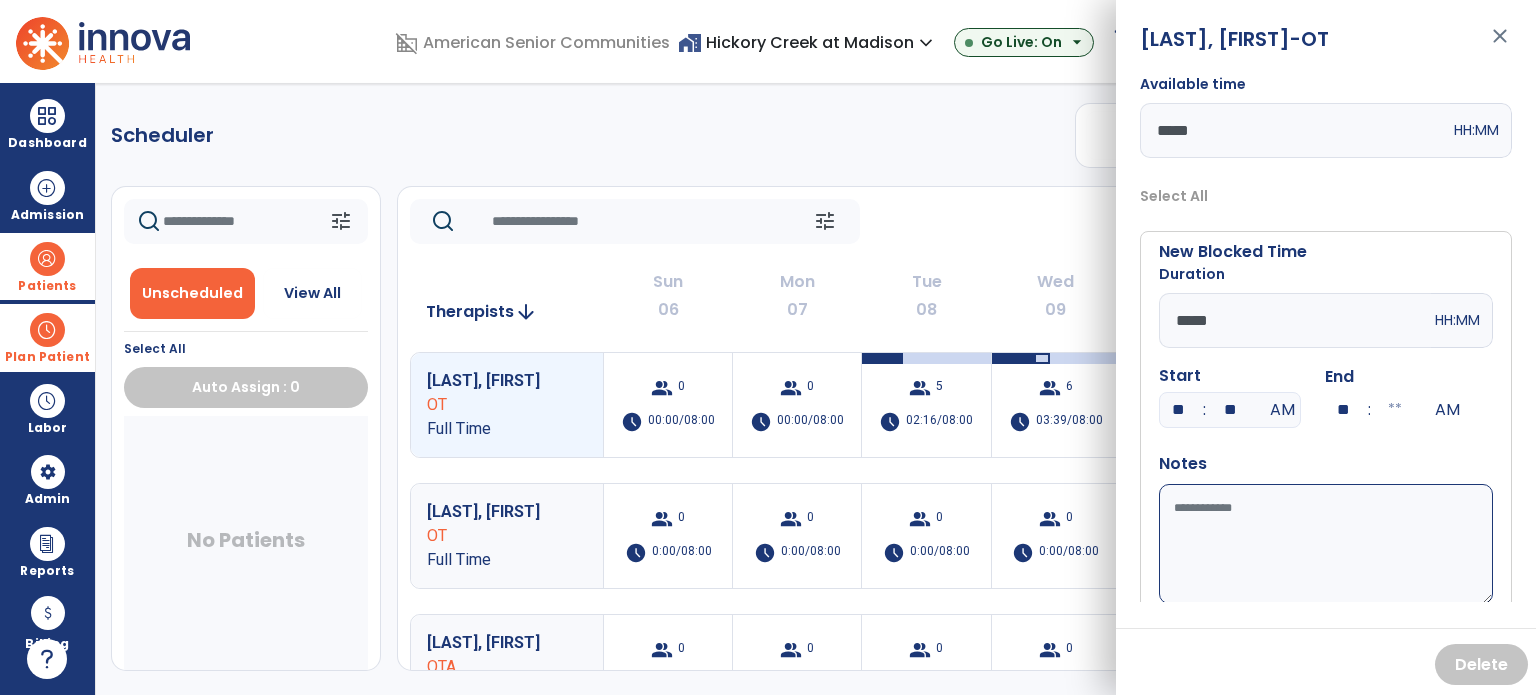 type on "**" 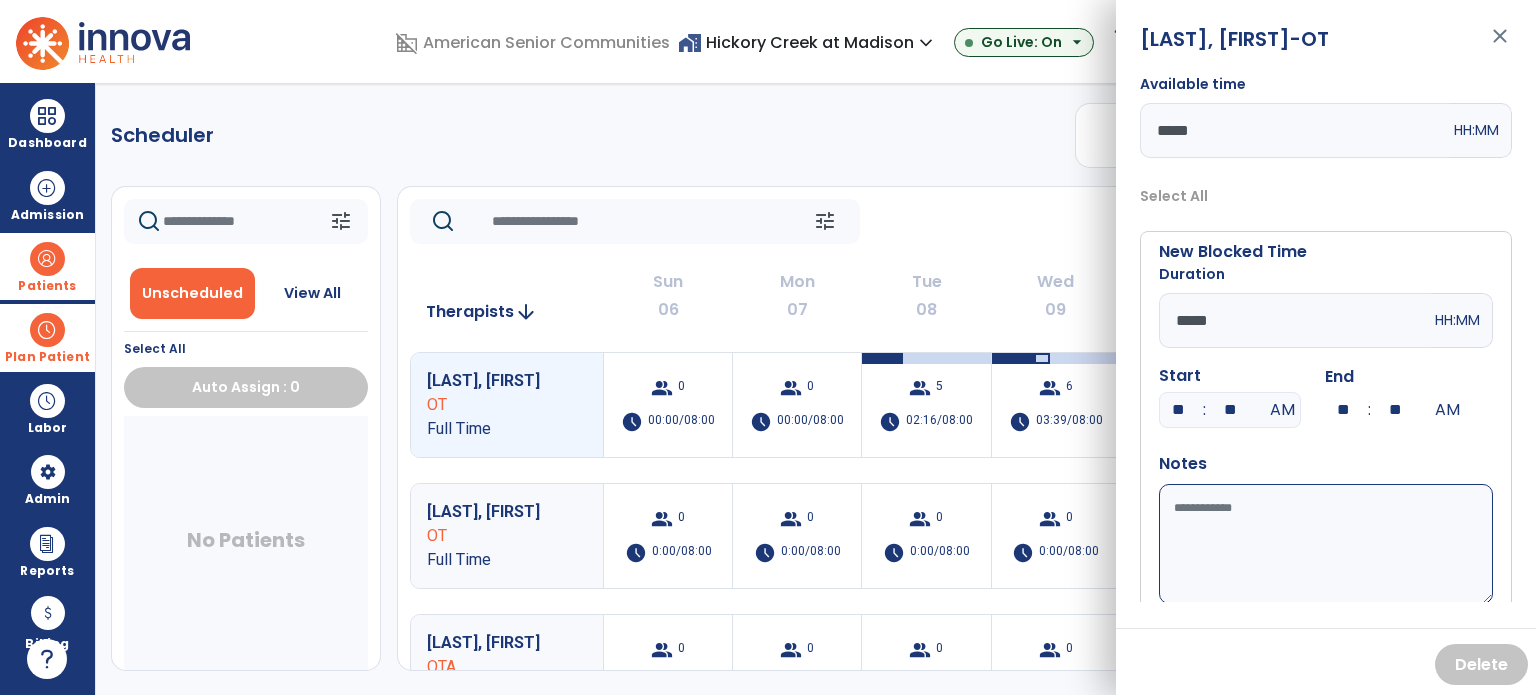 click on "Available time" at bounding box center (1326, 544) 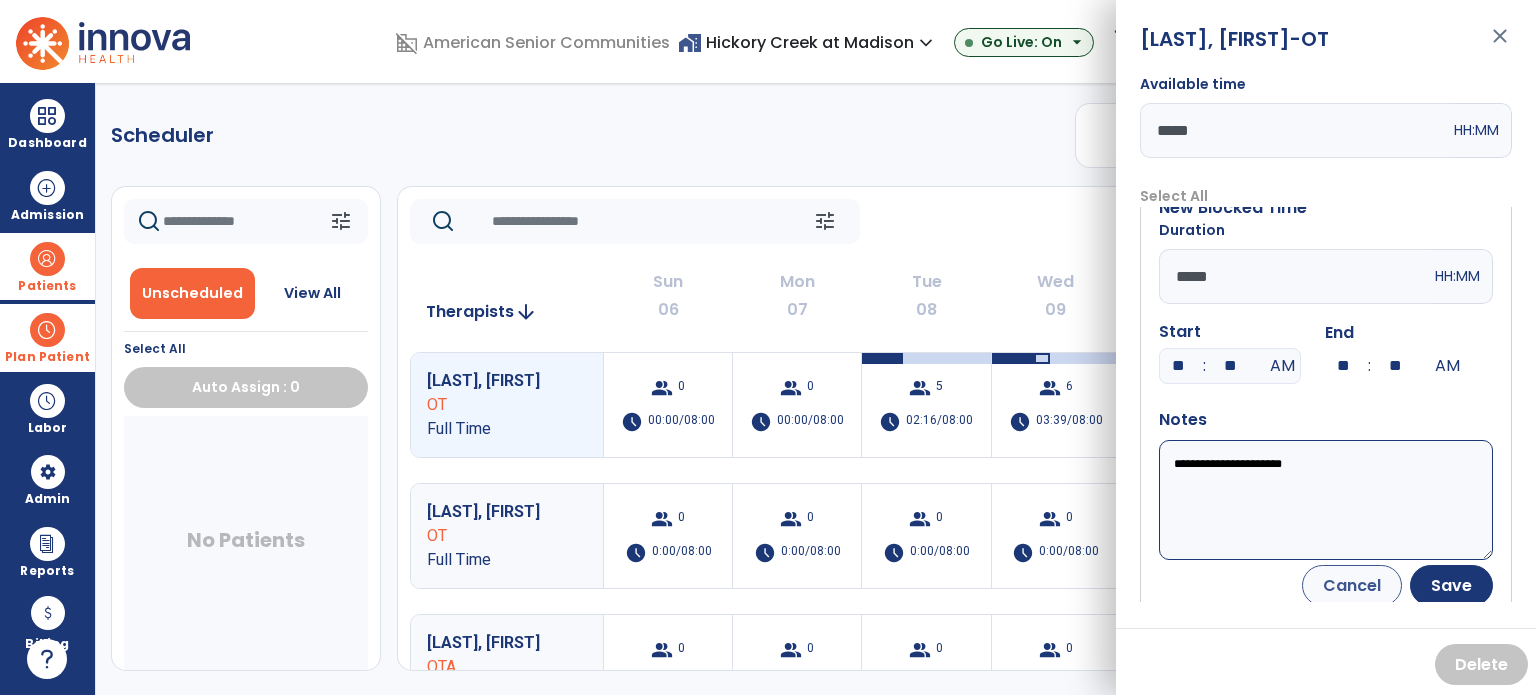 scroll, scrollTop: 56, scrollLeft: 0, axis: vertical 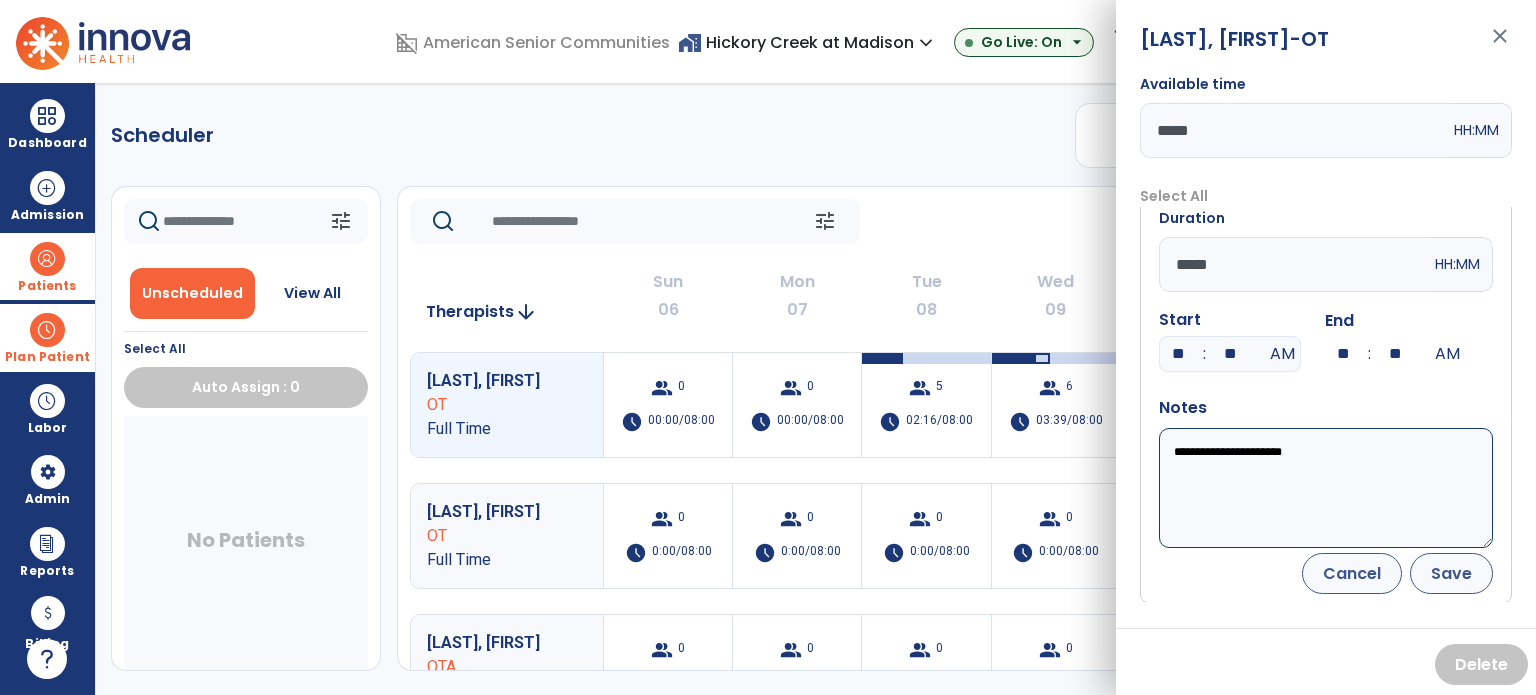 type on "**********" 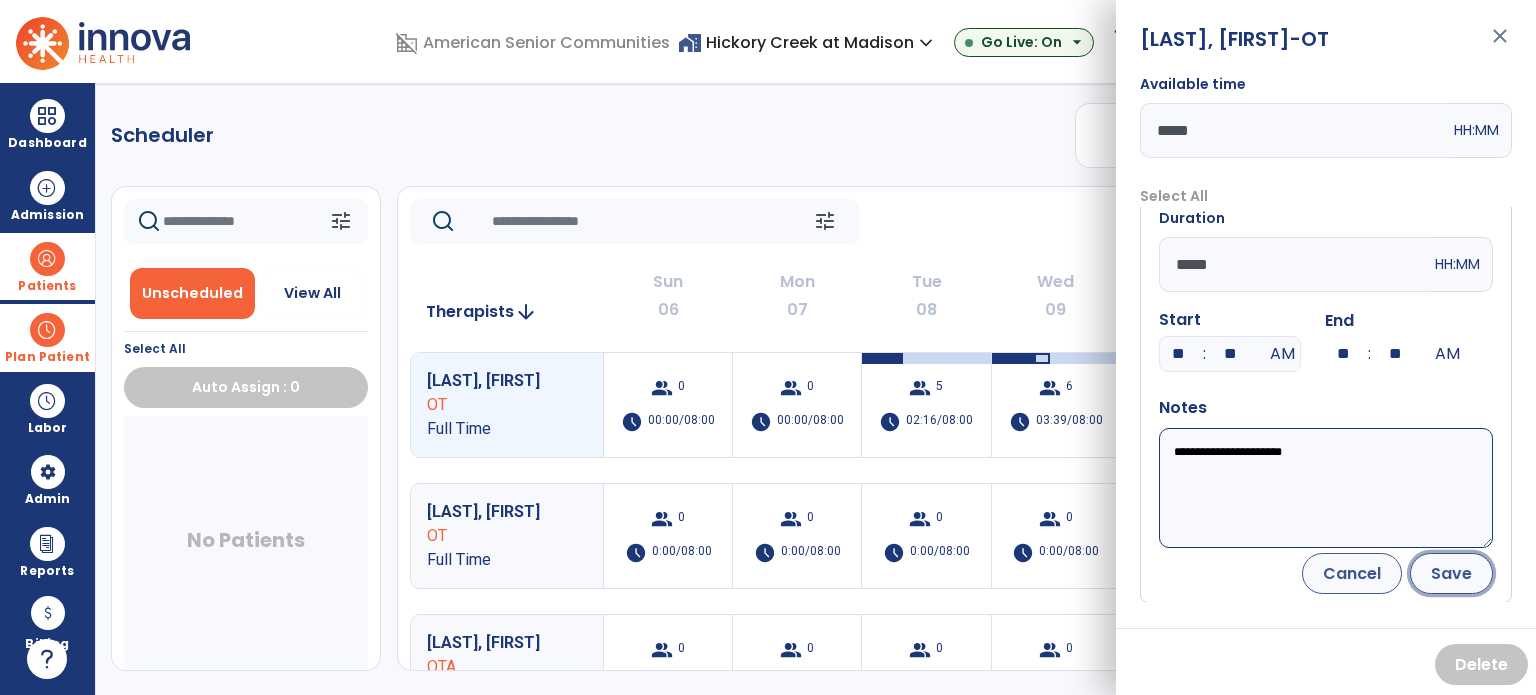 click on "Save" at bounding box center (1451, 573) 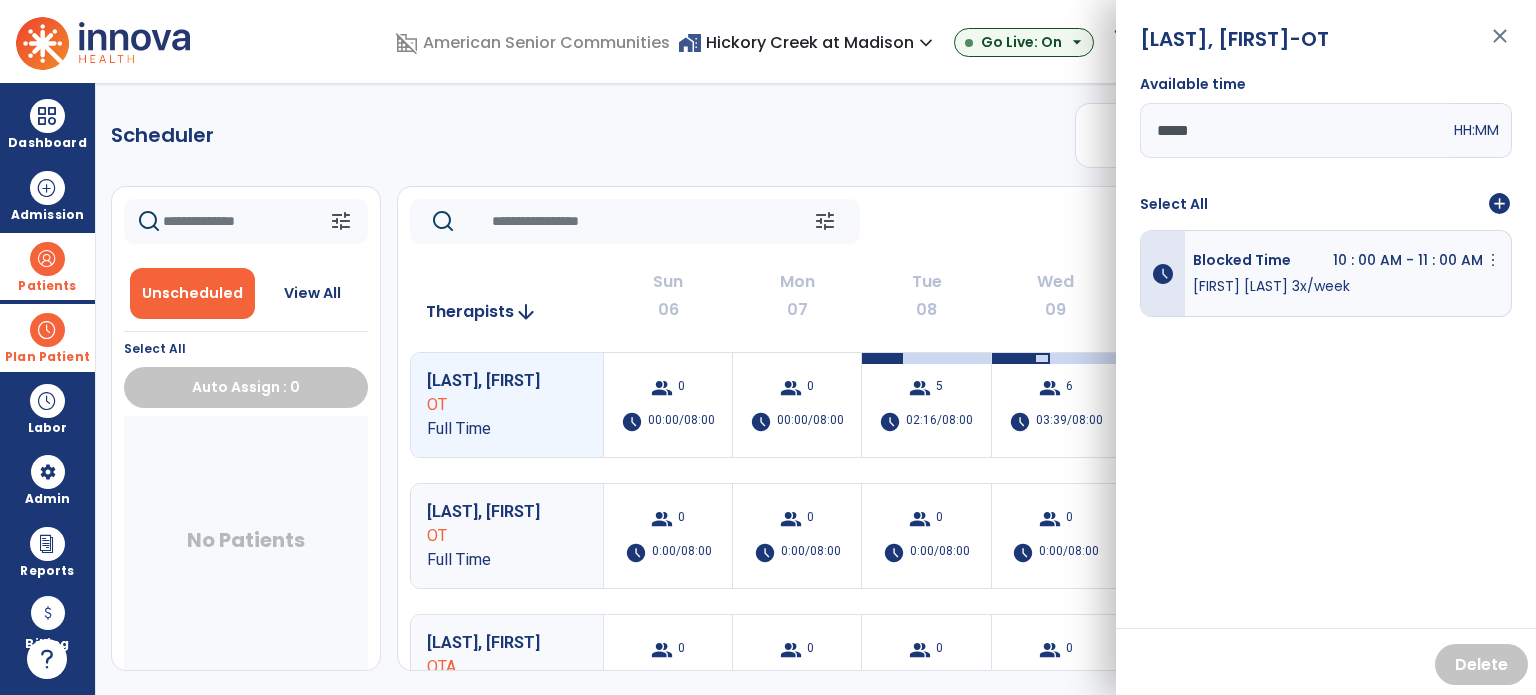 scroll, scrollTop: 0, scrollLeft: 0, axis: both 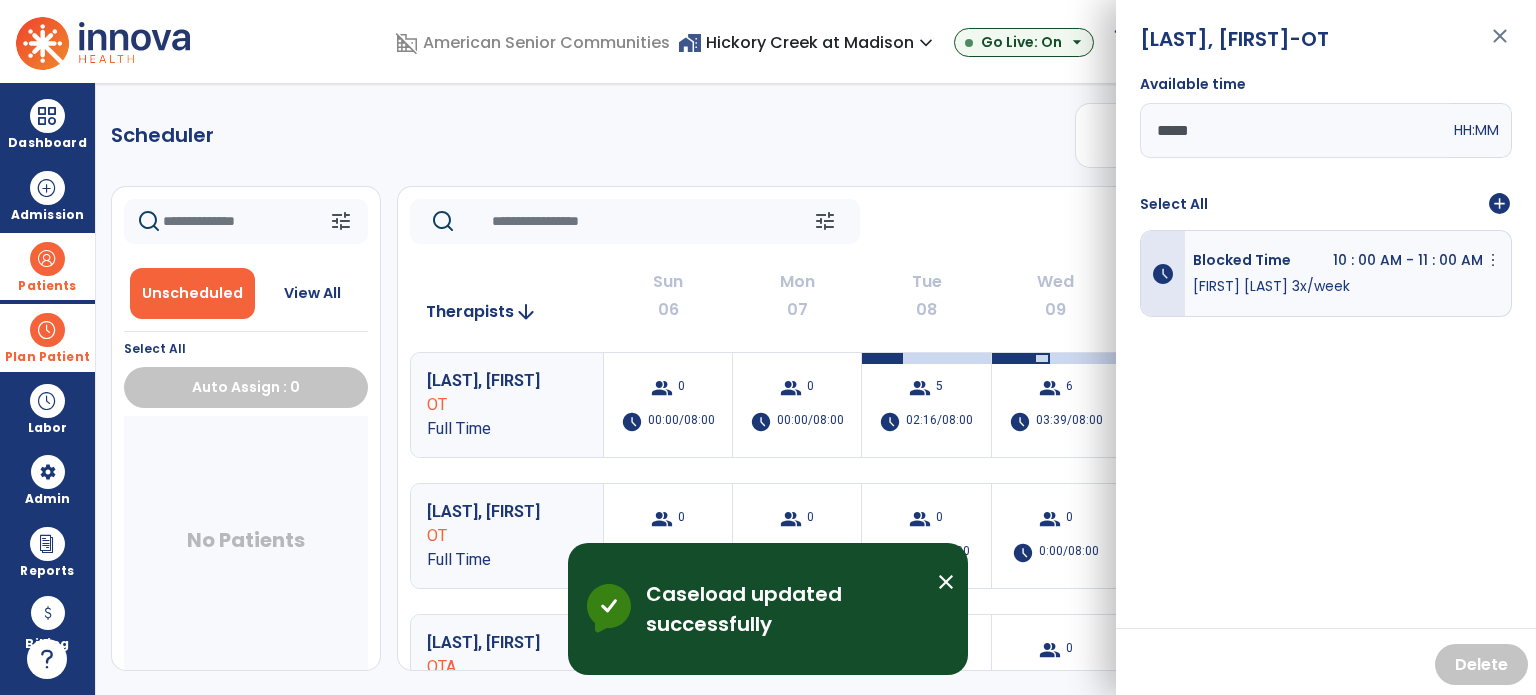 click on "close" at bounding box center [1500, 45] 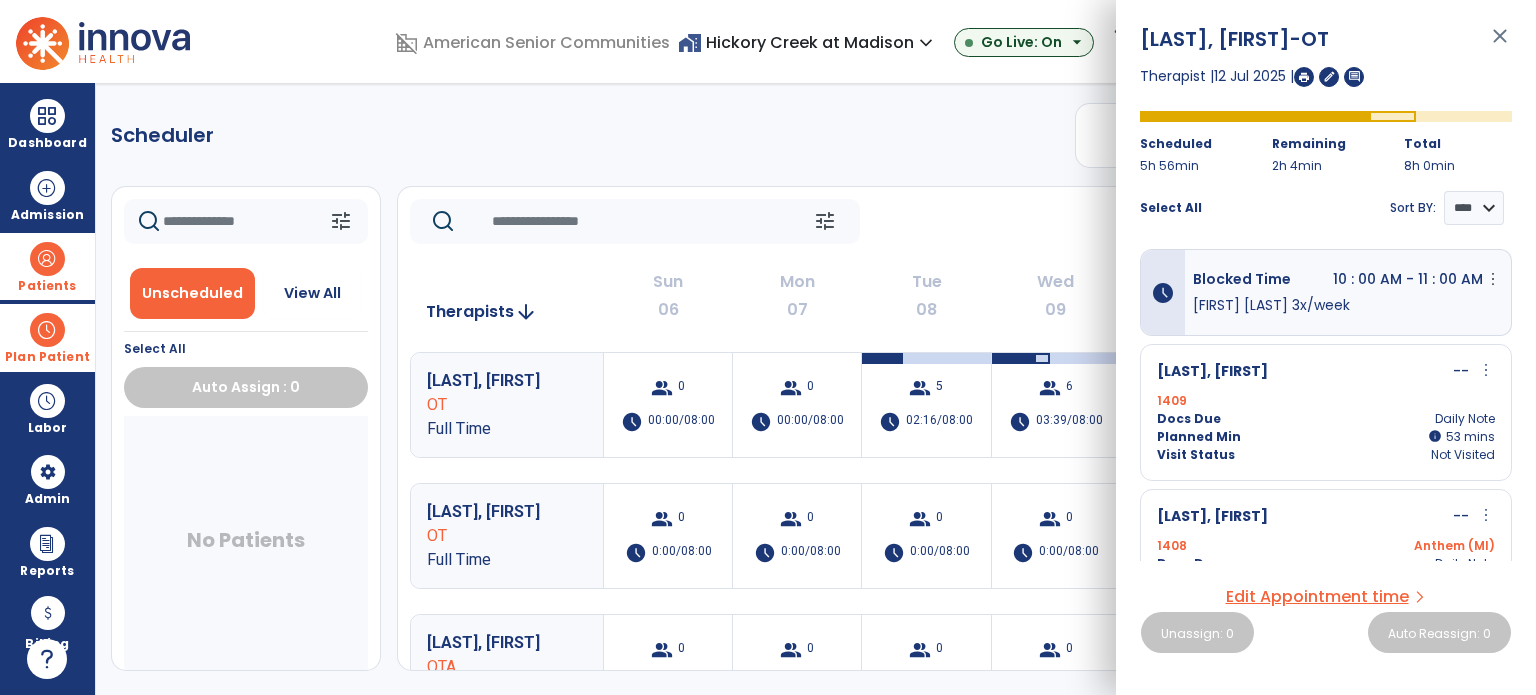 click on "close" at bounding box center (1500, 45) 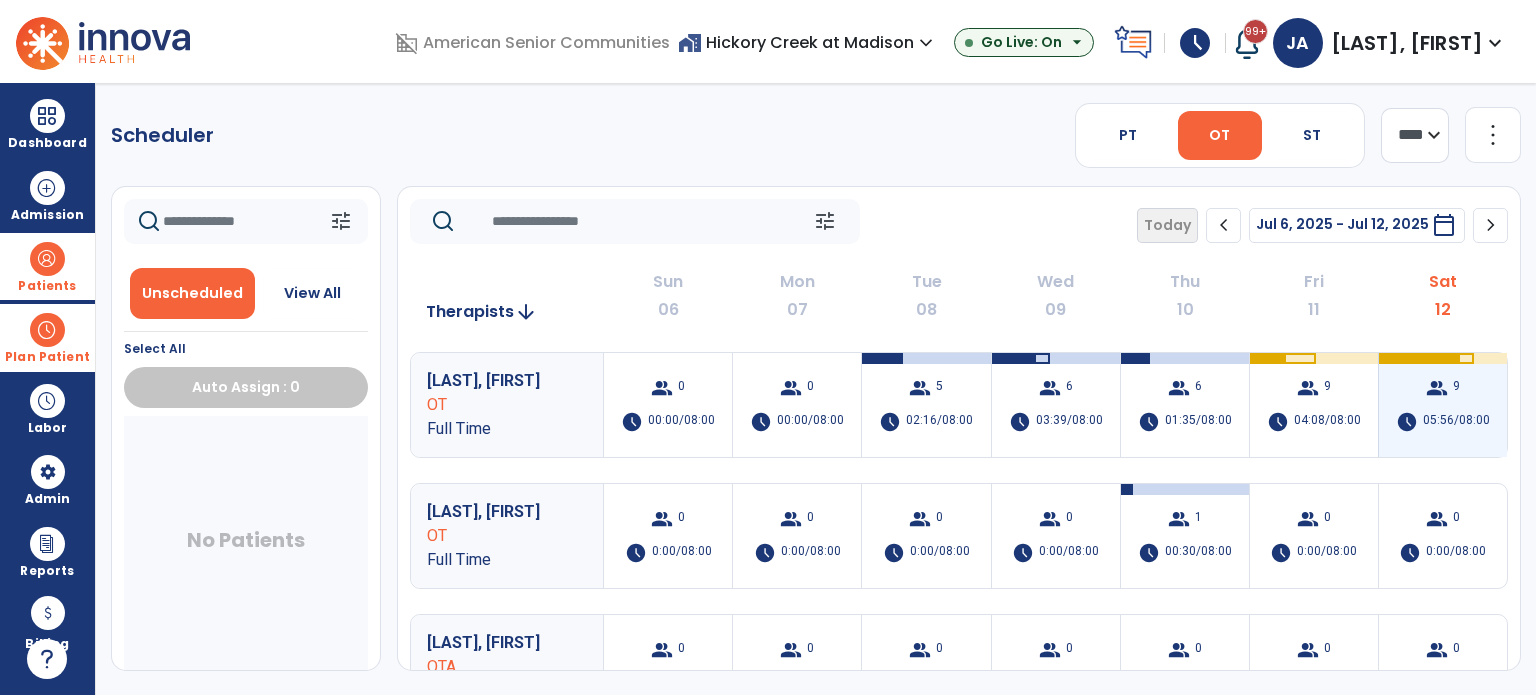 click on "05:56/08:00" at bounding box center (1456, 422) 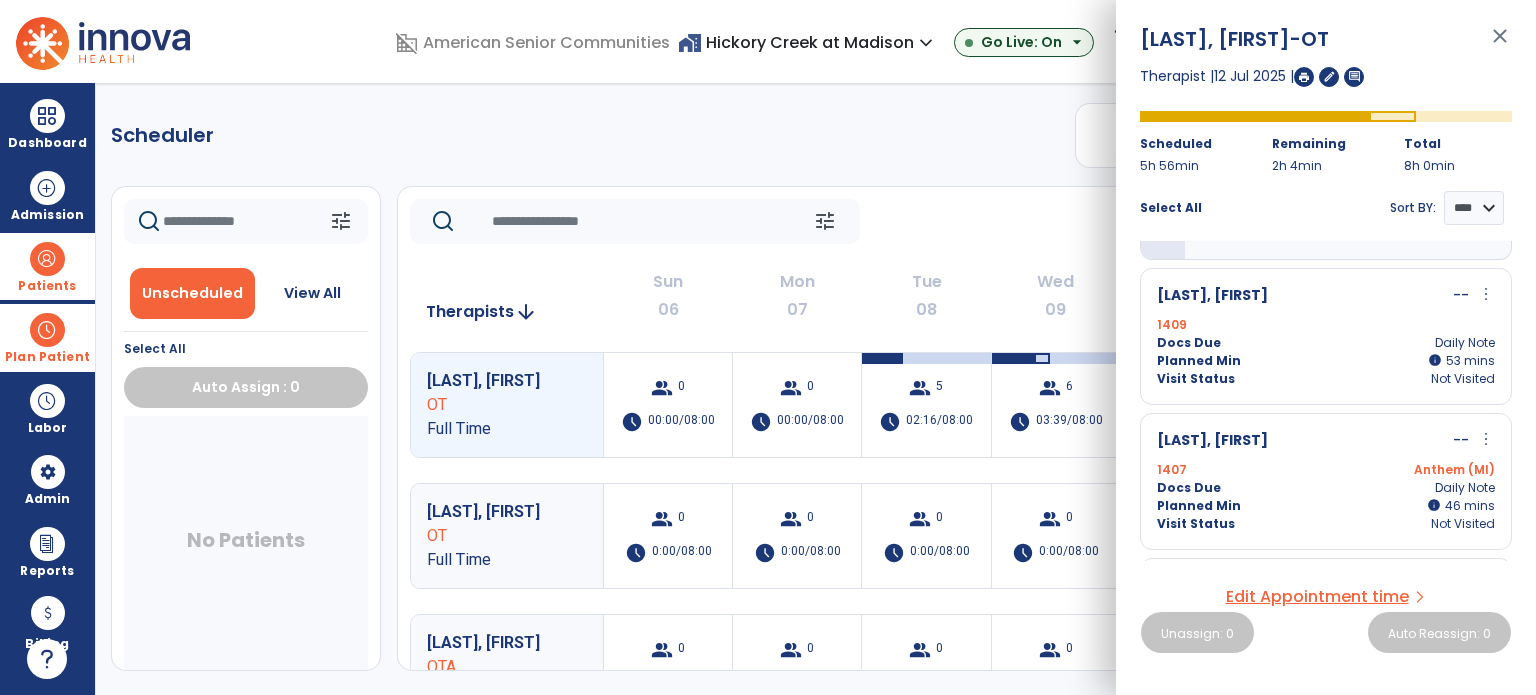 scroll, scrollTop: 0, scrollLeft: 0, axis: both 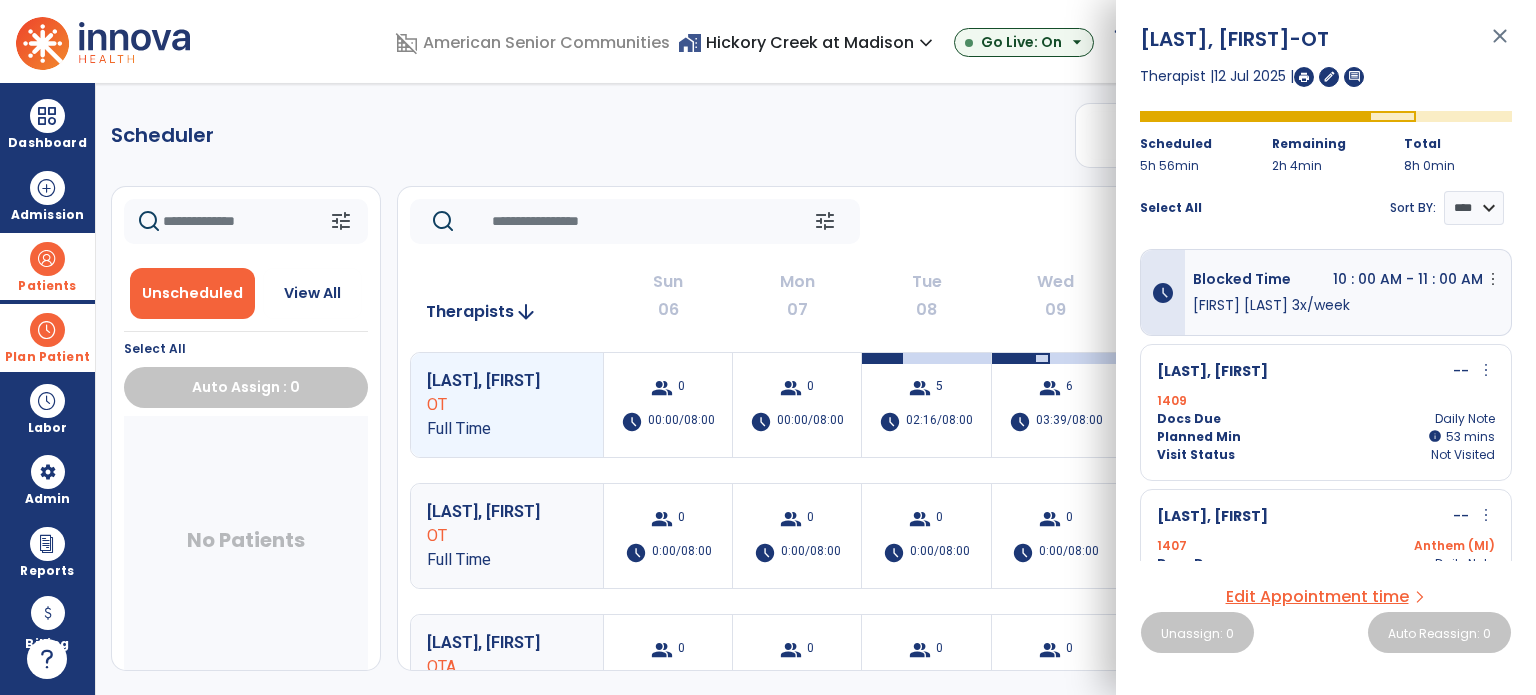 click on "close" at bounding box center [1500, 45] 